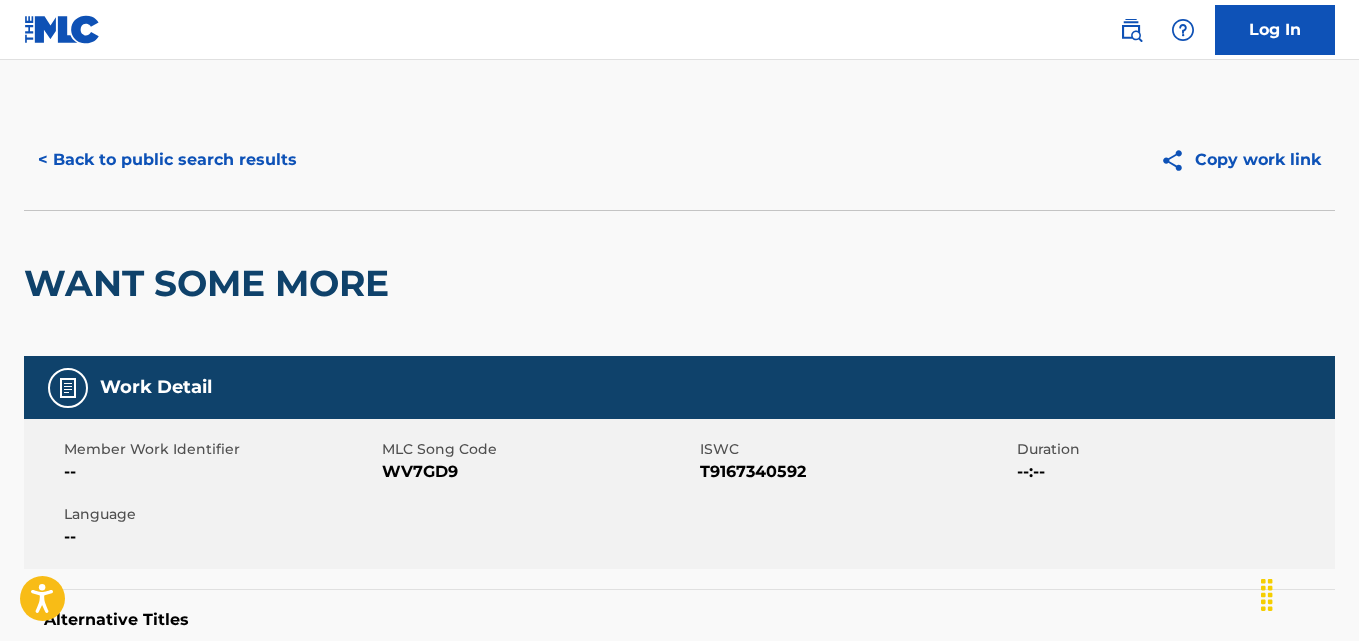 scroll, scrollTop: 0, scrollLeft: 0, axis: both 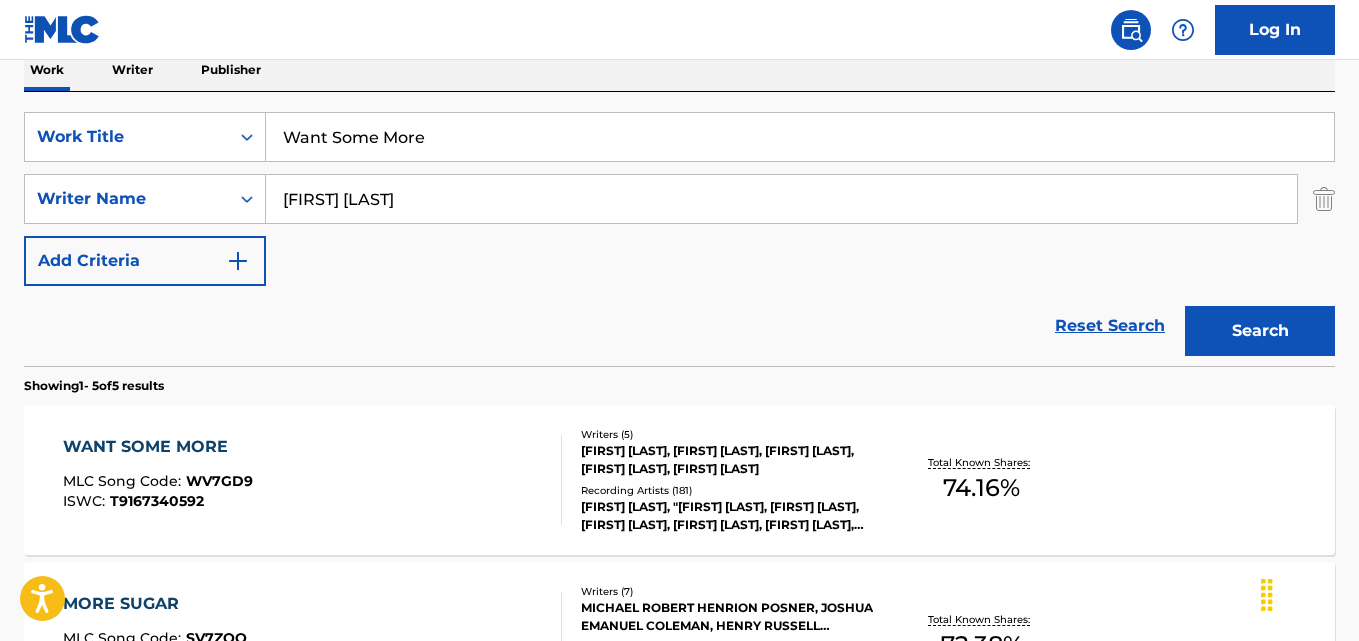 click on "Reset Search" at bounding box center [1110, 326] 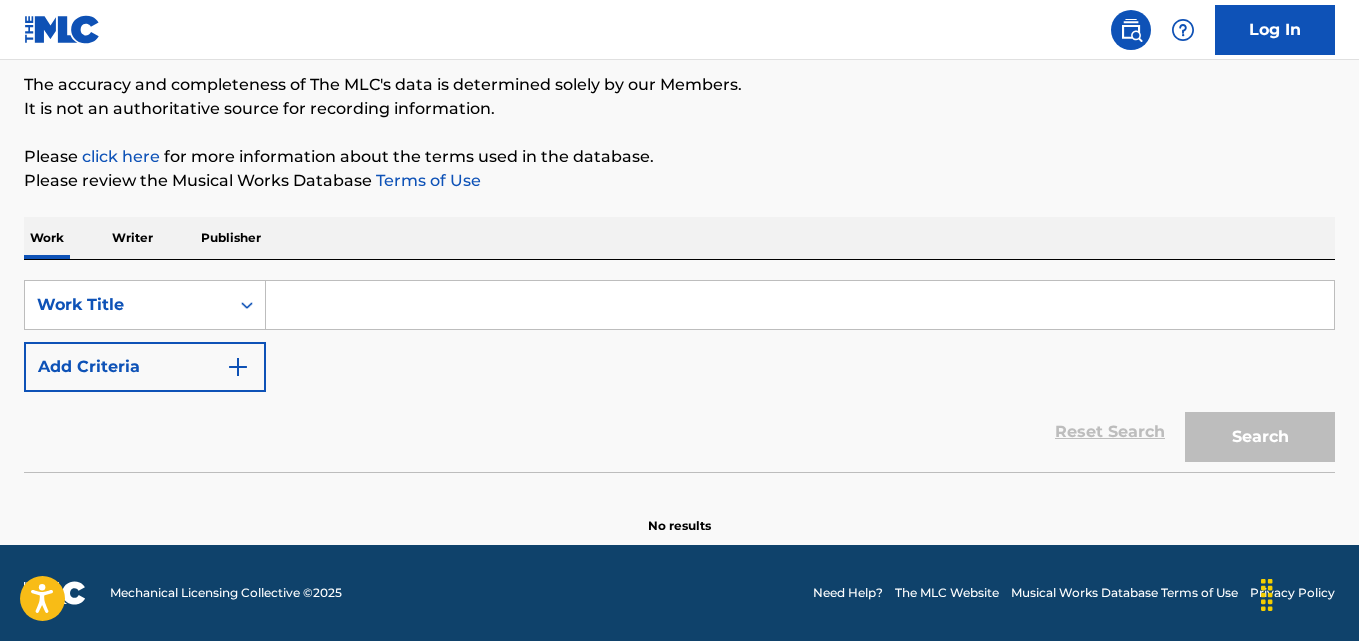 scroll, scrollTop: 165, scrollLeft: 0, axis: vertical 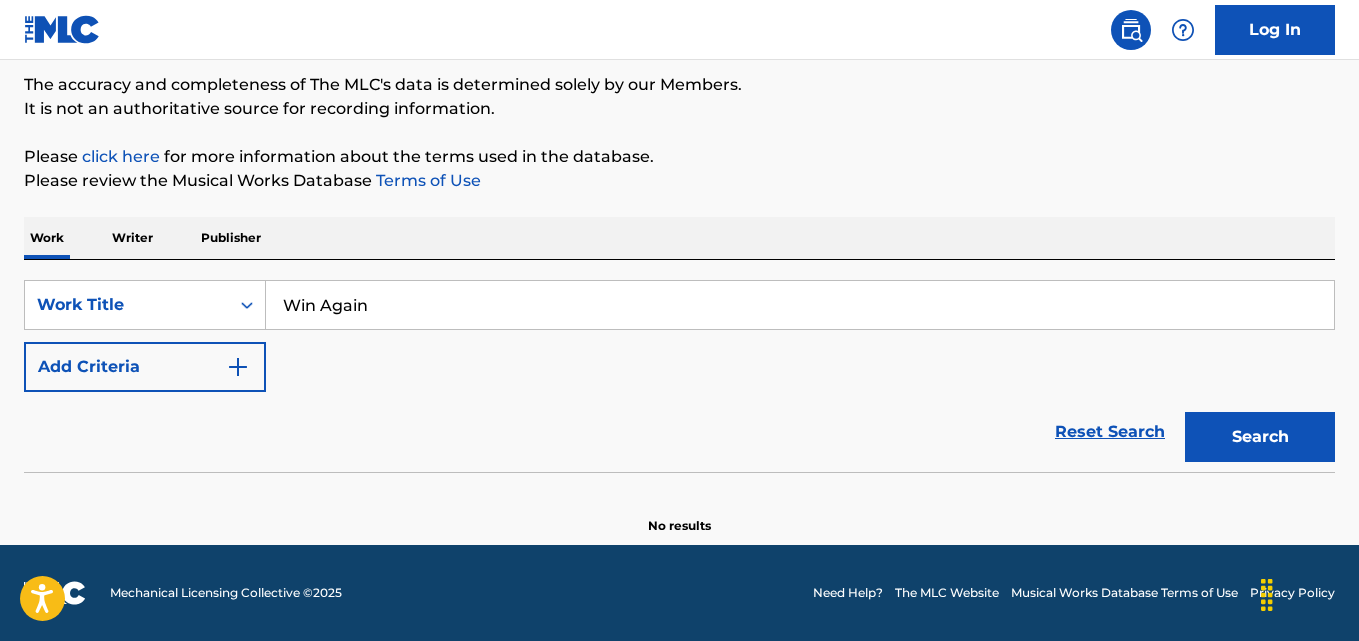 type on "Win Again" 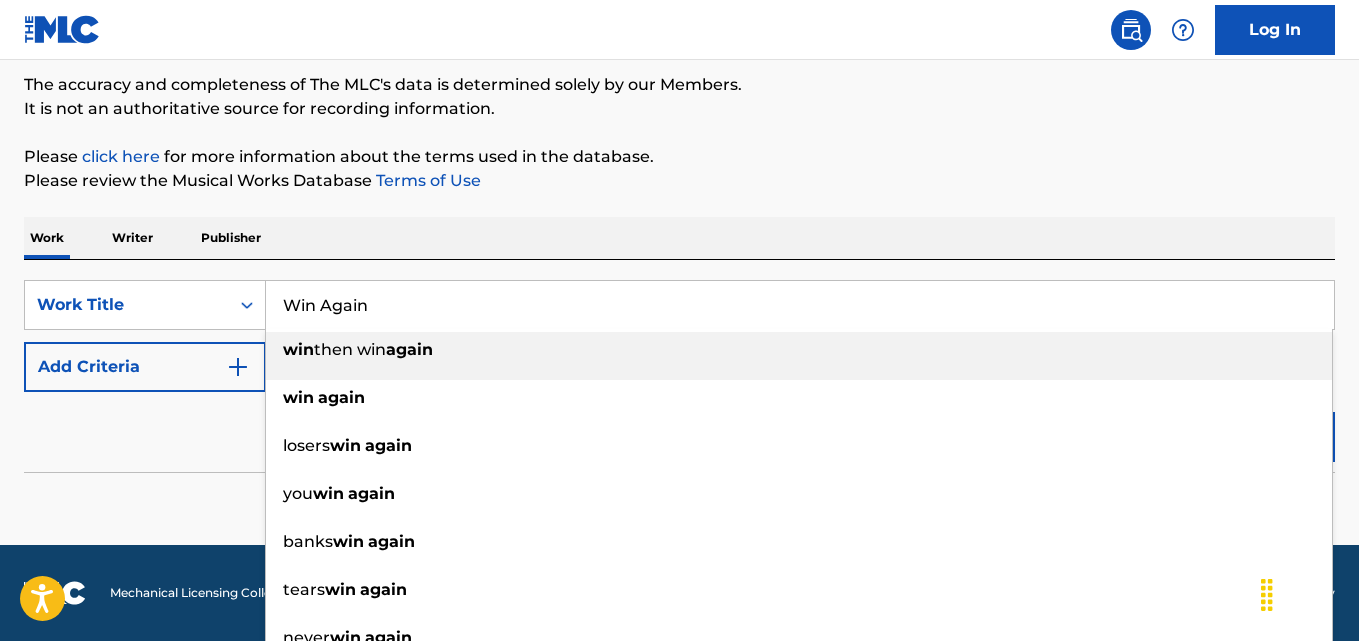 click on "Work Writer Publisher" at bounding box center [679, 238] 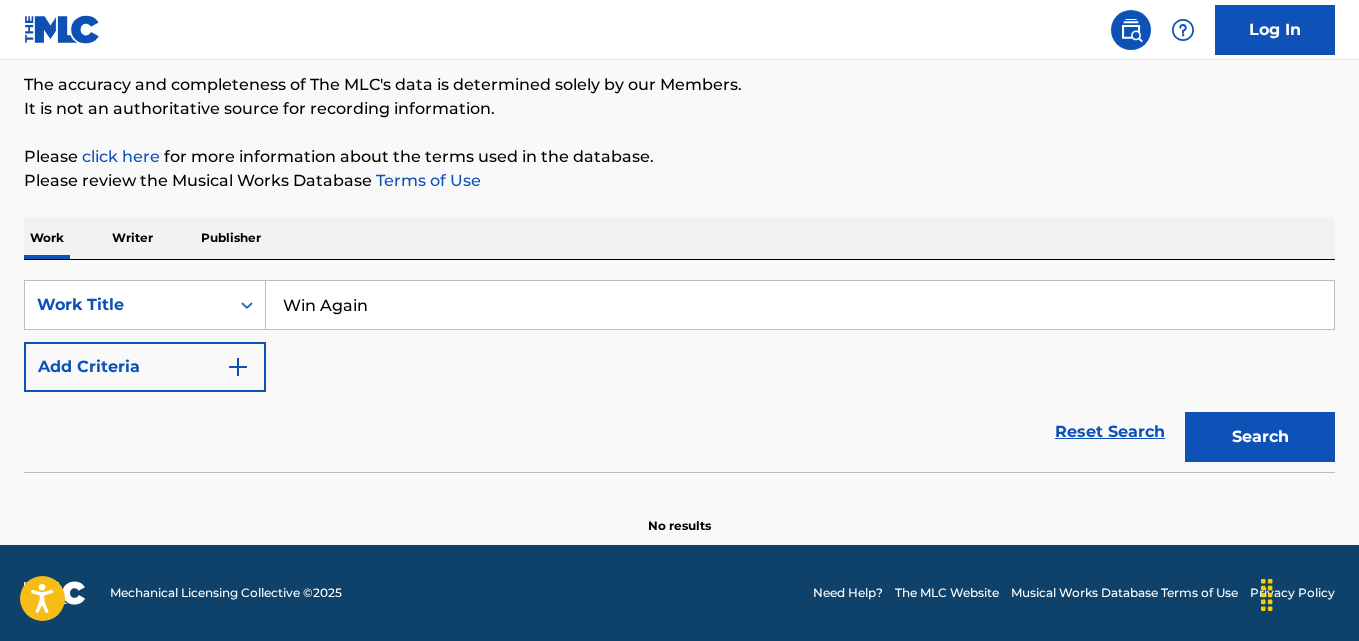 click on "Add Criteria" at bounding box center (145, 367) 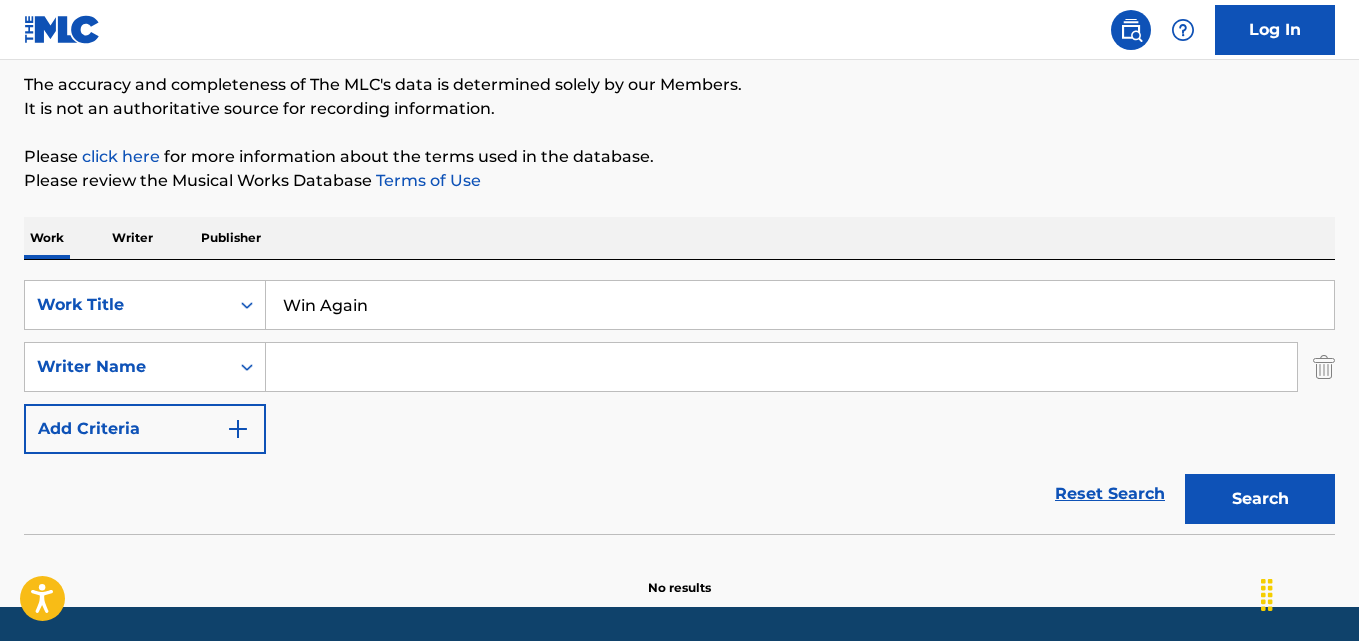 click at bounding box center (781, 367) 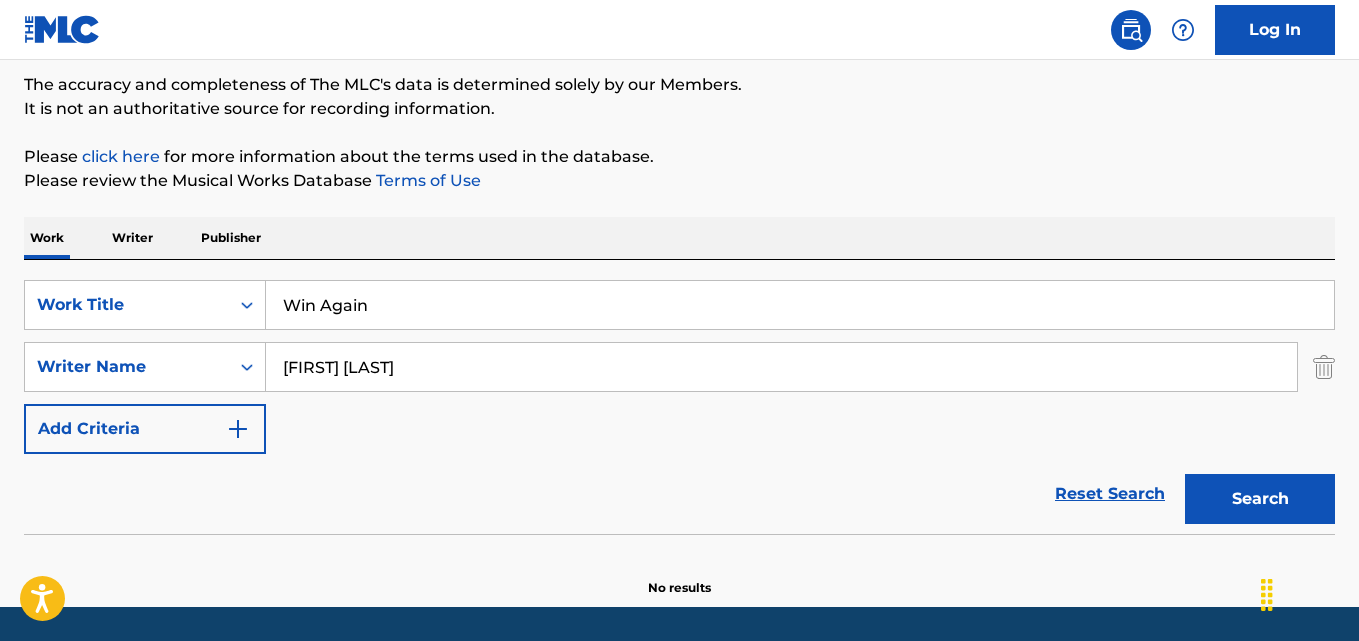 click on "Search" at bounding box center [1260, 499] 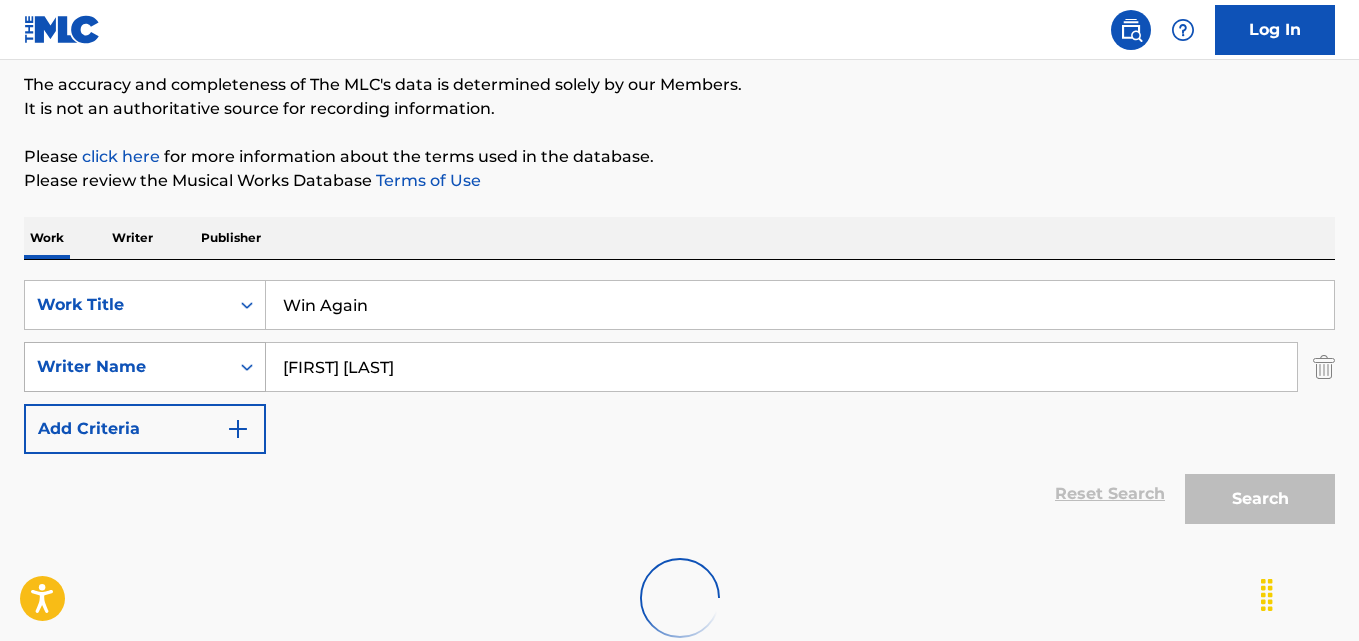 drag, startPoint x: 322, startPoint y: 370, endPoint x: 240, endPoint y: 374, distance: 82.0975 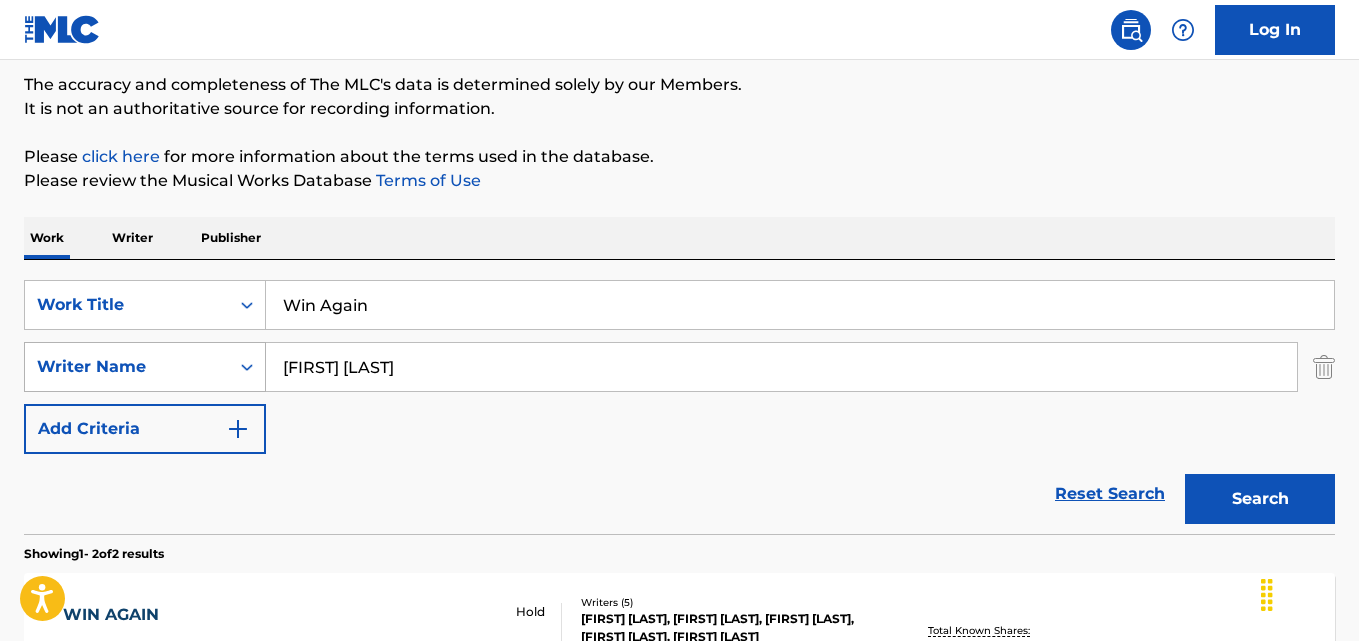 drag, startPoint x: 558, startPoint y: 383, endPoint x: 252, endPoint y: 377, distance: 306.0588 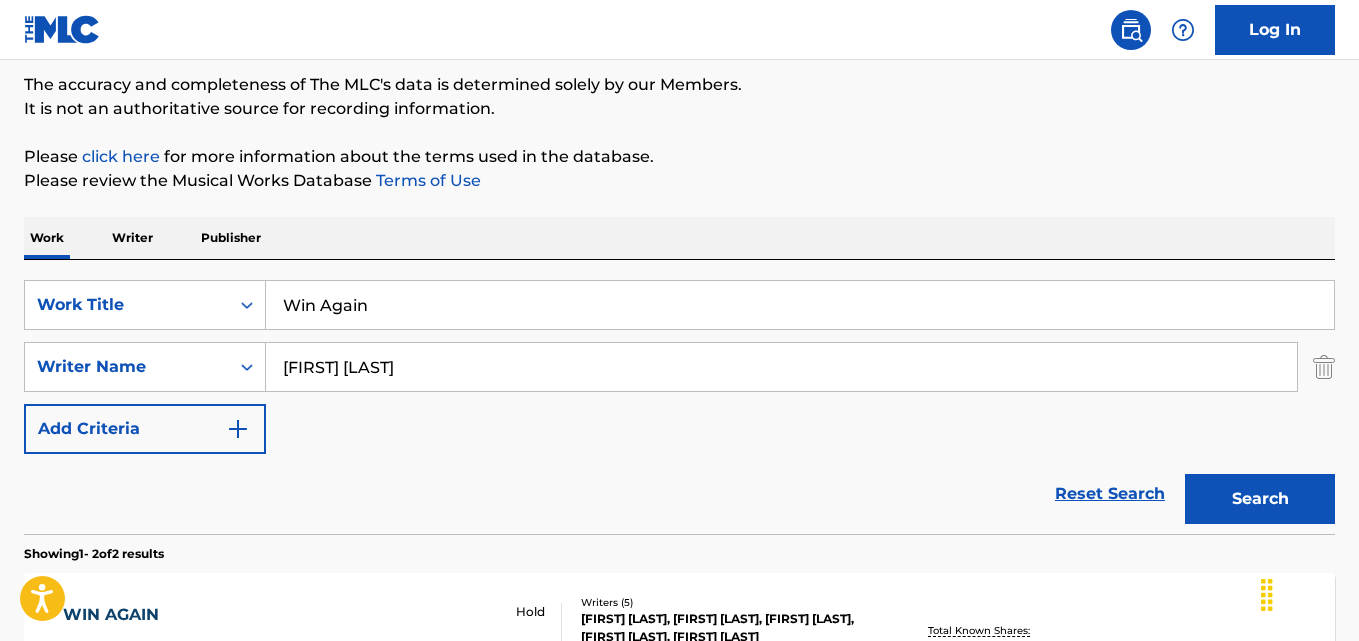 type on "[FIRST] [LAST]" 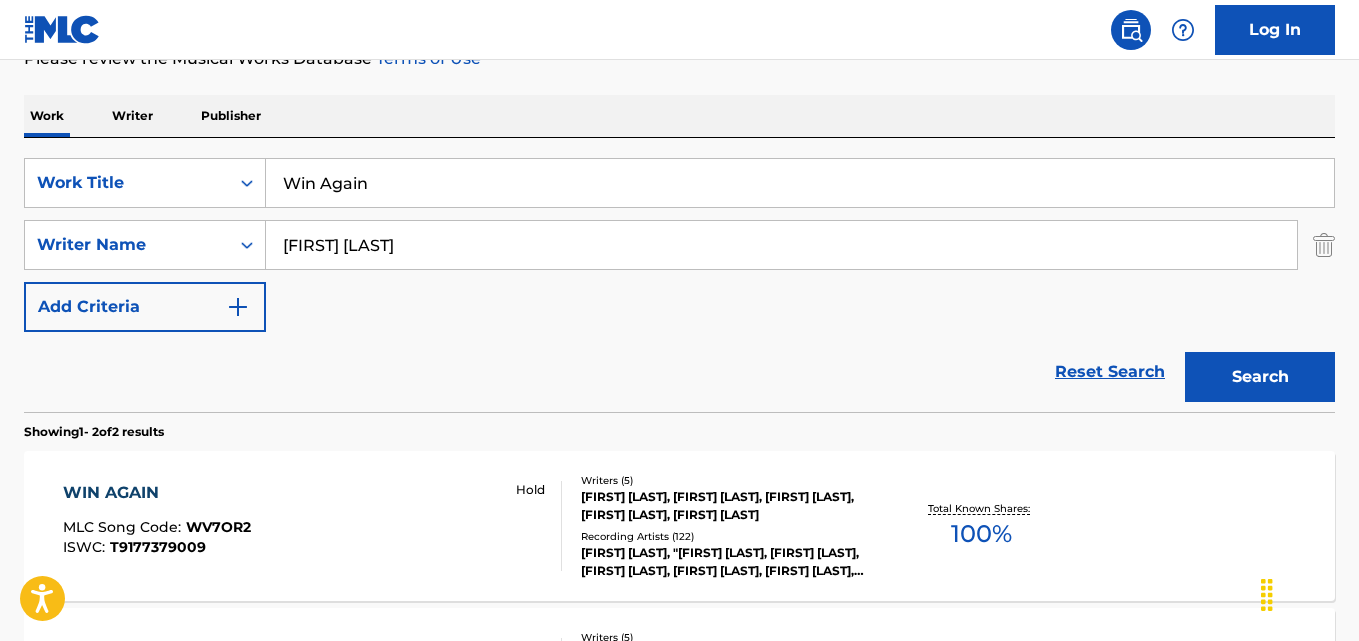 scroll, scrollTop: 335, scrollLeft: 0, axis: vertical 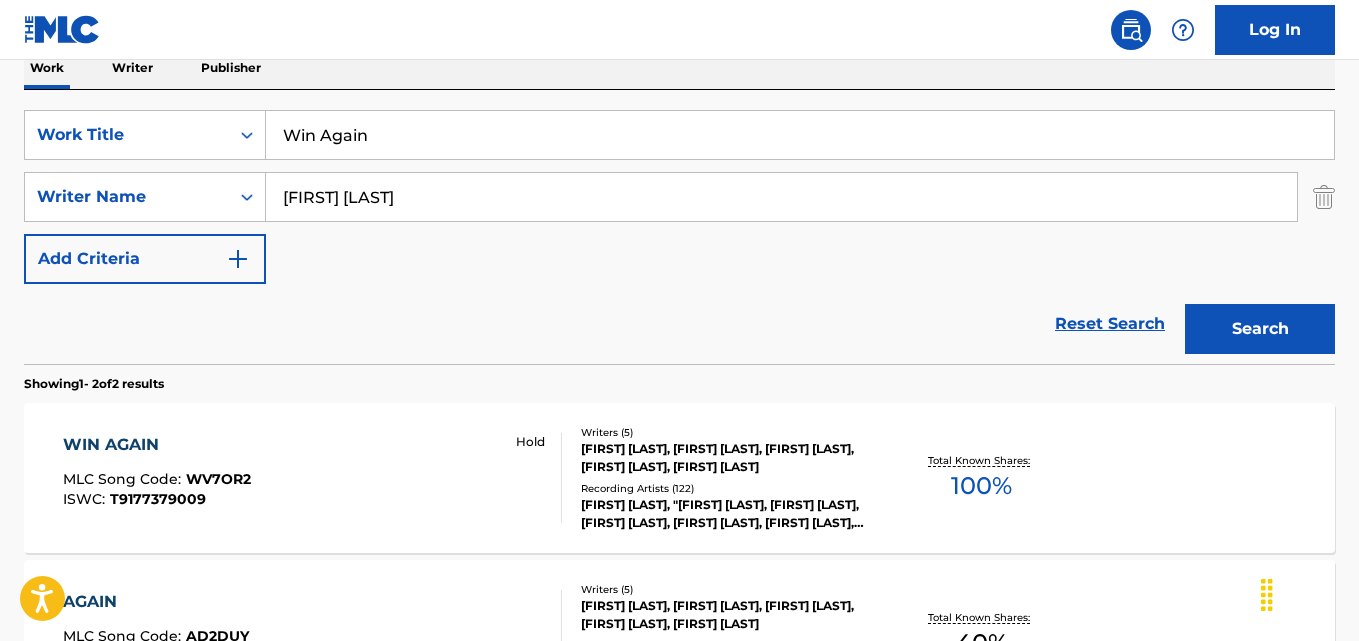 drag, startPoint x: 740, startPoint y: 315, endPoint x: 725, endPoint y: 324, distance: 17.492855 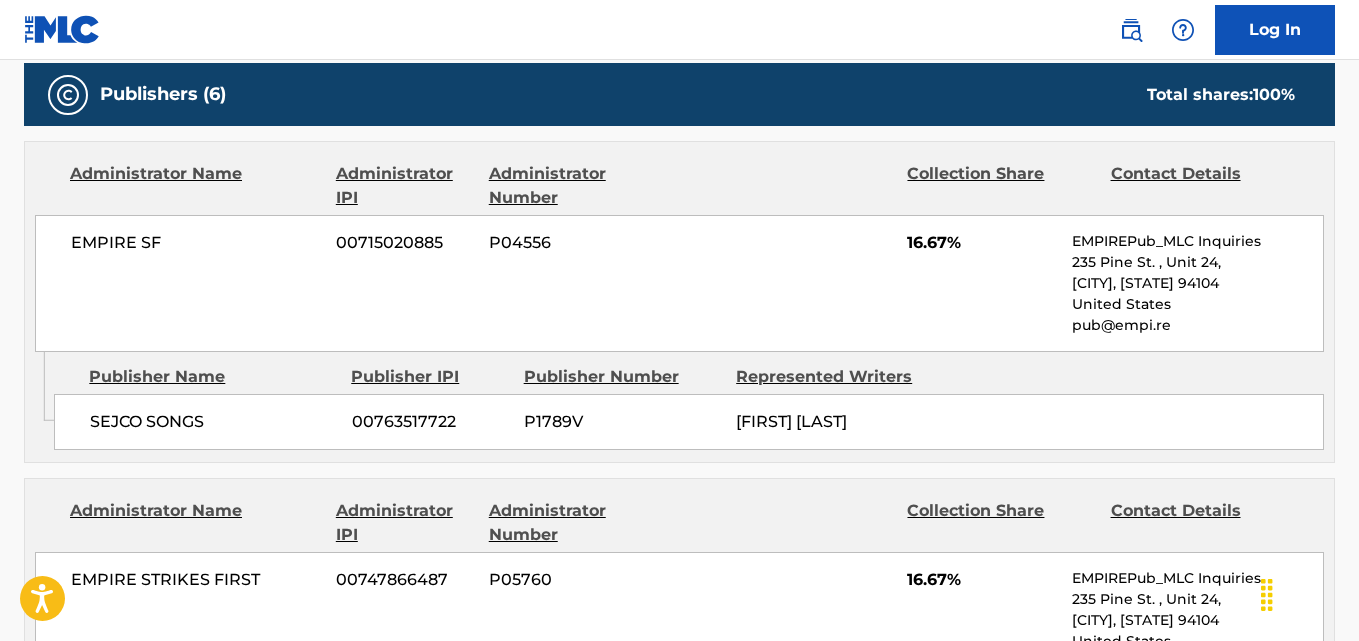 scroll, scrollTop: 1000, scrollLeft: 0, axis: vertical 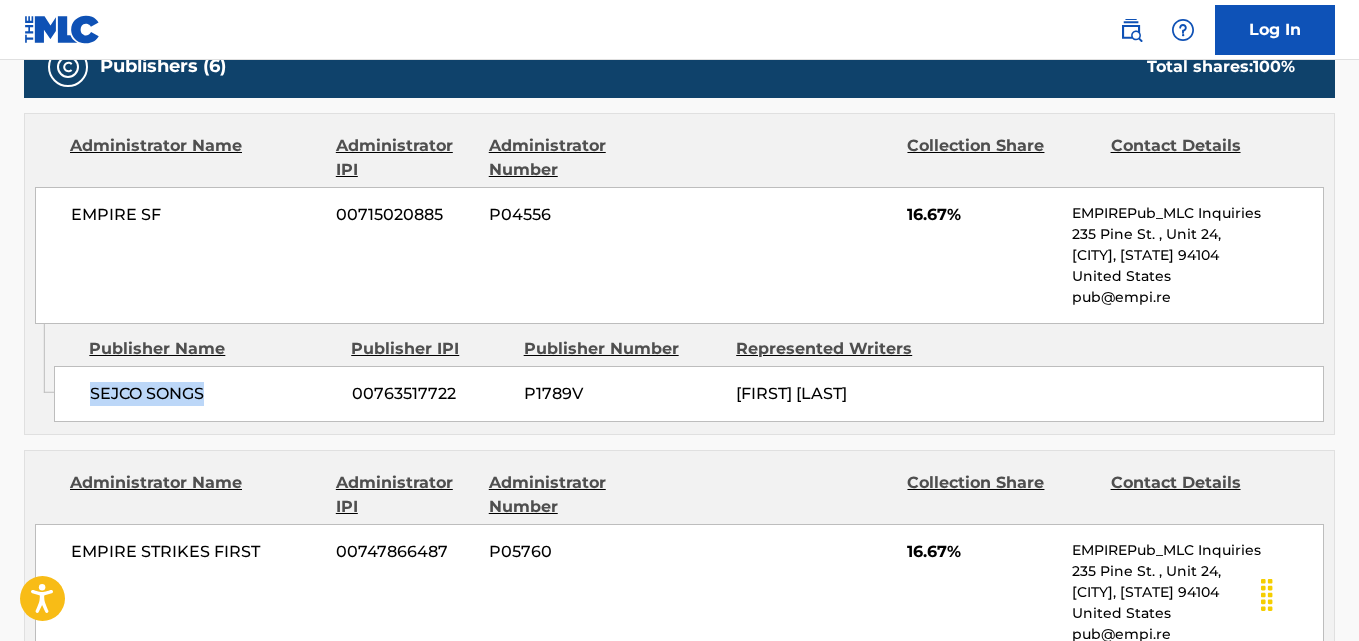 drag, startPoint x: 82, startPoint y: 405, endPoint x: 234, endPoint y: 411, distance: 152.11838 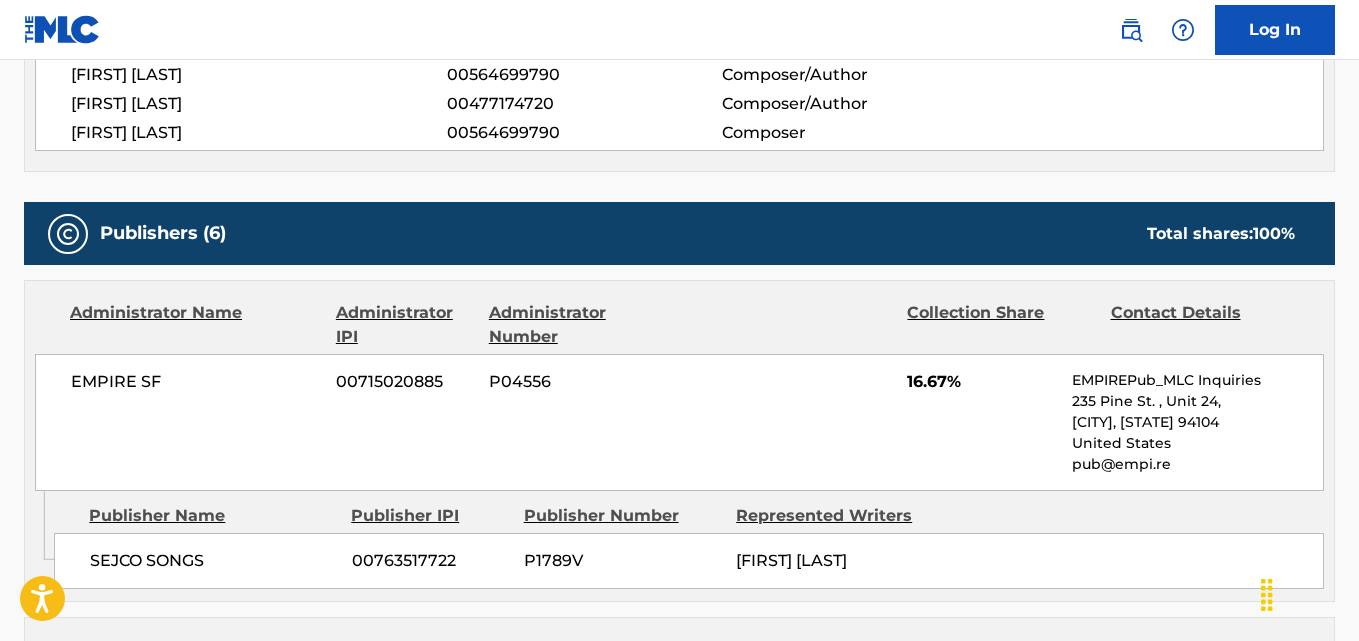 click on "EMPIRE SF 00715020885 P04556 16.67% EMPIREPub_MLC Inquiries 235 Pine St. , Unit 24, [CITY], [STATE] 94104 United States pub@empi.re" at bounding box center [679, 422] 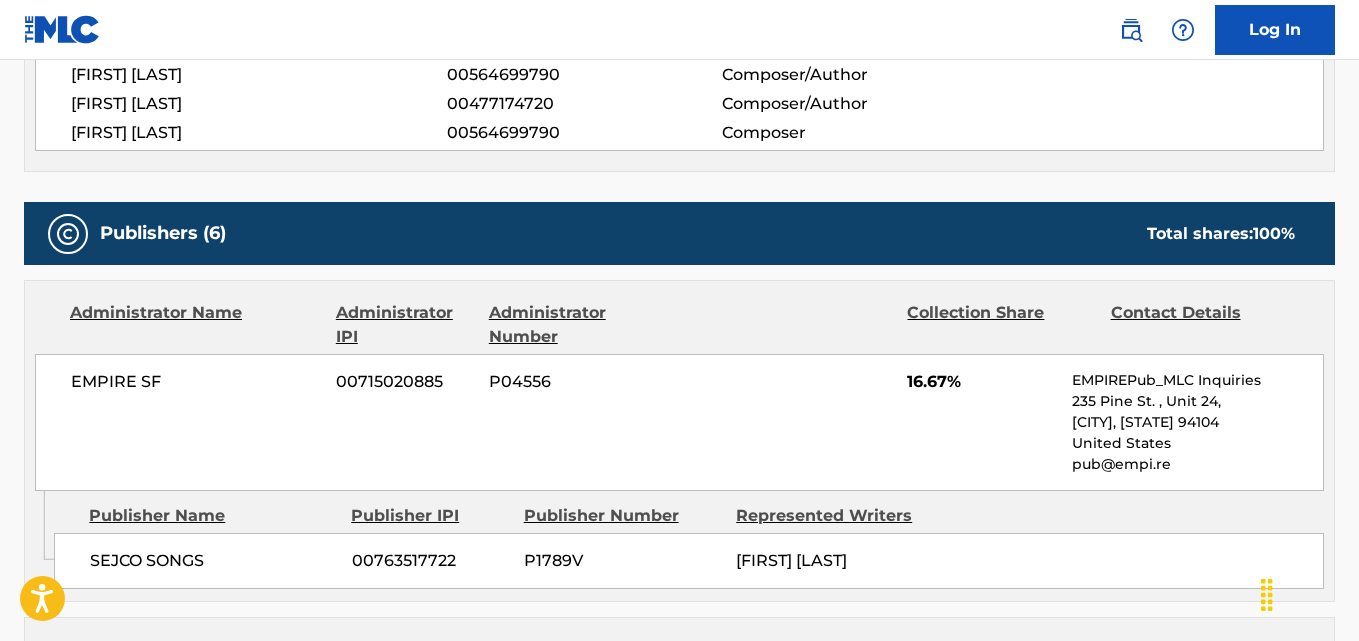 scroll, scrollTop: 1000, scrollLeft: 0, axis: vertical 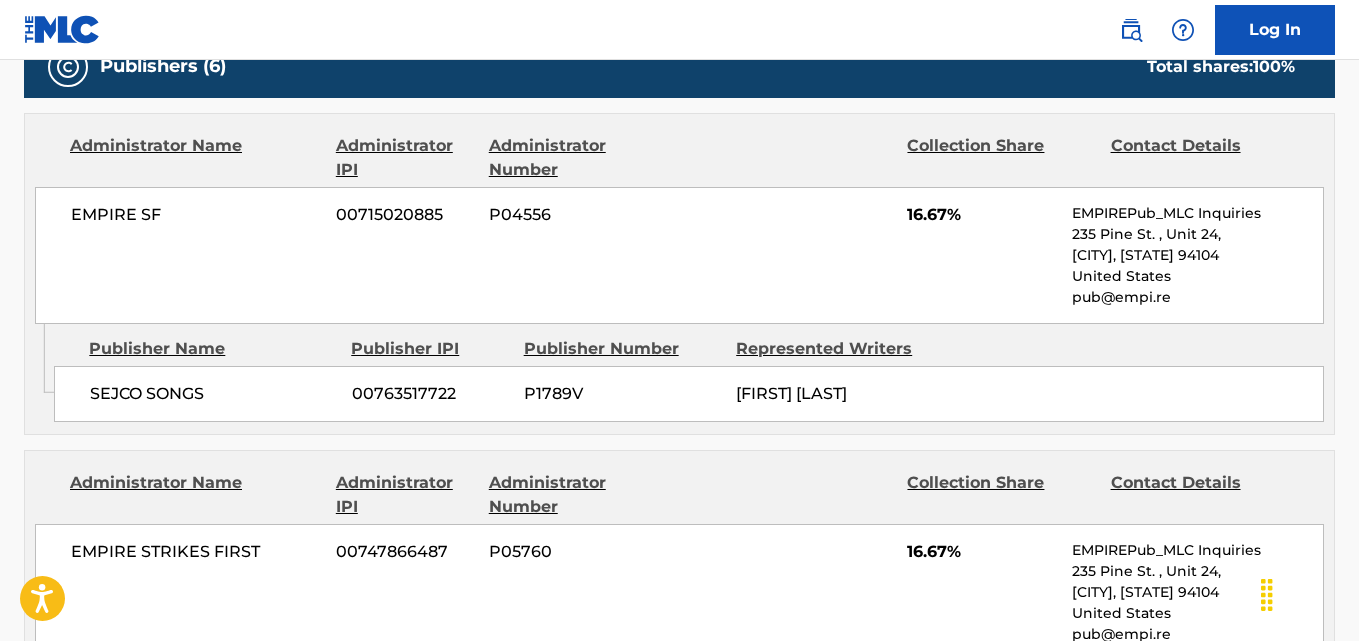 click on "EMPIRE SF 00715020885 P04556 16.67% EMPIREPub_MLC Inquiries 235 Pine St. , Unit 24, [CITY], [STATE] 94104 United States pub@empi.re" at bounding box center (679, 255) 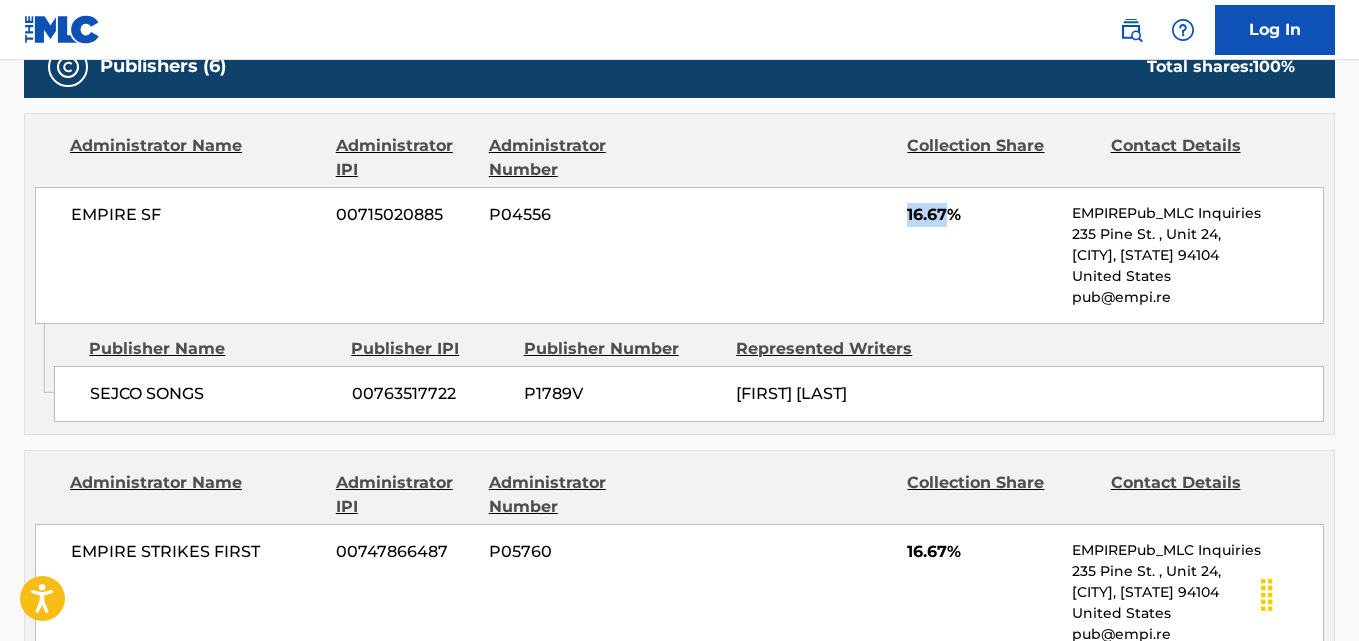 click on "EMPIRE SF 00715020885 P04556 16.67% EMPIREPub_MLC Inquiries 235 Pine St. , Unit 24, [CITY], [STATE] 94104 United States pub@empi.re" at bounding box center [679, 255] 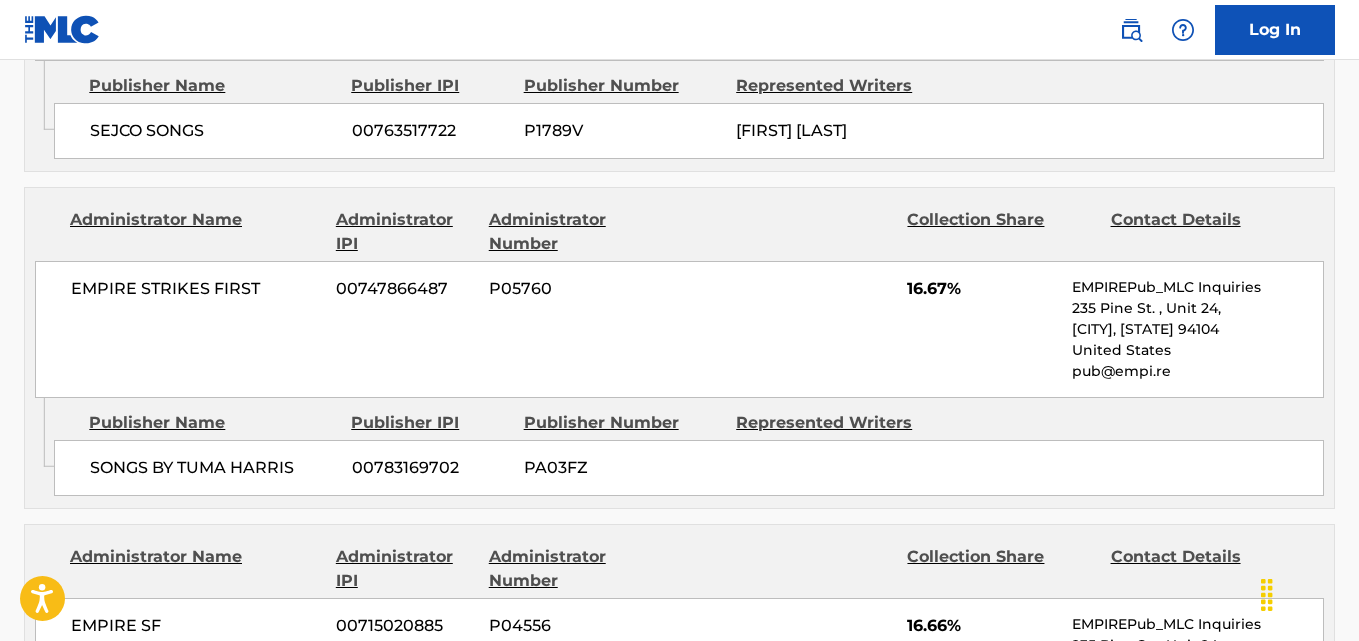 scroll, scrollTop: 1333, scrollLeft: 0, axis: vertical 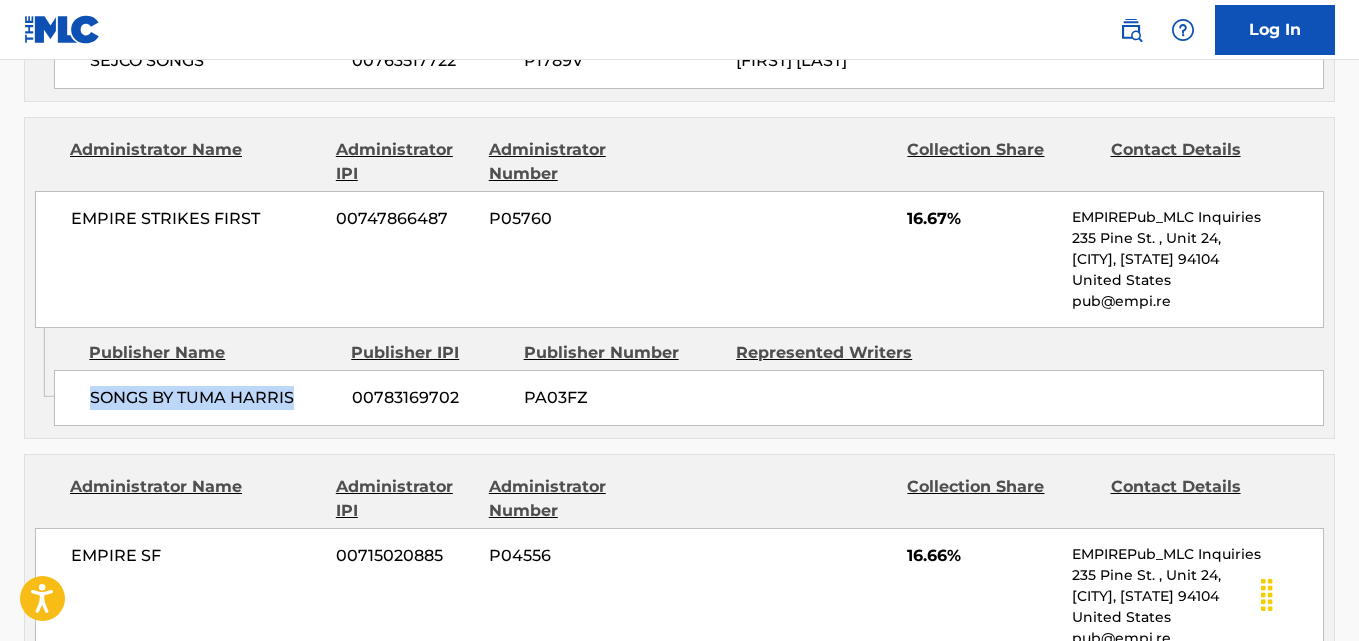 drag, startPoint x: 94, startPoint y: 409, endPoint x: 317, endPoint y: 412, distance: 223.02017 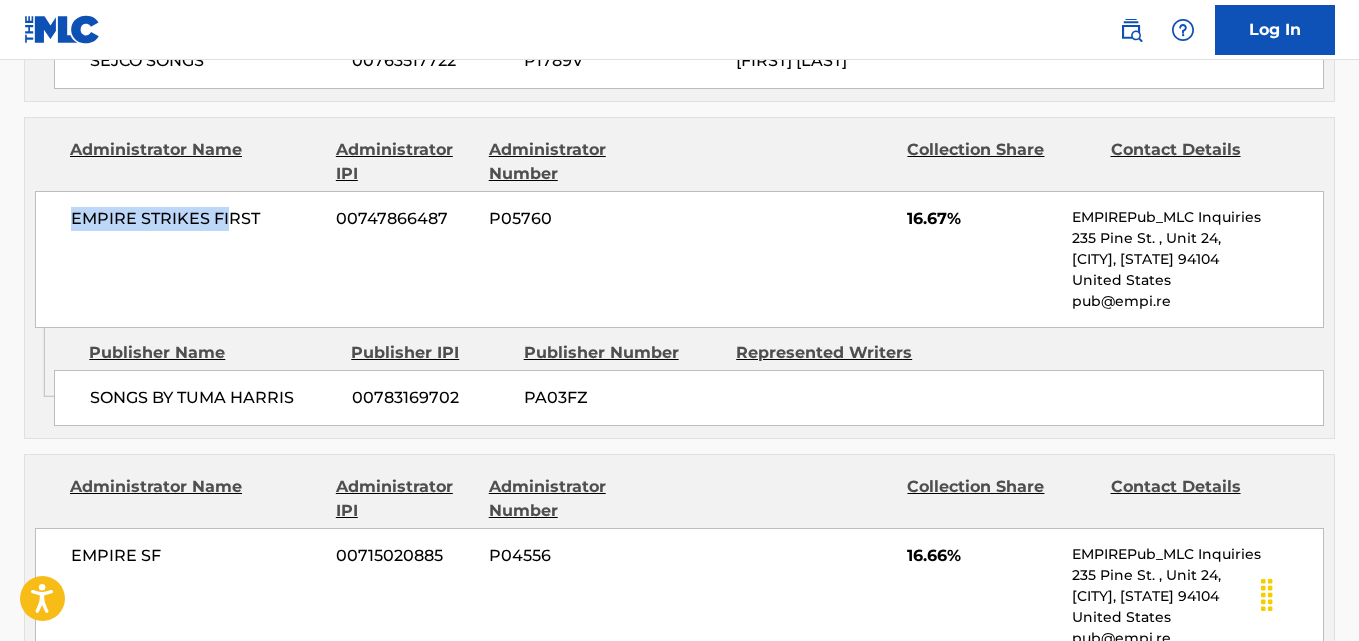 drag, startPoint x: 62, startPoint y: 214, endPoint x: 227, endPoint y: 214, distance: 165 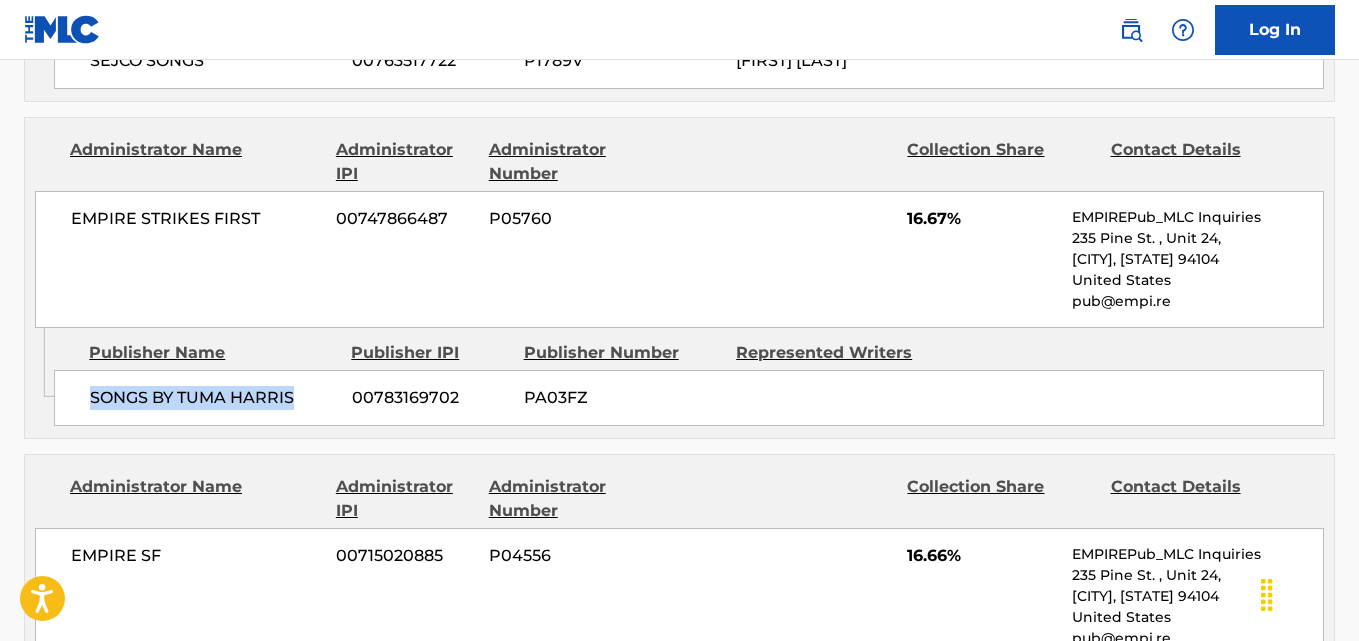 drag, startPoint x: 92, startPoint y: 393, endPoint x: 330, endPoint y: 393, distance: 238 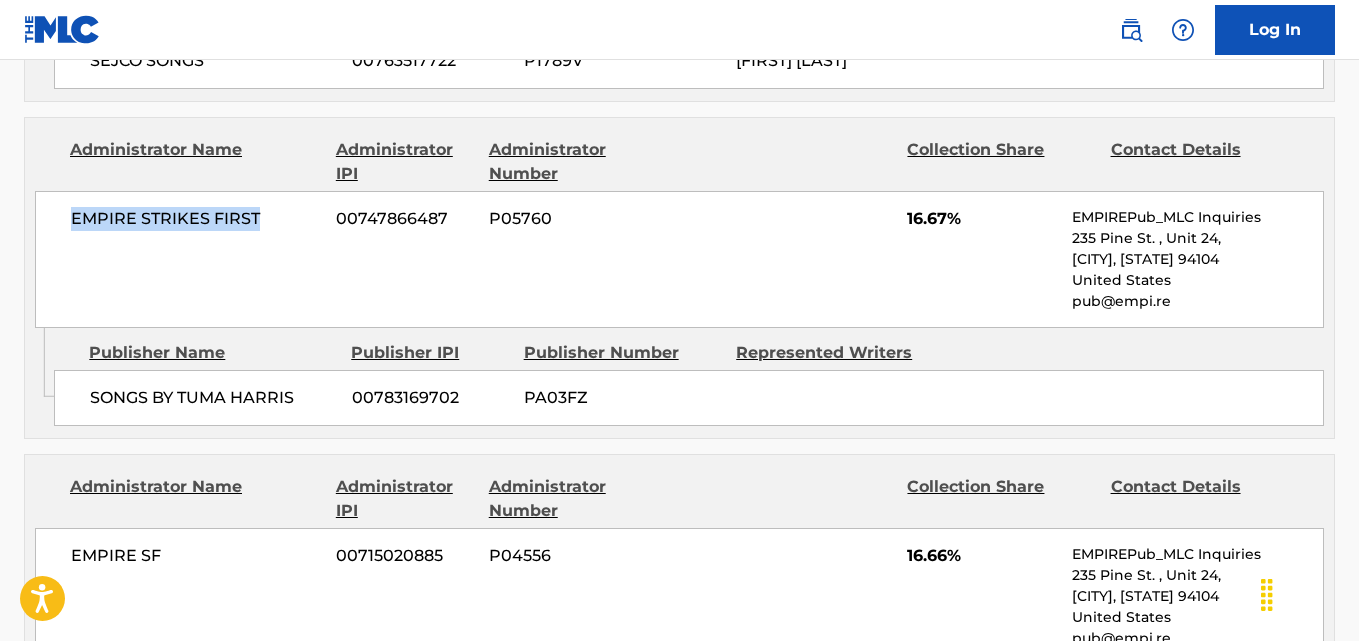 drag, startPoint x: 67, startPoint y: 233, endPoint x: 262, endPoint y: 231, distance: 195.01025 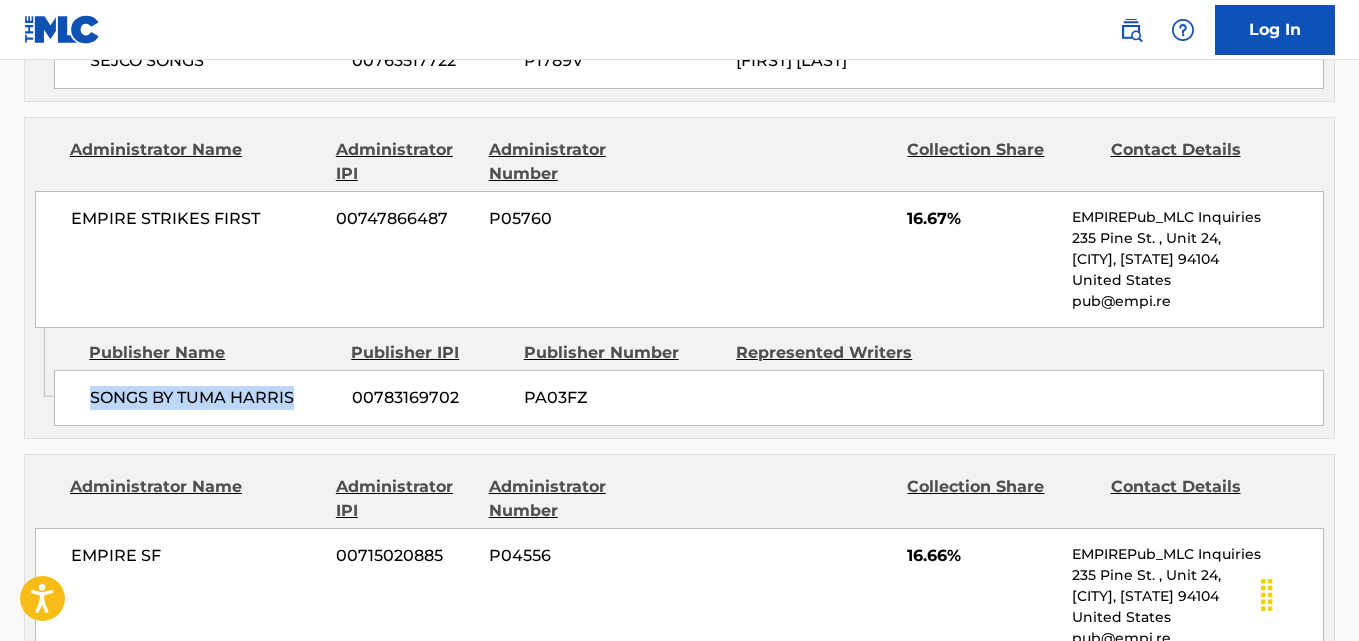 drag, startPoint x: 89, startPoint y: 395, endPoint x: 320, endPoint y: 403, distance: 231.13849 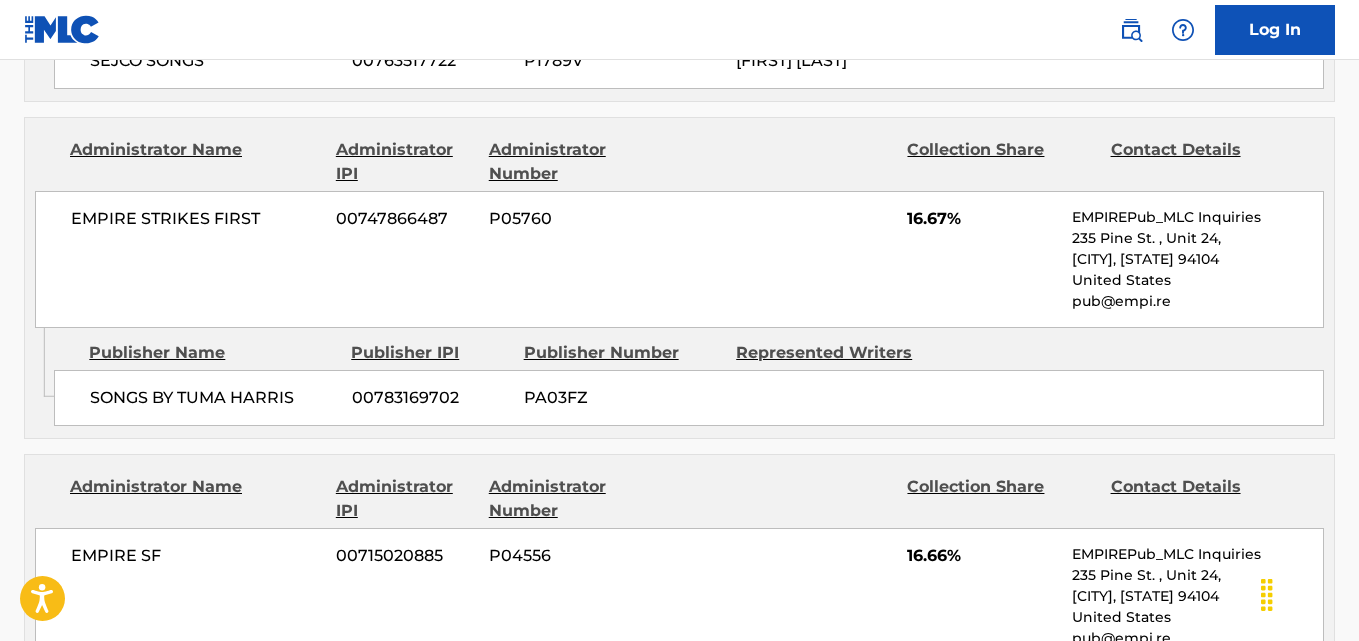 click on "16.67%" at bounding box center [982, 219] 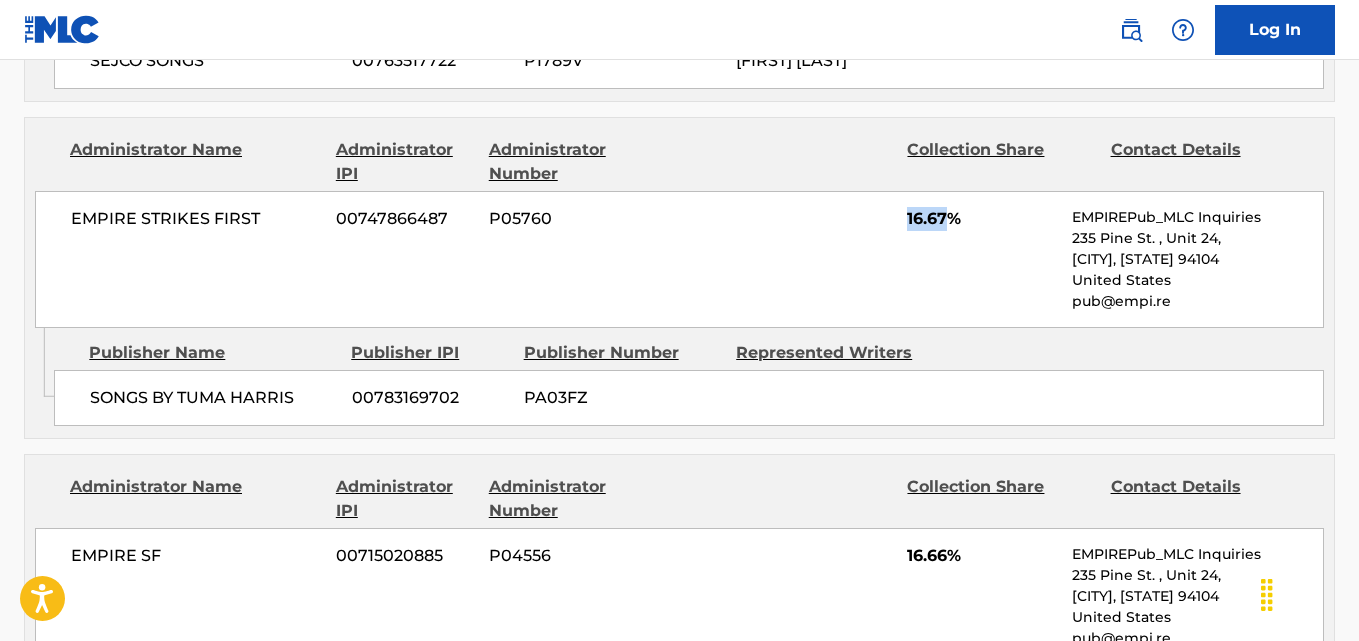 click on "16.67%" at bounding box center (982, 219) 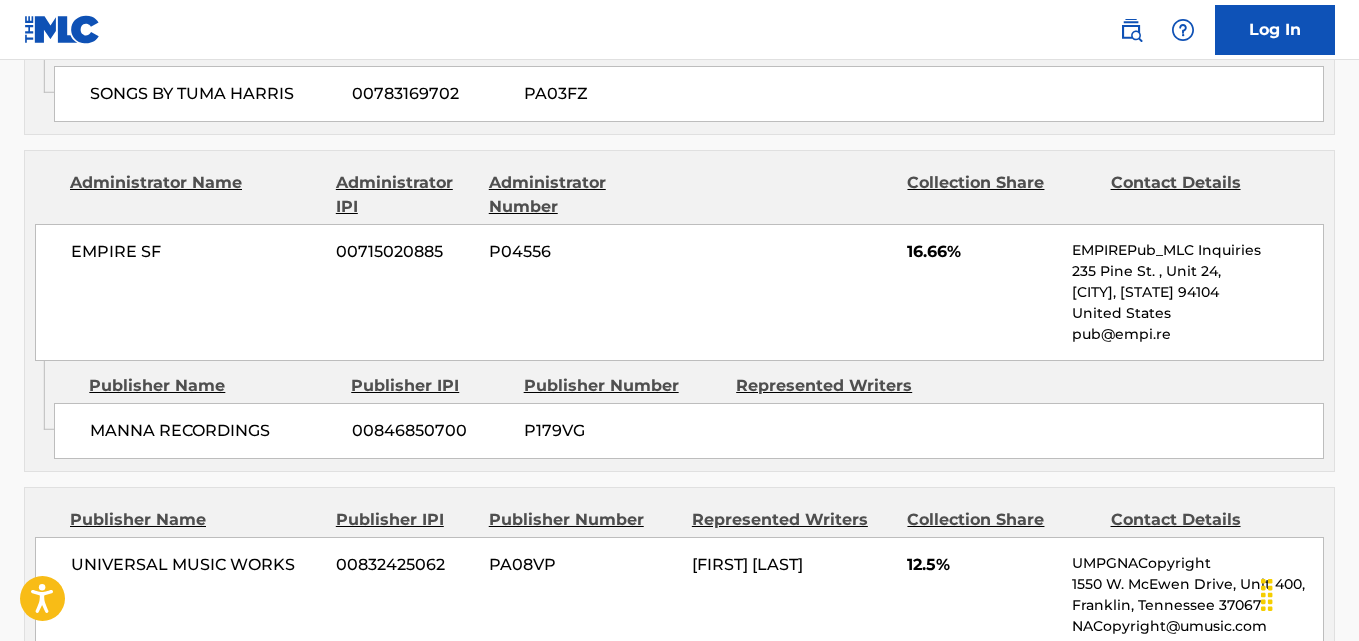 scroll, scrollTop: 1667, scrollLeft: 0, axis: vertical 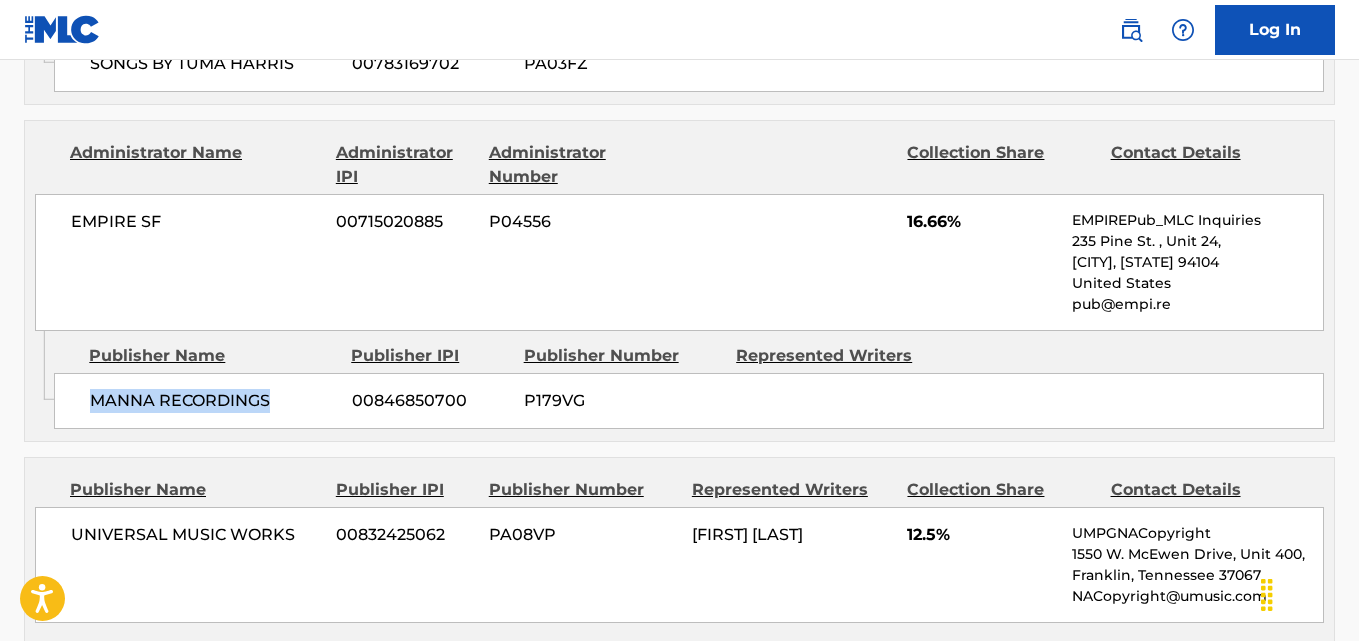 drag, startPoint x: 94, startPoint y: 393, endPoint x: 329, endPoint y: 404, distance: 235.25731 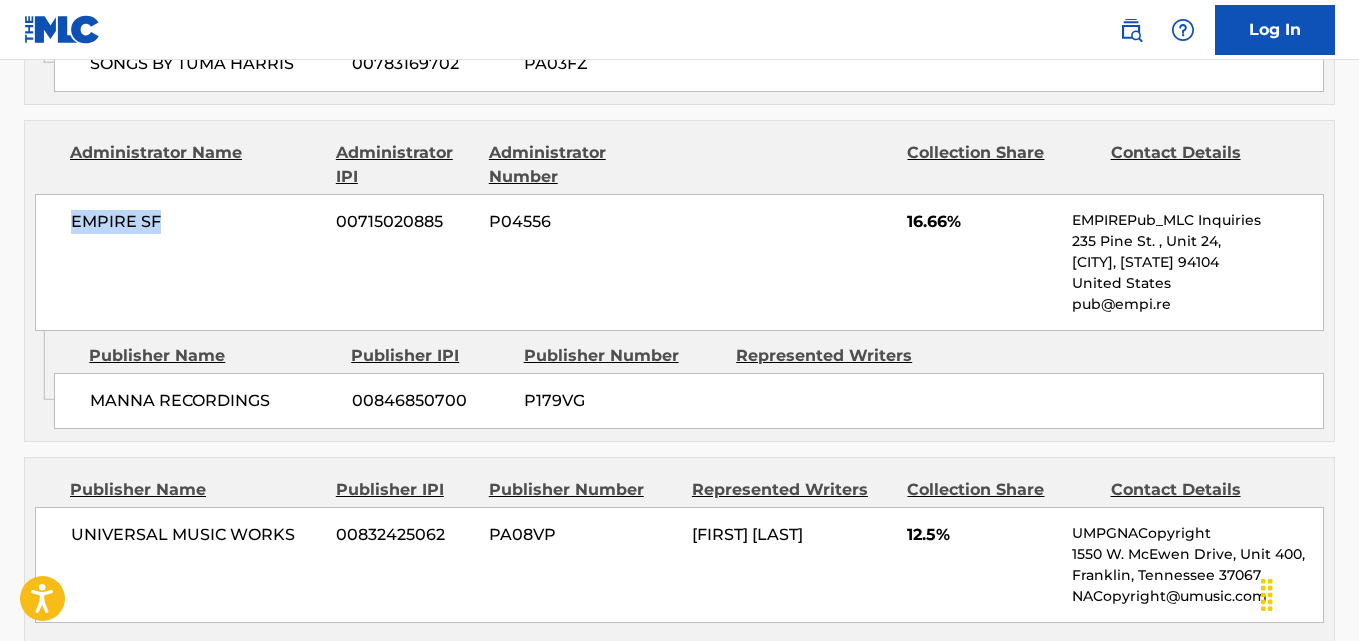 drag, startPoint x: 72, startPoint y: 227, endPoint x: 415, endPoint y: 360, distance: 367.88315 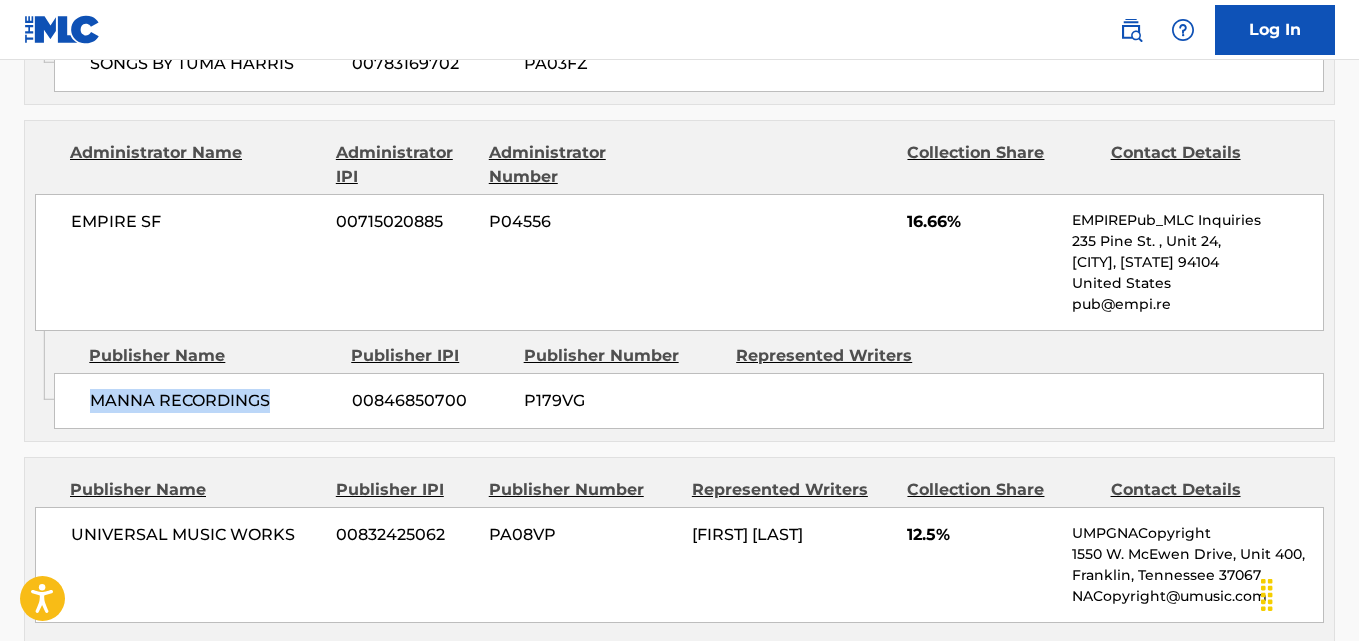 drag, startPoint x: 85, startPoint y: 394, endPoint x: 299, endPoint y: 406, distance: 214.33618 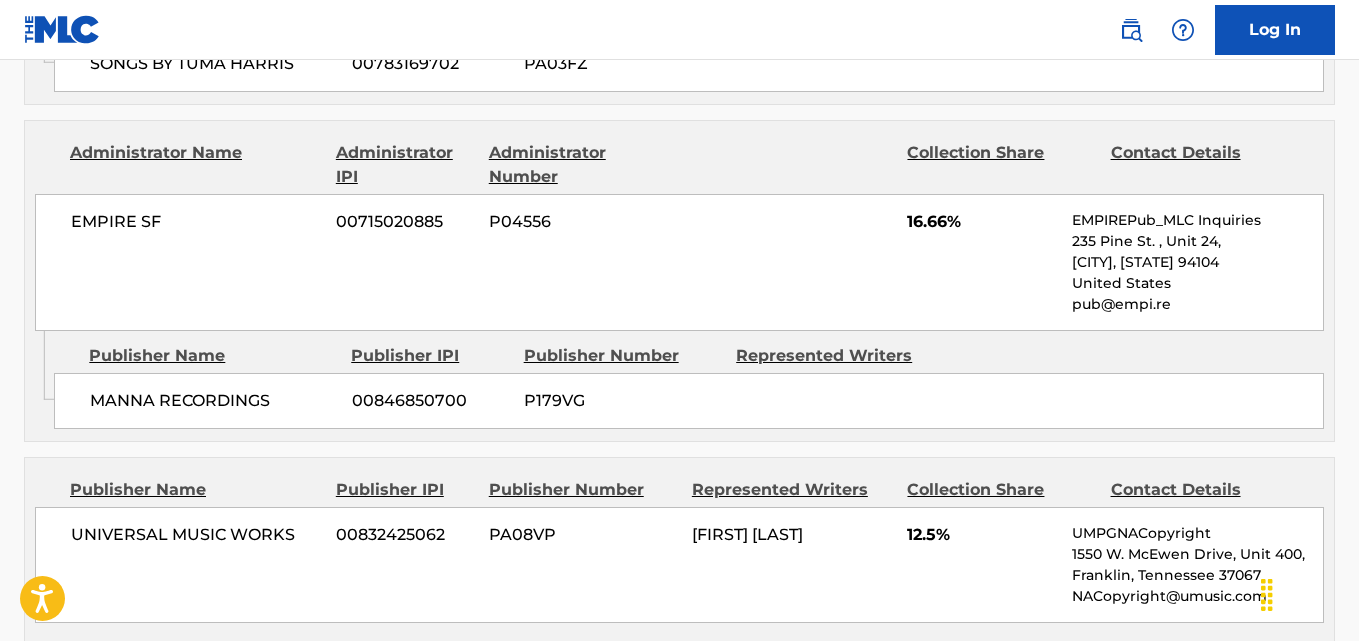 click on "16.66%" at bounding box center (982, 222) 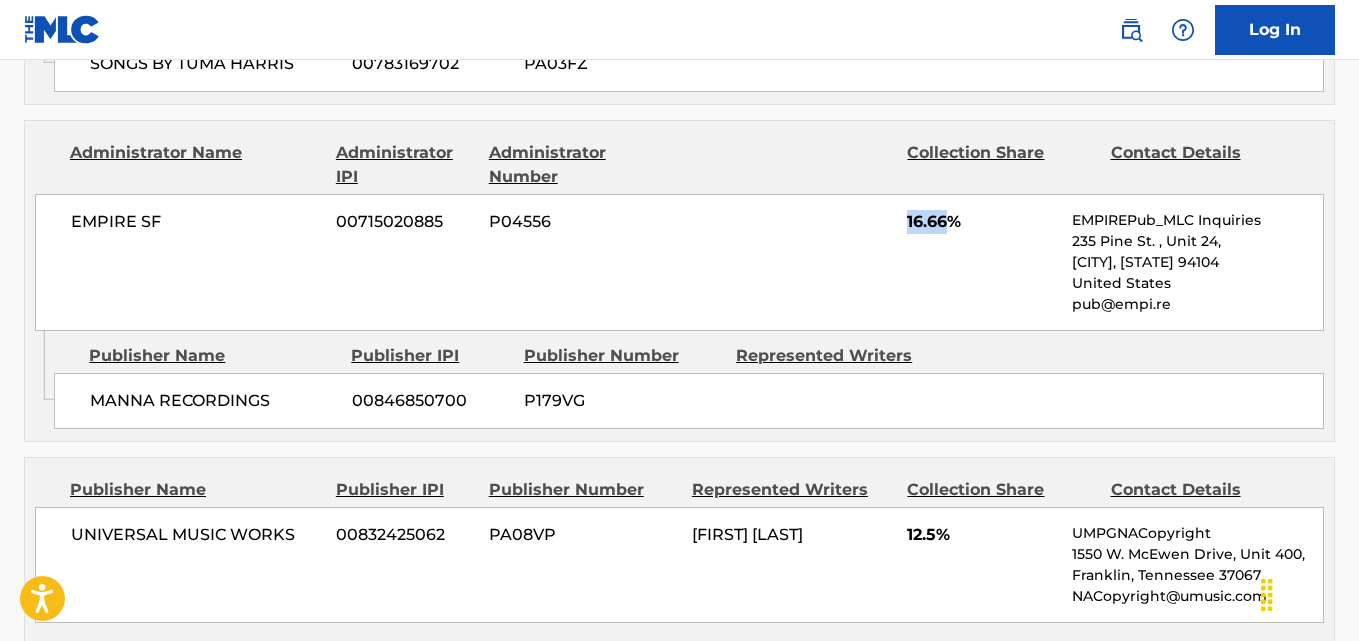 click on "16.66%" at bounding box center [982, 222] 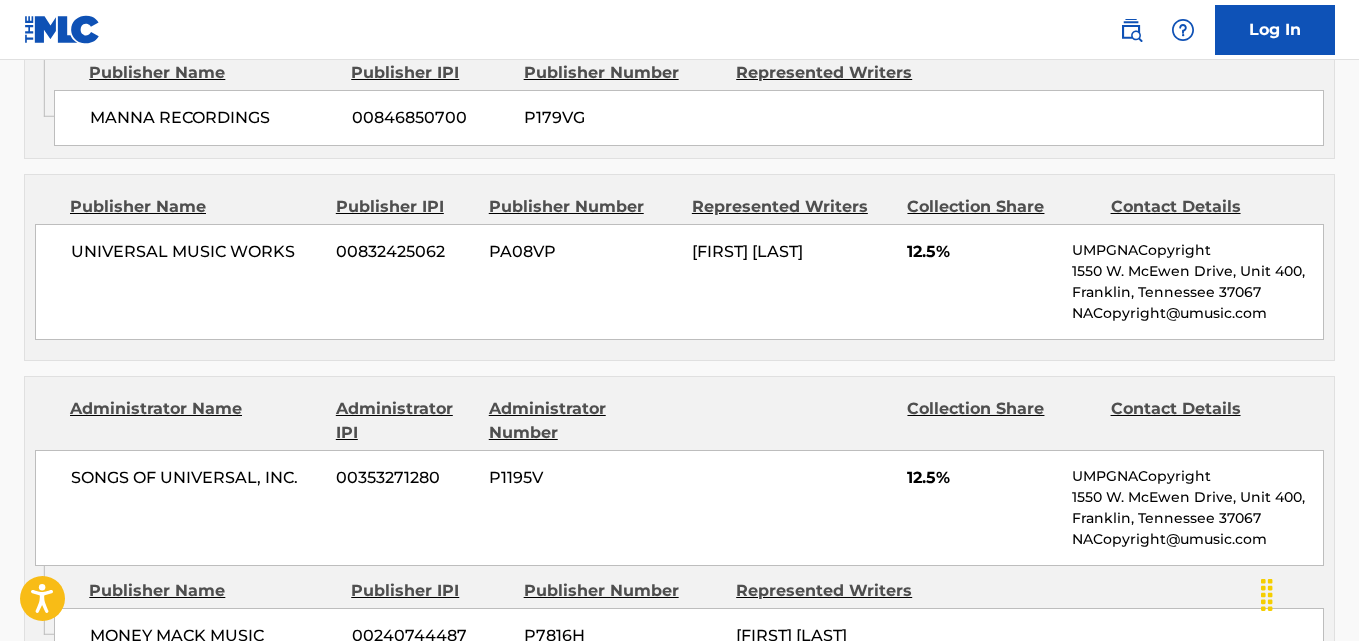 scroll, scrollTop: 2000, scrollLeft: 0, axis: vertical 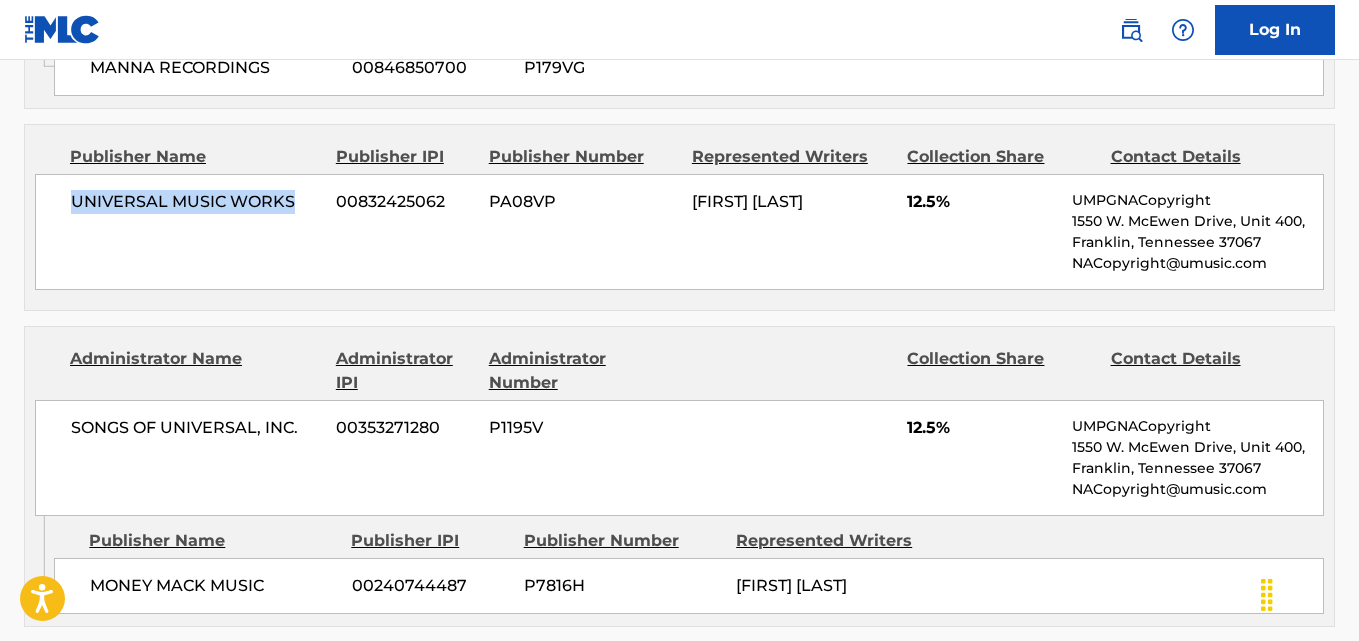 drag, startPoint x: 74, startPoint y: 200, endPoint x: 316, endPoint y: 200, distance: 242 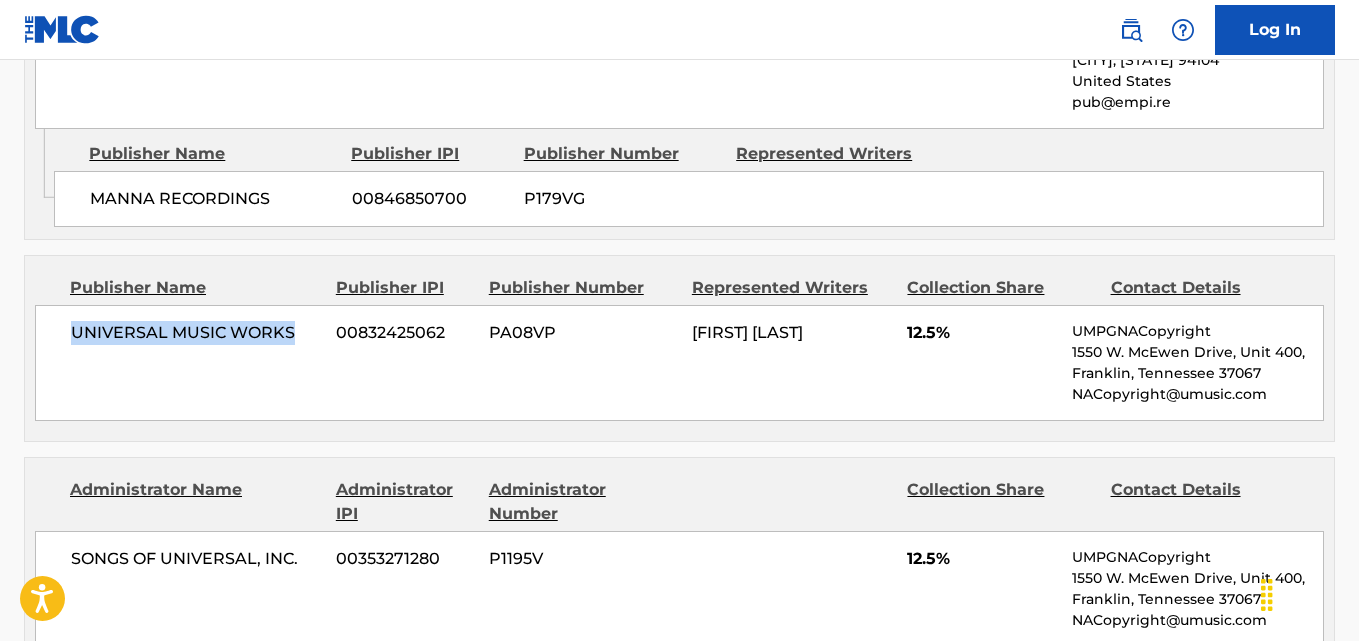 scroll, scrollTop: 2030, scrollLeft: 0, axis: vertical 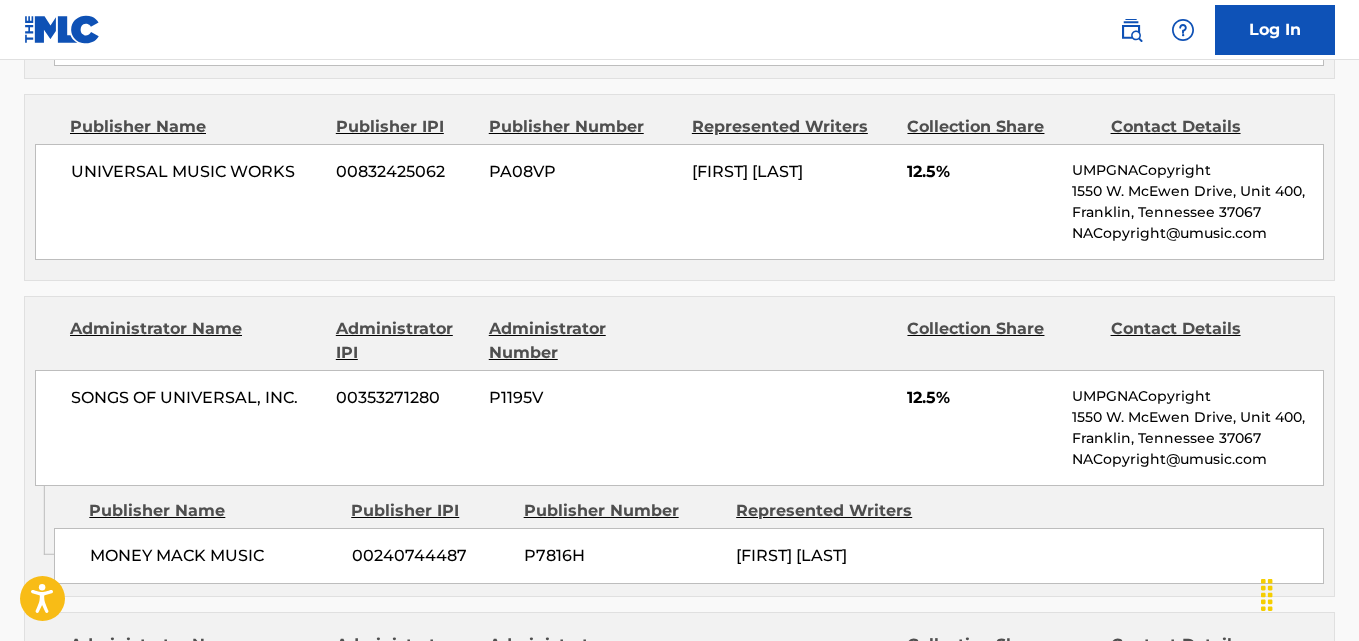 click on "12.5%" at bounding box center [982, 172] 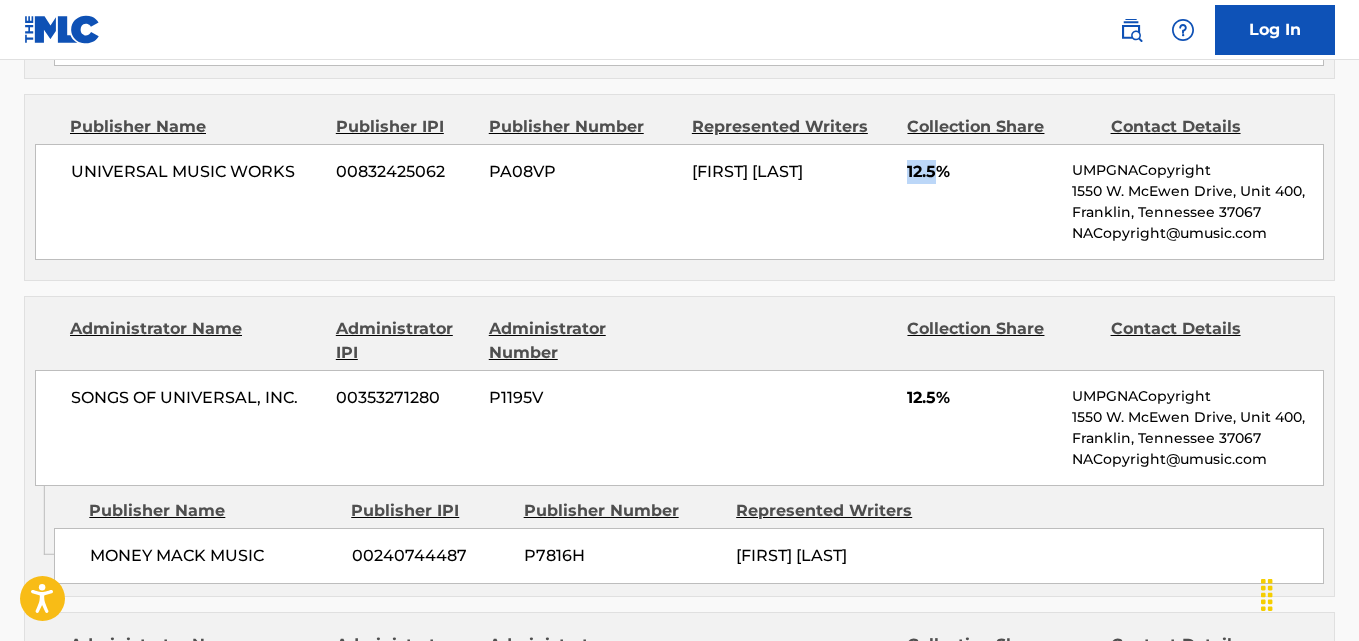 click on "12.5%" at bounding box center (982, 172) 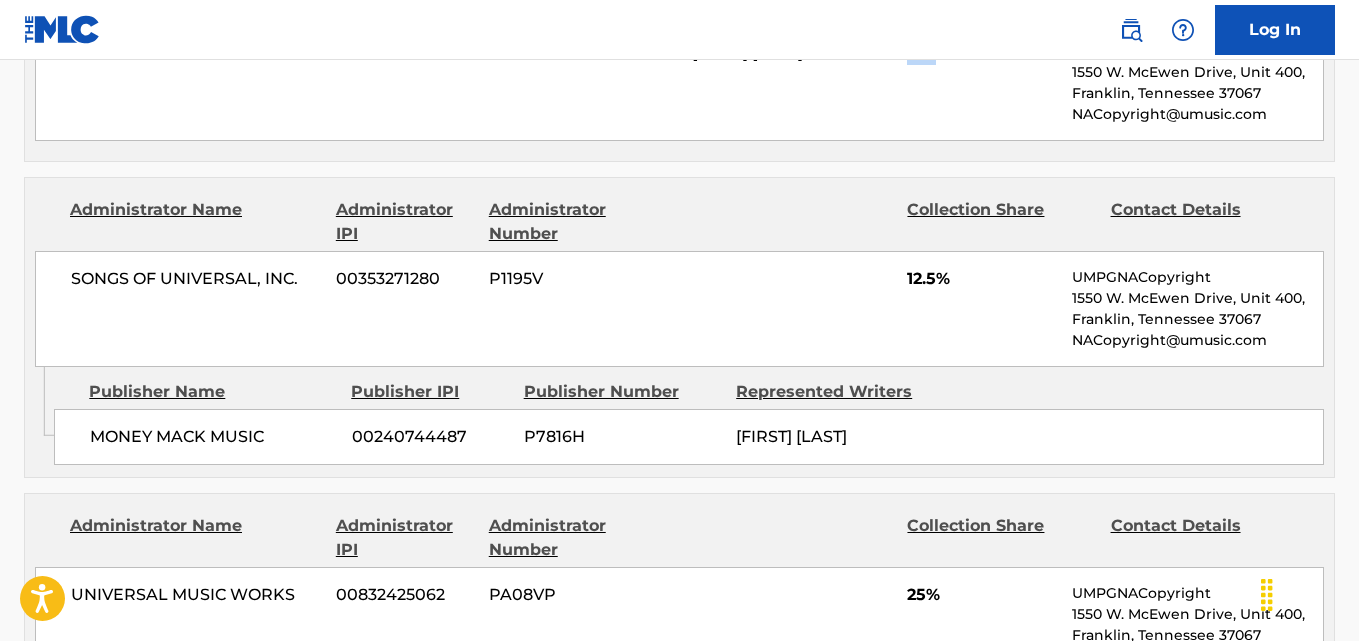 scroll, scrollTop: 2197, scrollLeft: 0, axis: vertical 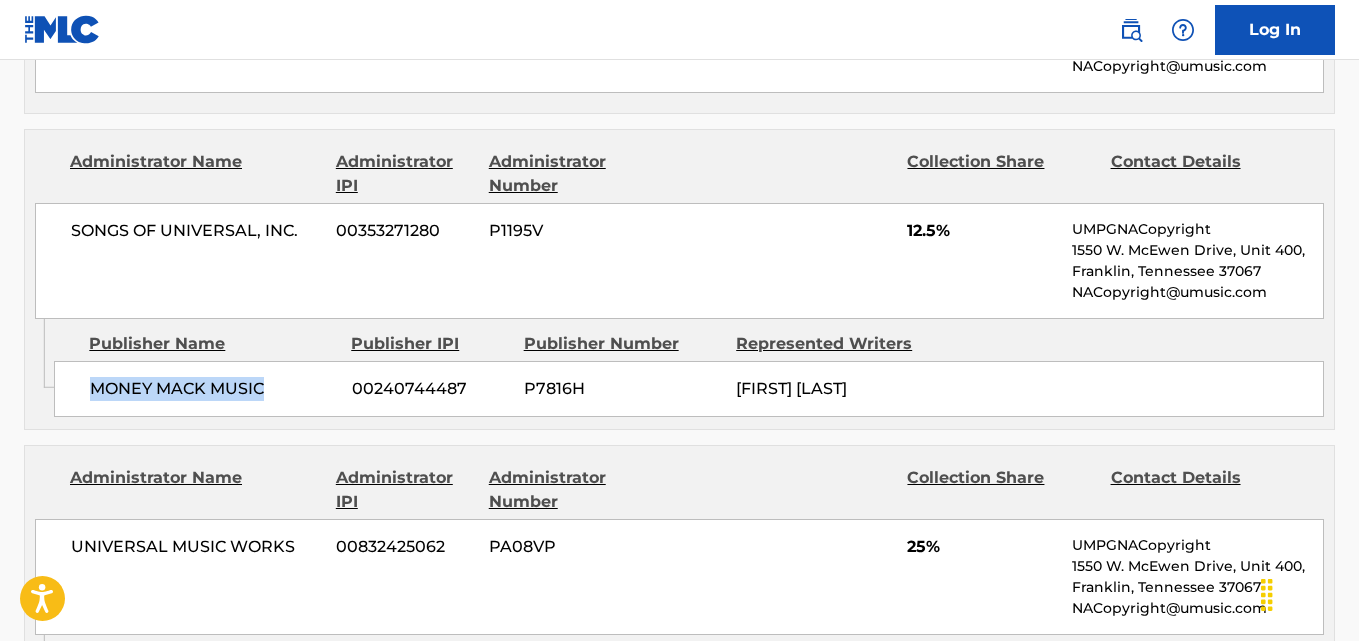 drag, startPoint x: 85, startPoint y: 391, endPoint x: 276, endPoint y: 399, distance: 191.16747 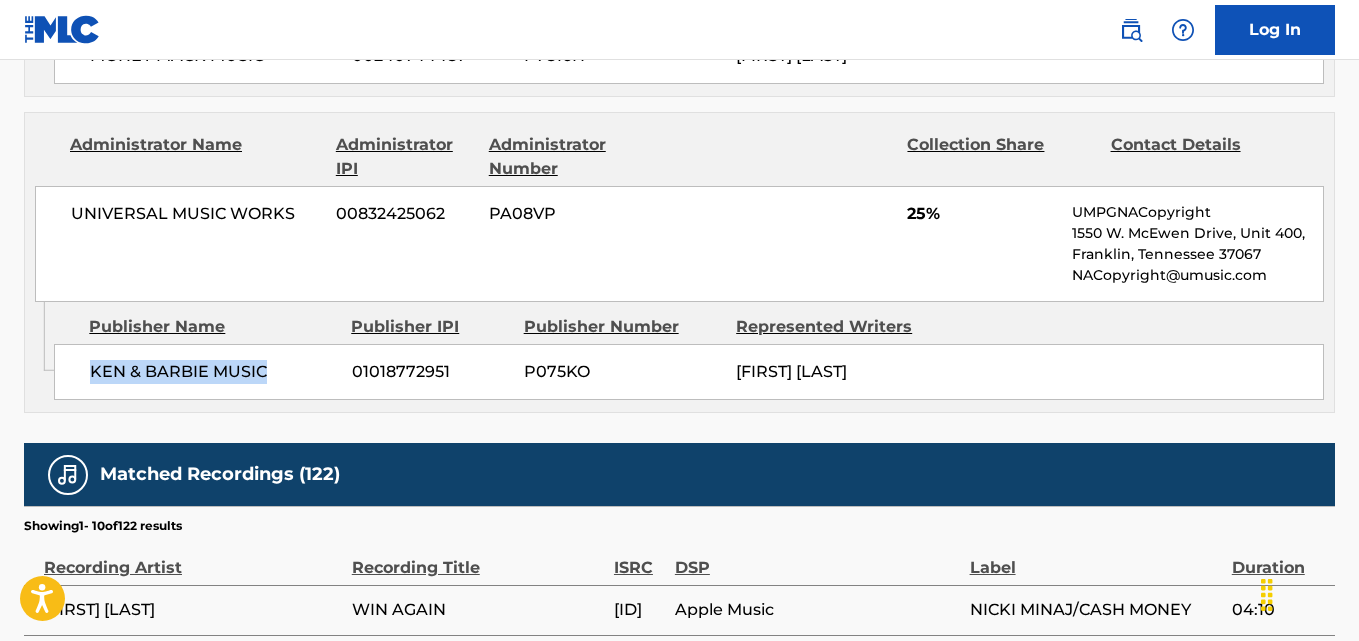 drag, startPoint x: 92, startPoint y: 370, endPoint x: 289, endPoint y: 370, distance: 197 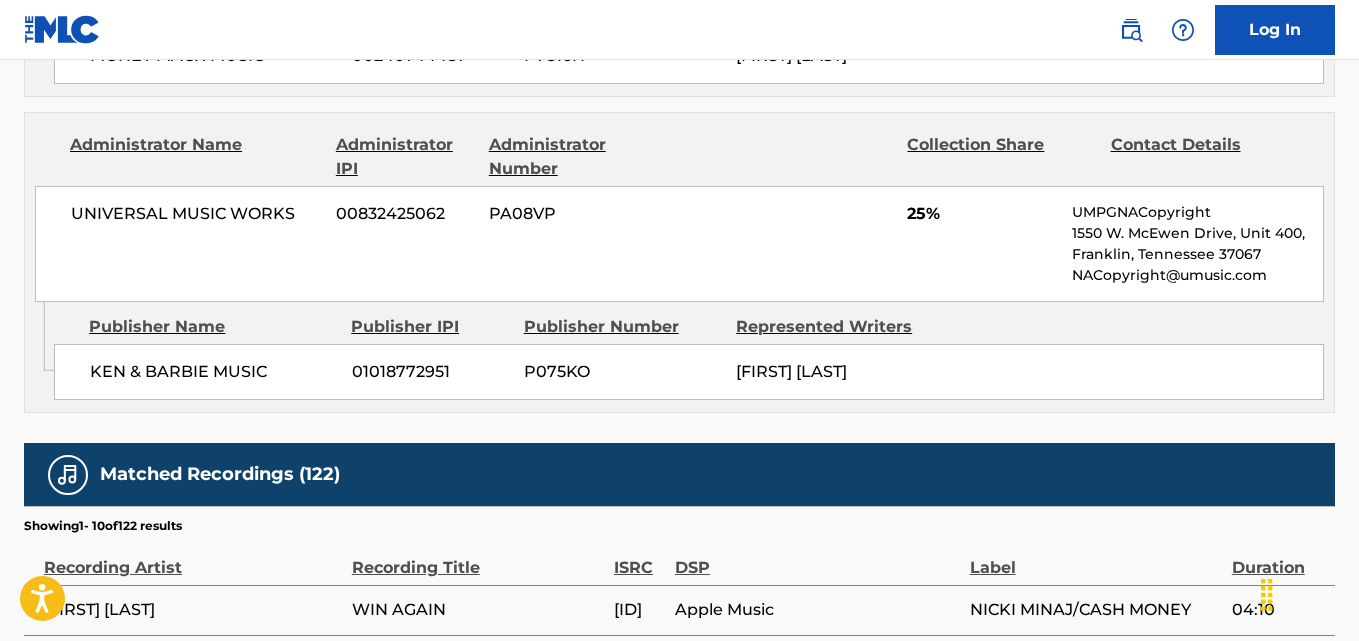 click on "25%" at bounding box center (982, 214) 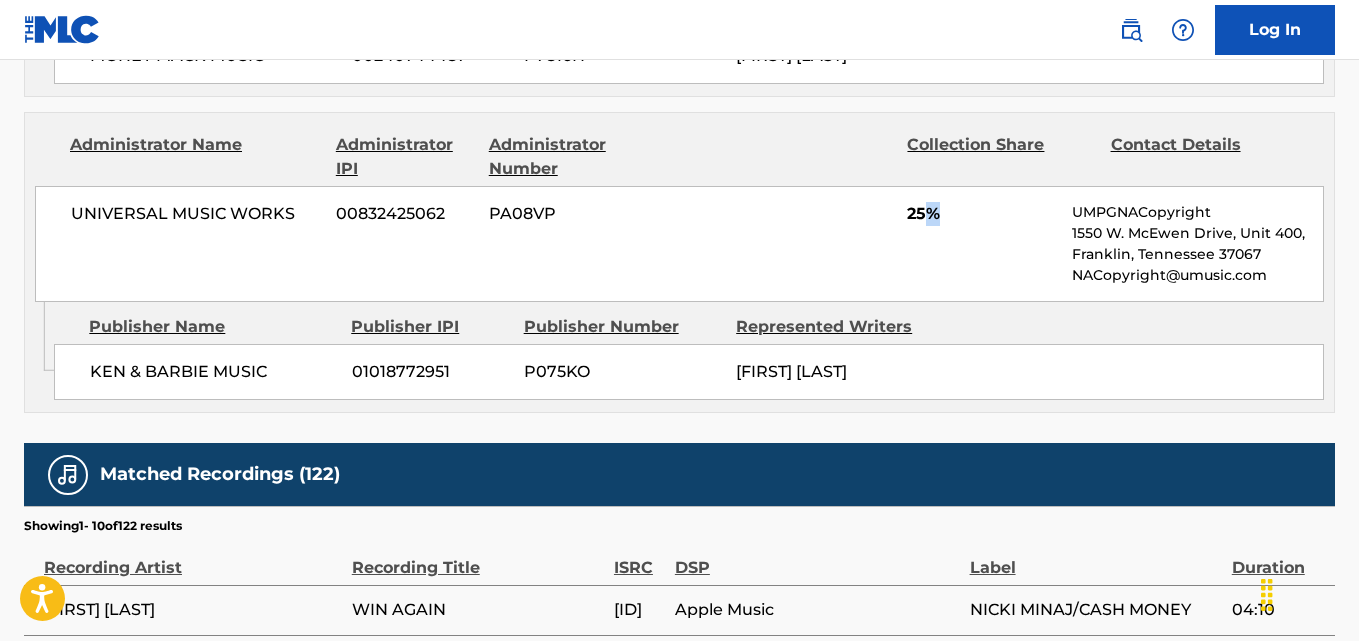 click on "25%" at bounding box center (982, 214) 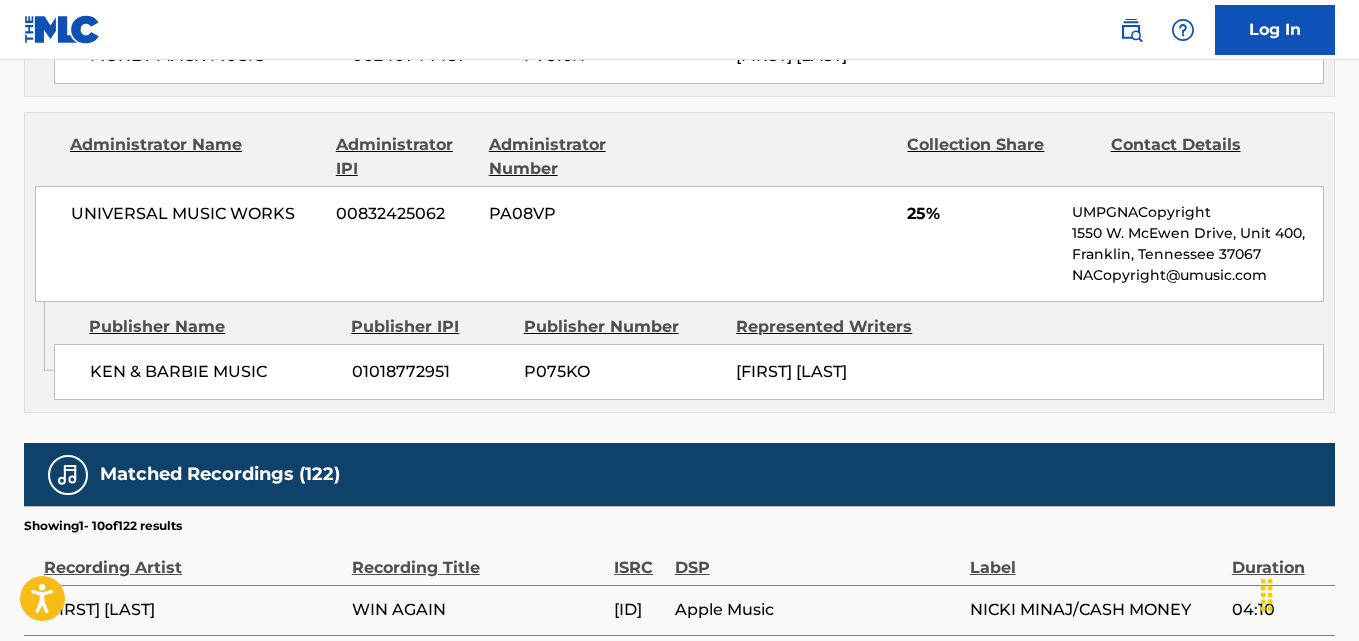 click on "25%" at bounding box center (982, 214) 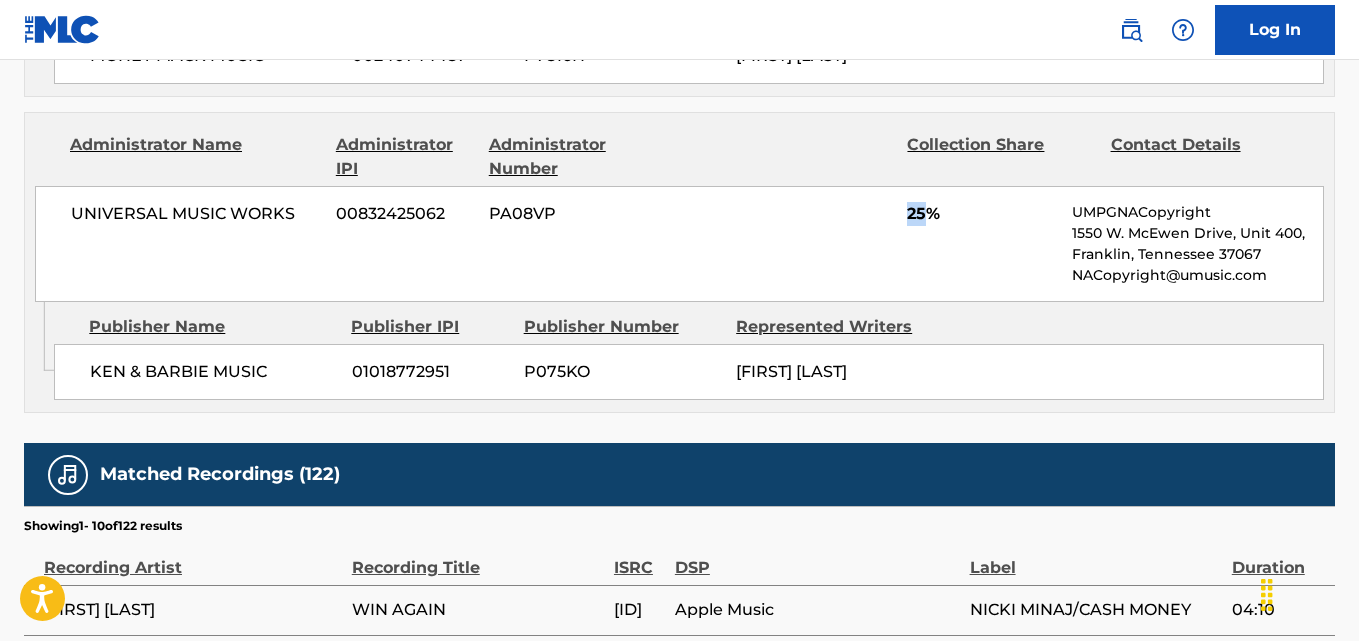 click on "25%" at bounding box center [982, 214] 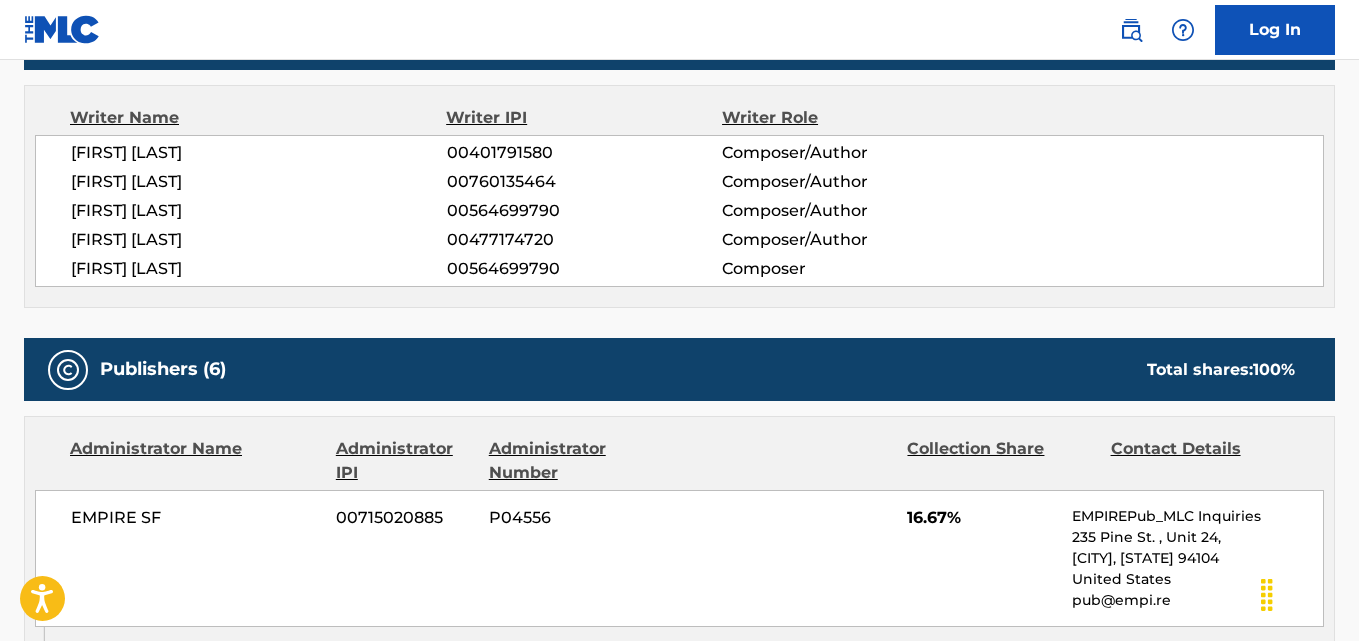 scroll, scrollTop: 1073, scrollLeft: 0, axis: vertical 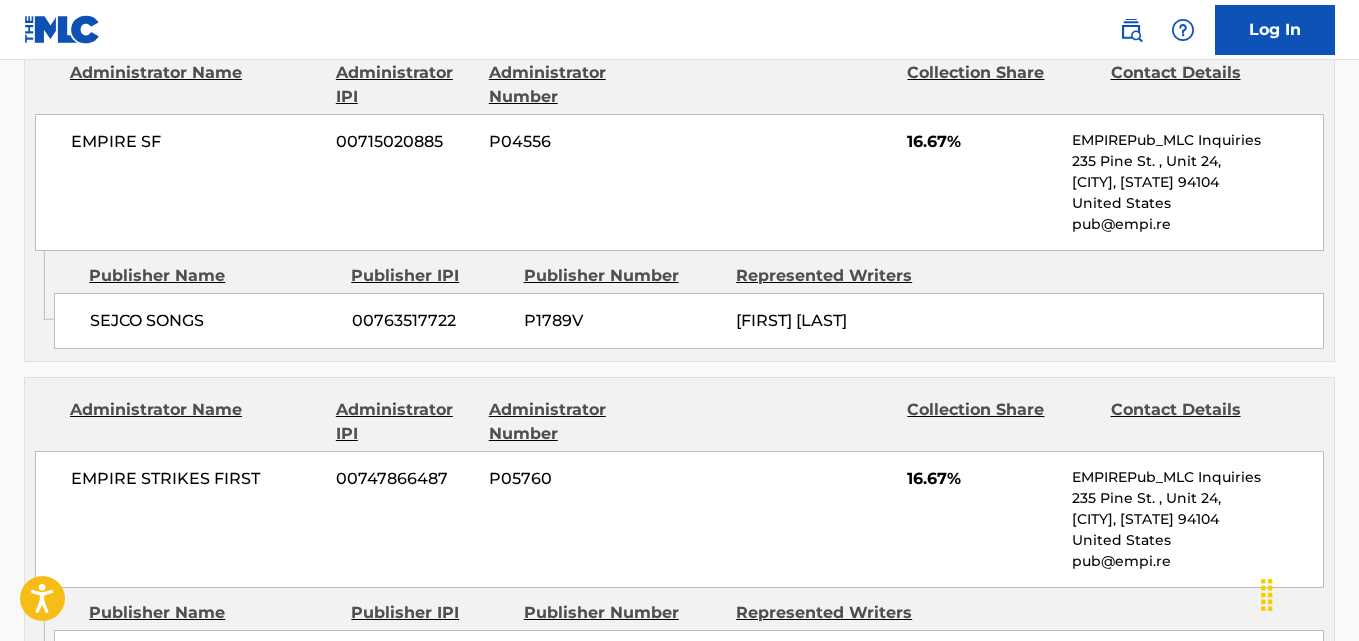 click on "SEJCO SONGS" at bounding box center (213, 321) 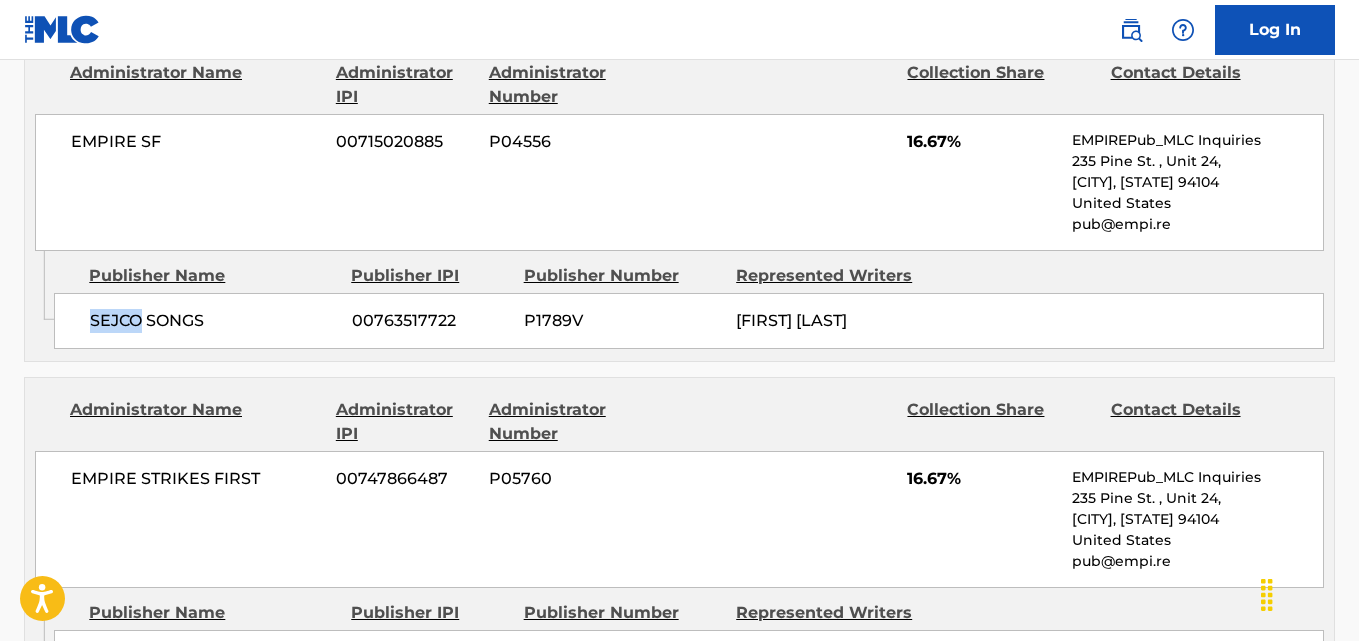 drag, startPoint x: 95, startPoint y: 317, endPoint x: 142, endPoint y: 318, distance: 47.010635 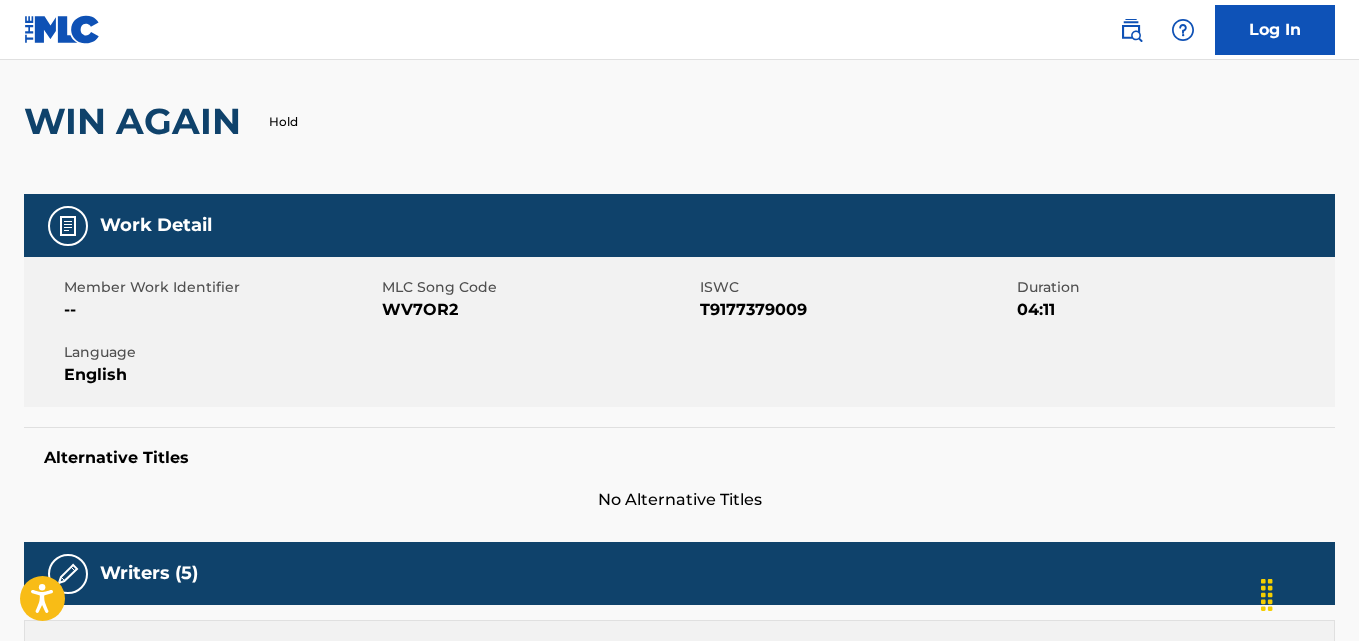 scroll, scrollTop: 0, scrollLeft: 0, axis: both 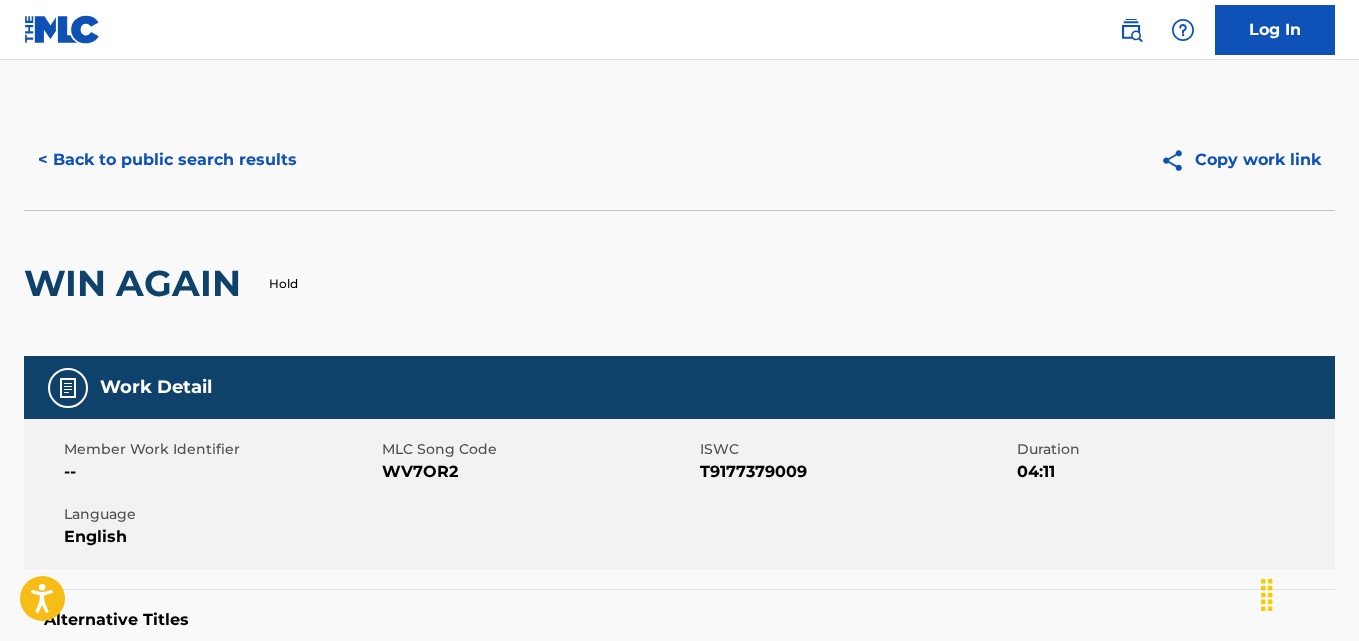 click on "< Back to public search results" at bounding box center [167, 160] 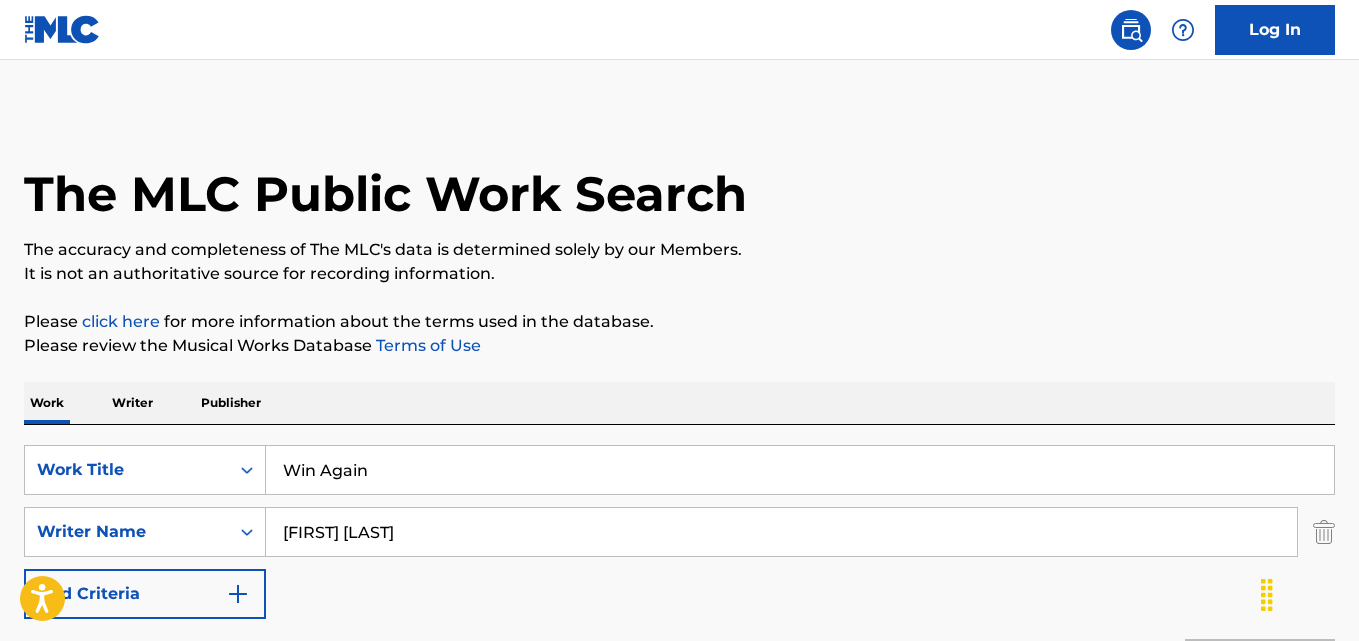 scroll, scrollTop: 335, scrollLeft: 0, axis: vertical 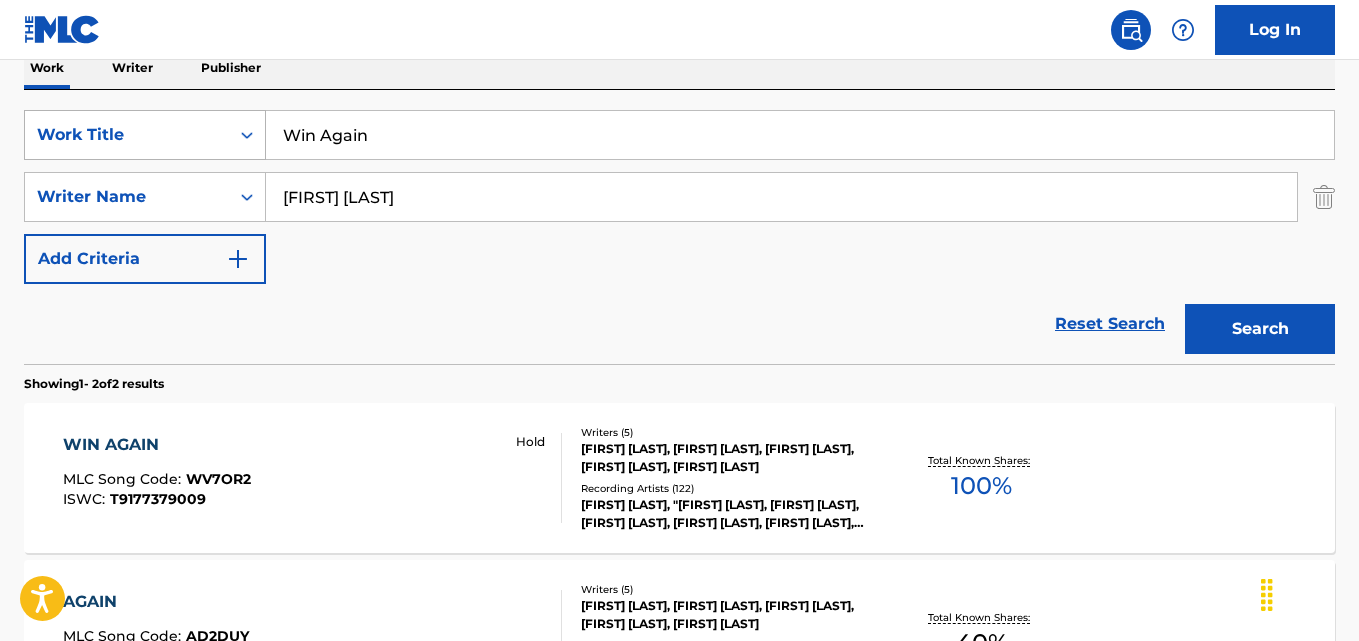 drag, startPoint x: 412, startPoint y: 130, endPoint x: 168, endPoint y: 130, distance: 244 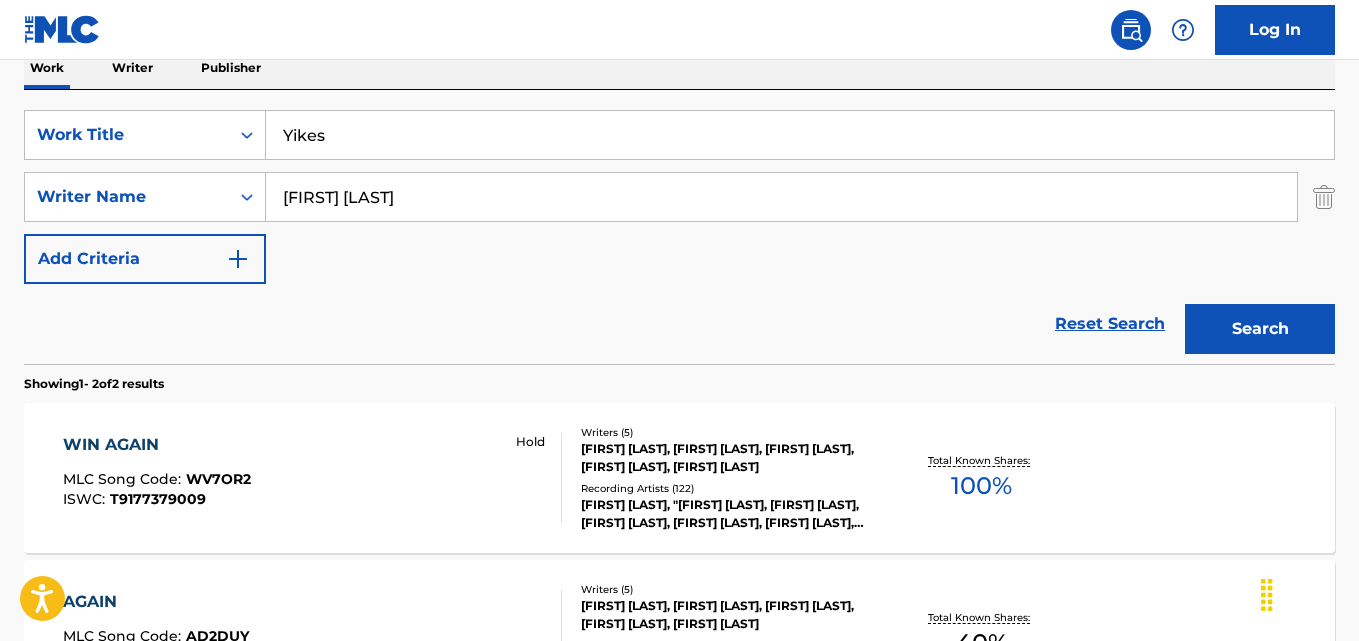 type on "Yikes" 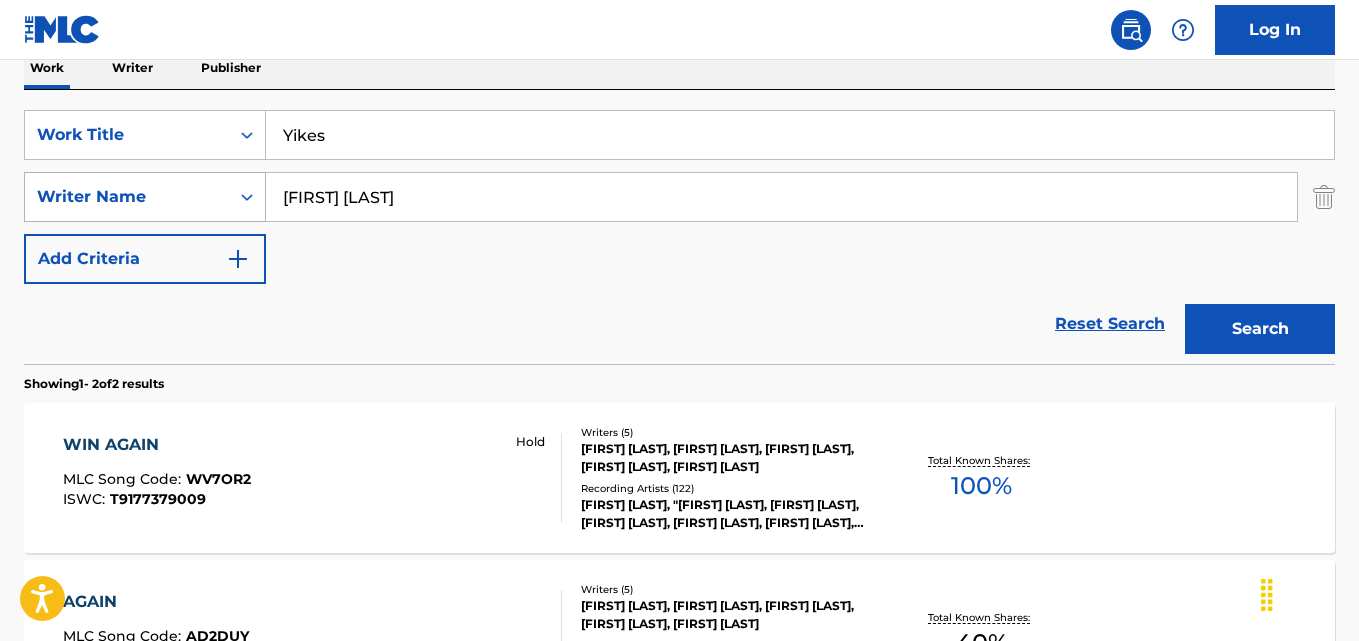 drag, startPoint x: 500, startPoint y: 183, endPoint x: 189, endPoint y: 185, distance: 311.00644 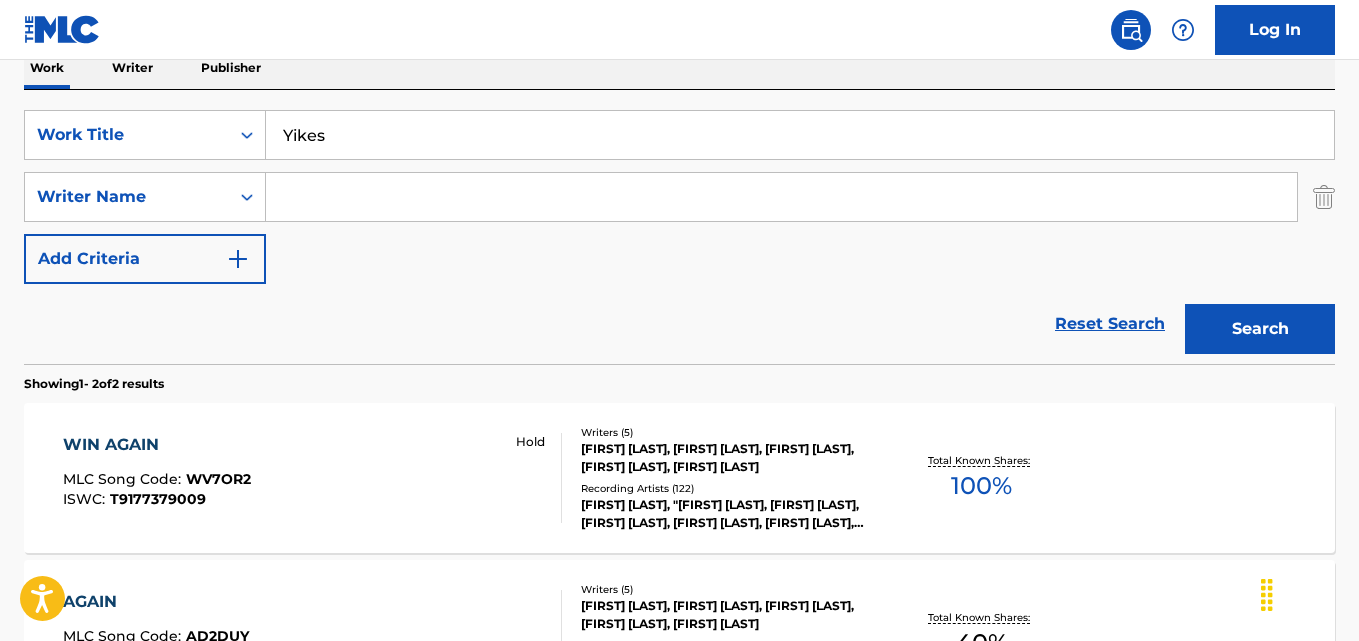 click at bounding box center (781, 197) 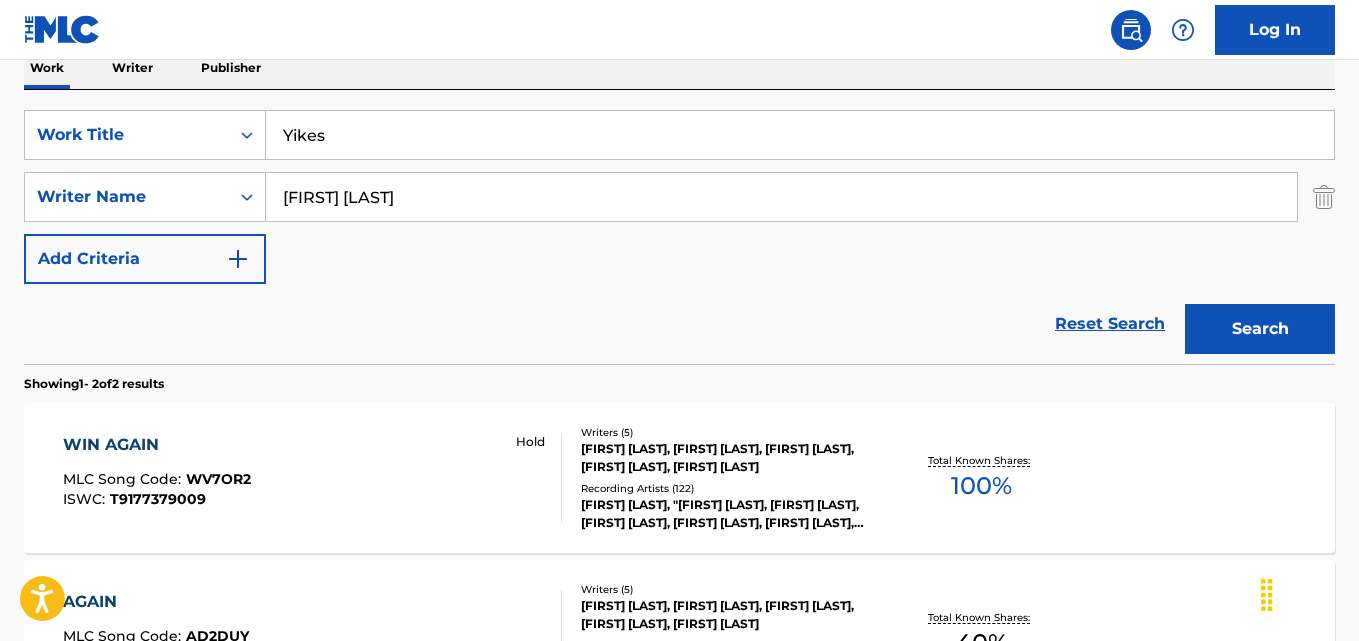 click on "Search" at bounding box center (1260, 329) 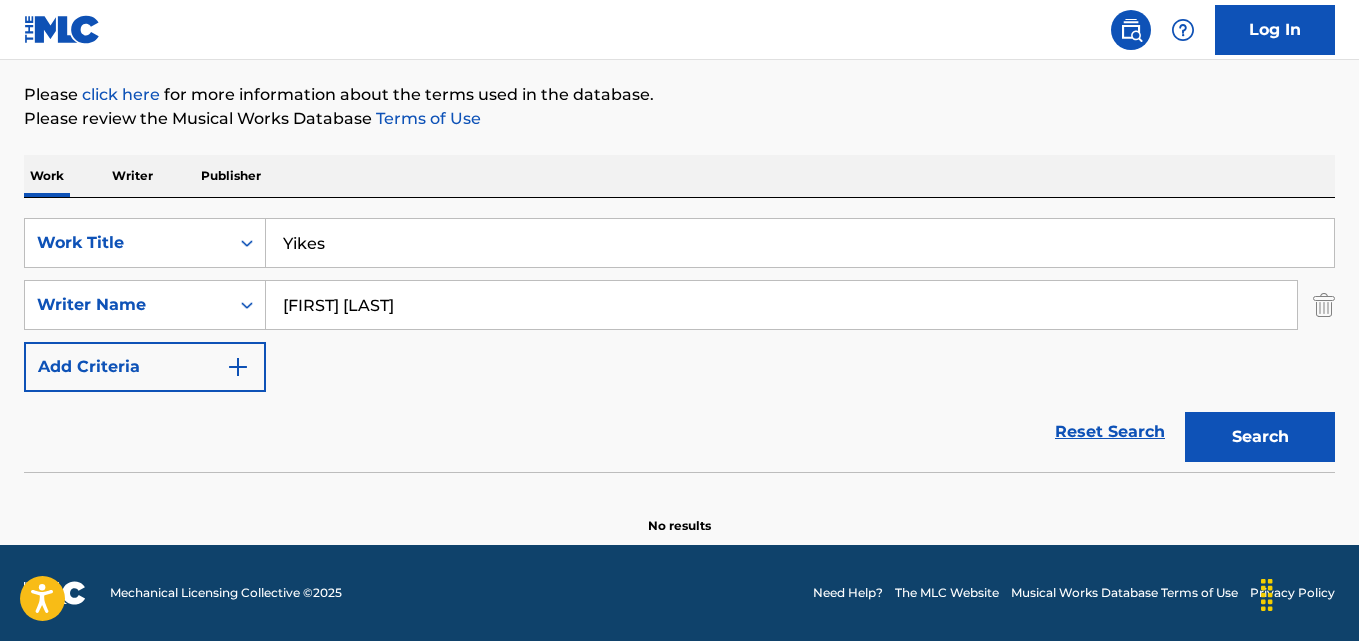 scroll, scrollTop: 227, scrollLeft: 0, axis: vertical 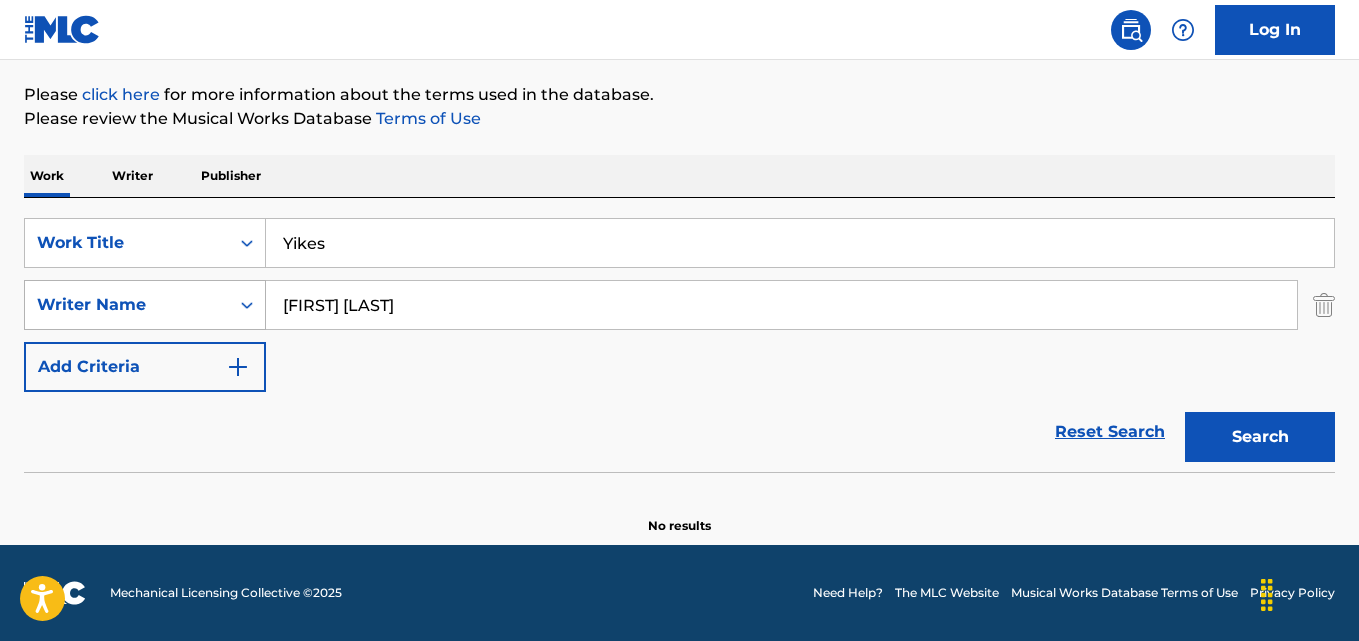 drag, startPoint x: 365, startPoint y: 295, endPoint x: 200, endPoint y: 295, distance: 165 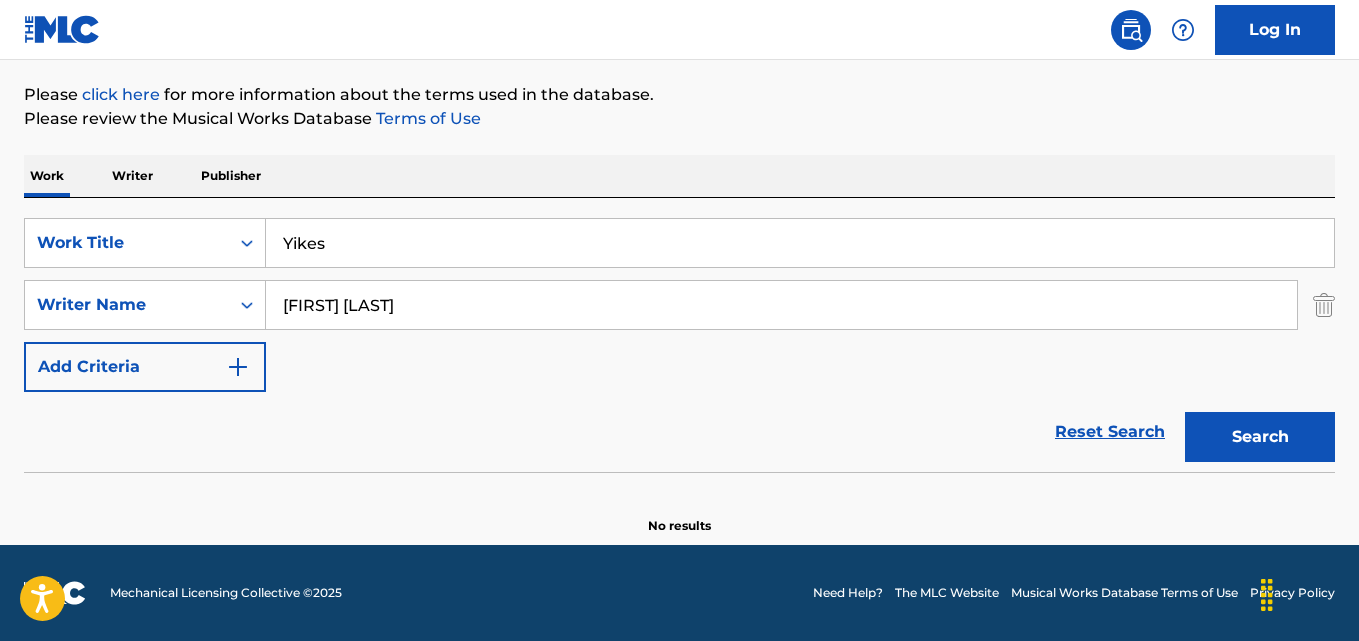 type on "[FIRST] [LAST]" 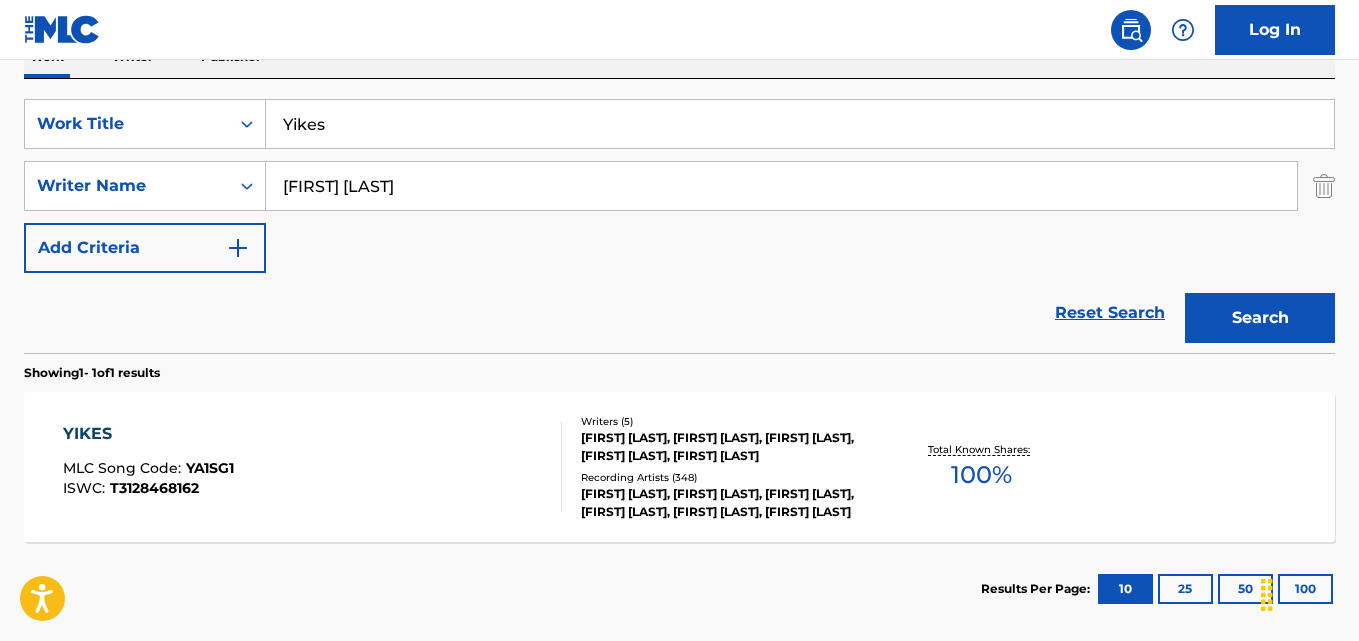 scroll, scrollTop: 394, scrollLeft: 0, axis: vertical 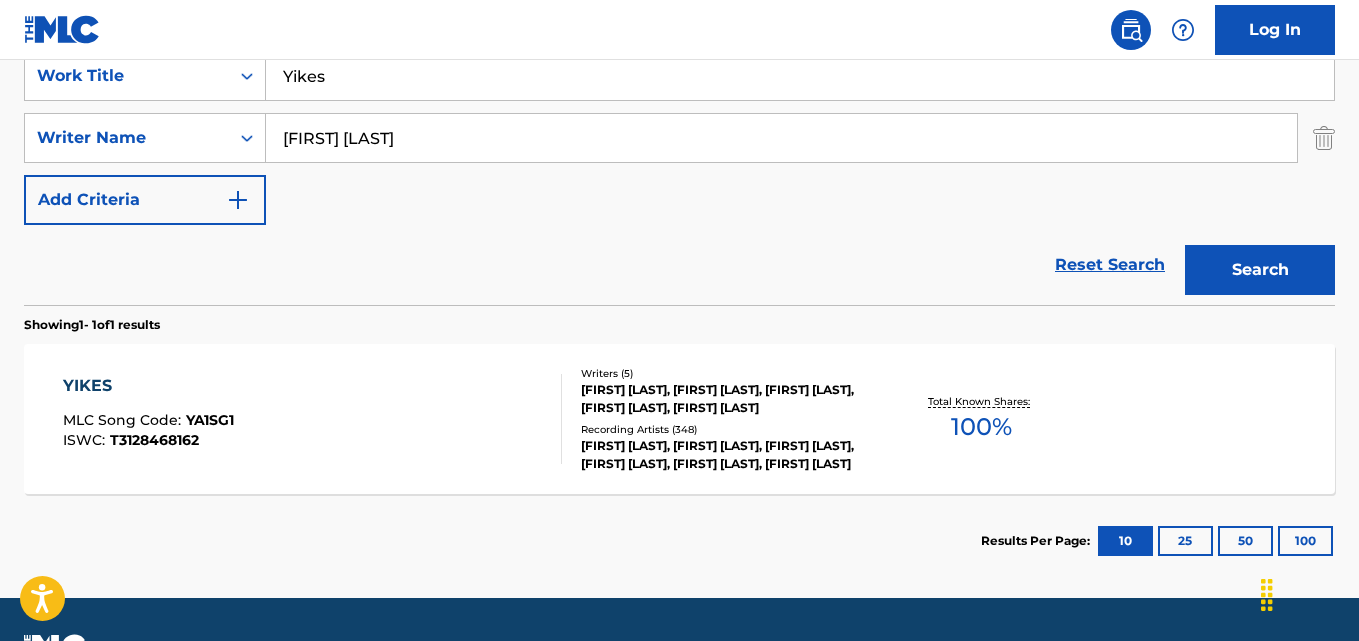 click on "YIKES" at bounding box center [148, 386] 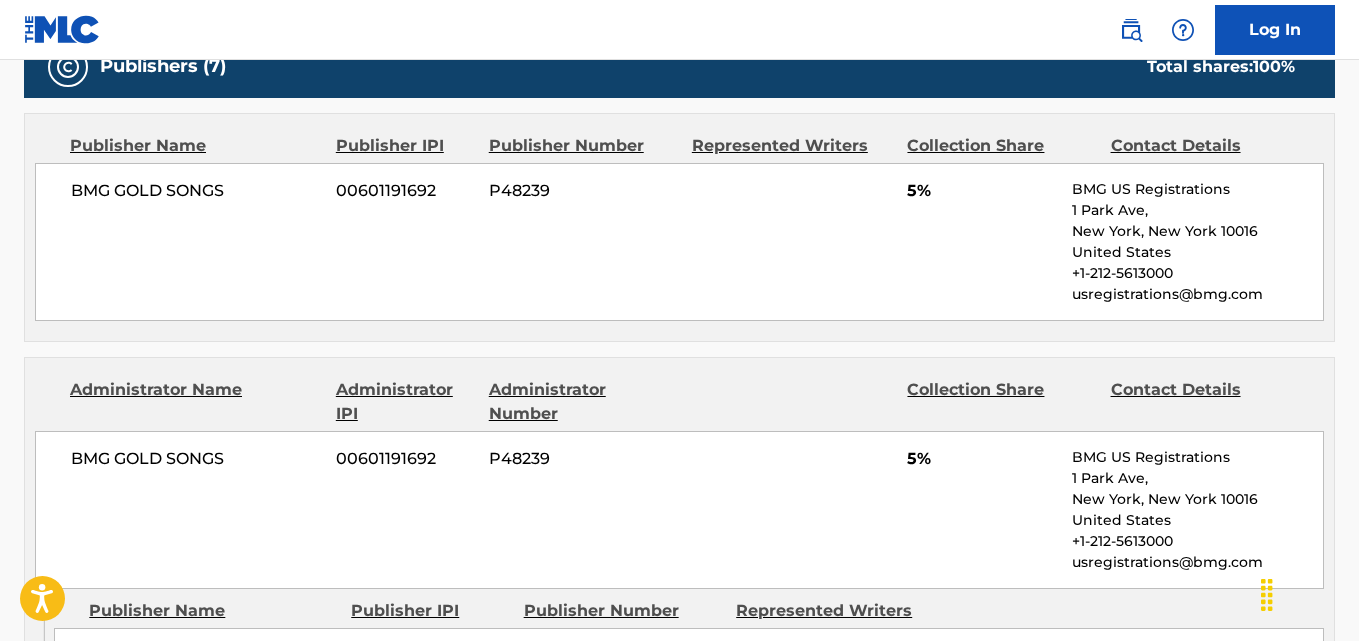 scroll, scrollTop: 833, scrollLeft: 0, axis: vertical 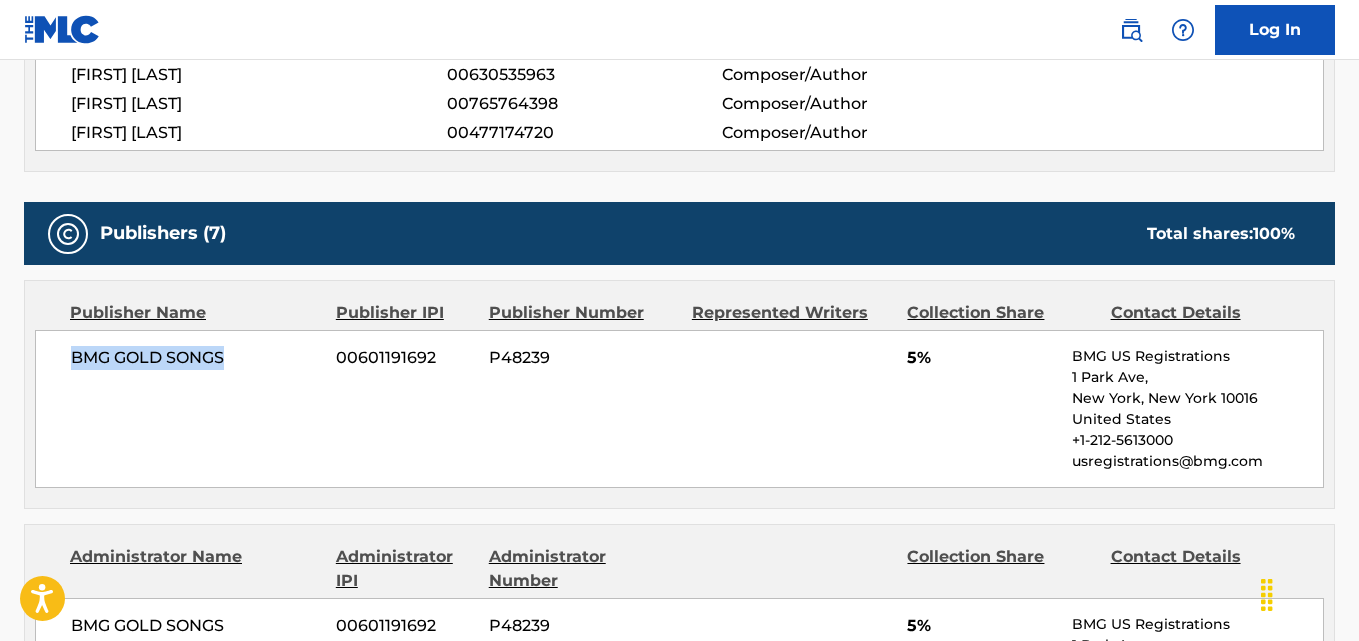 drag, startPoint x: 76, startPoint y: 362, endPoint x: 229, endPoint y: 361, distance: 153.00327 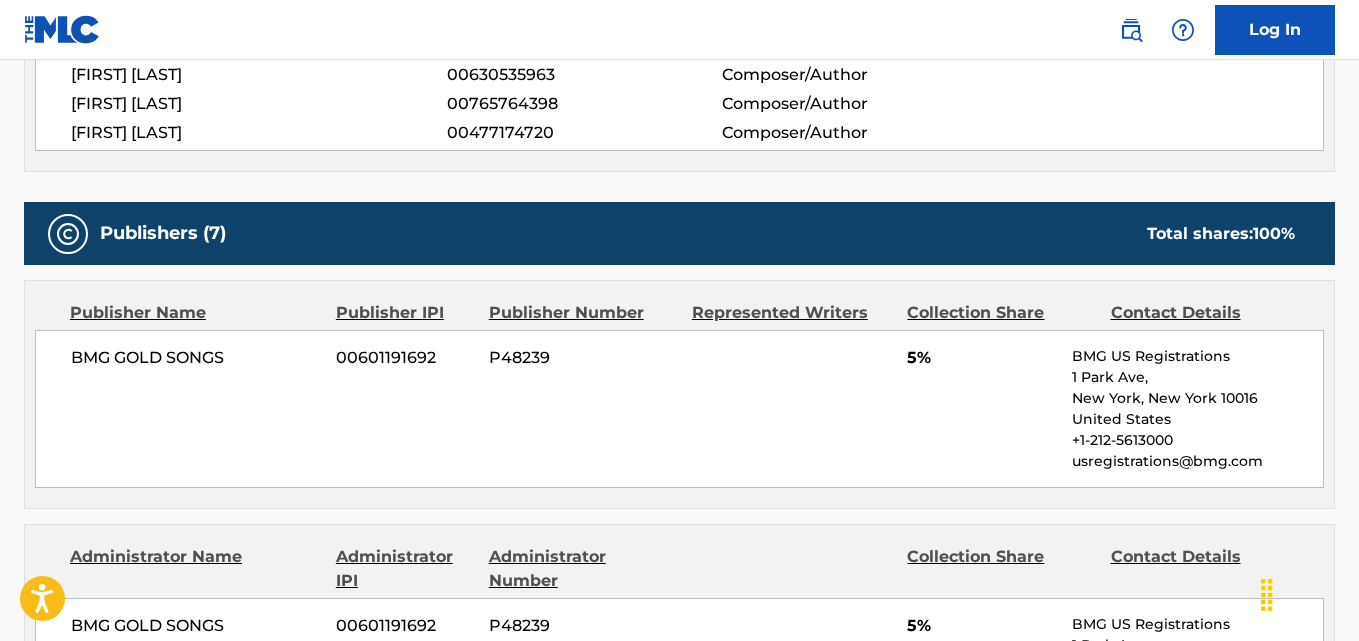 click on "5%" at bounding box center [982, 358] 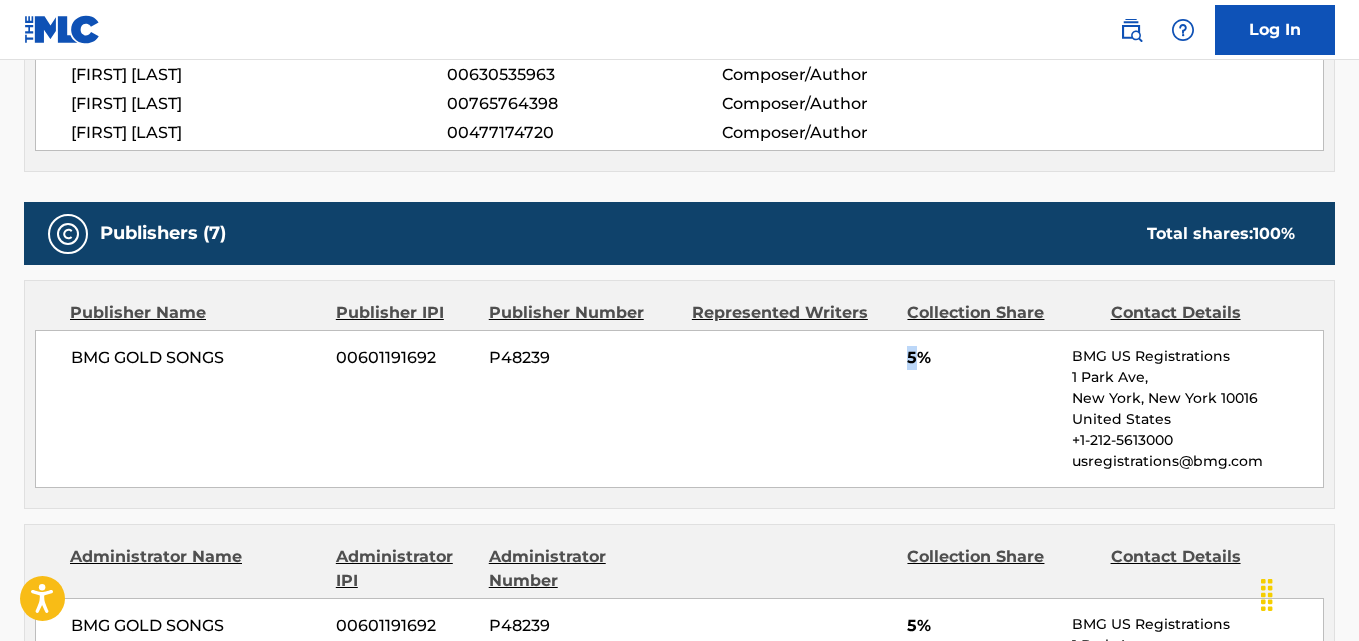 click on "5%" at bounding box center [982, 358] 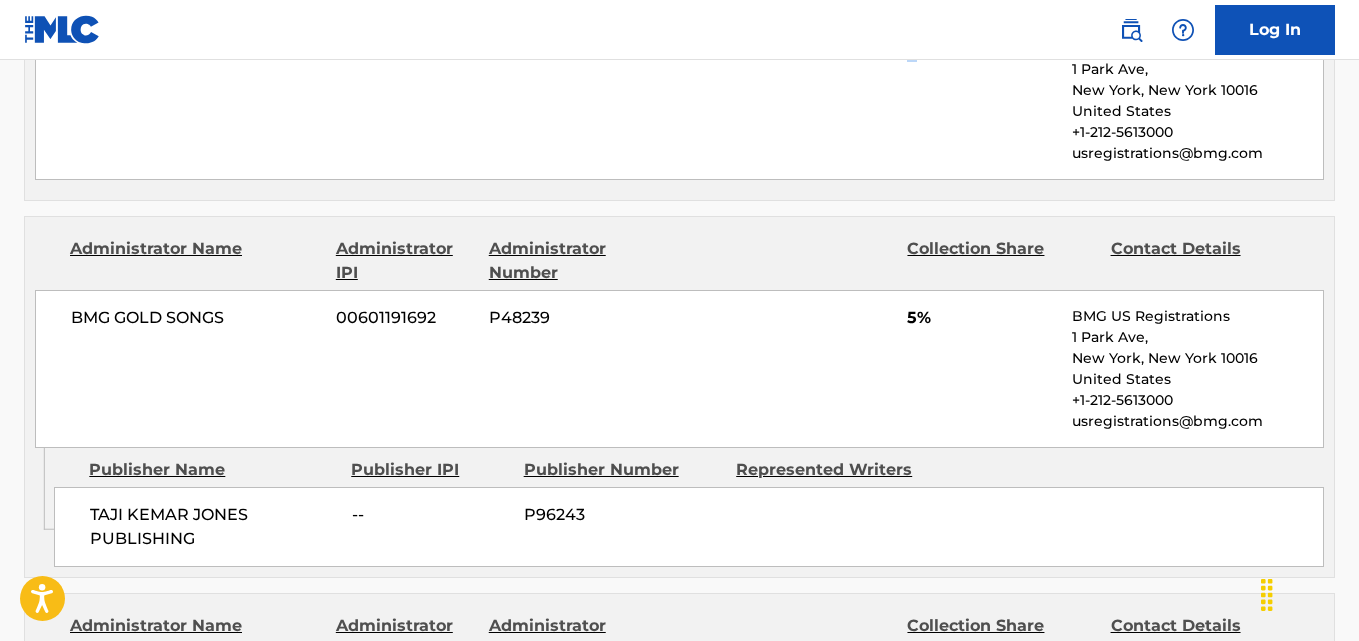 scroll, scrollTop: 1167, scrollLeft: 0, axis: vertical 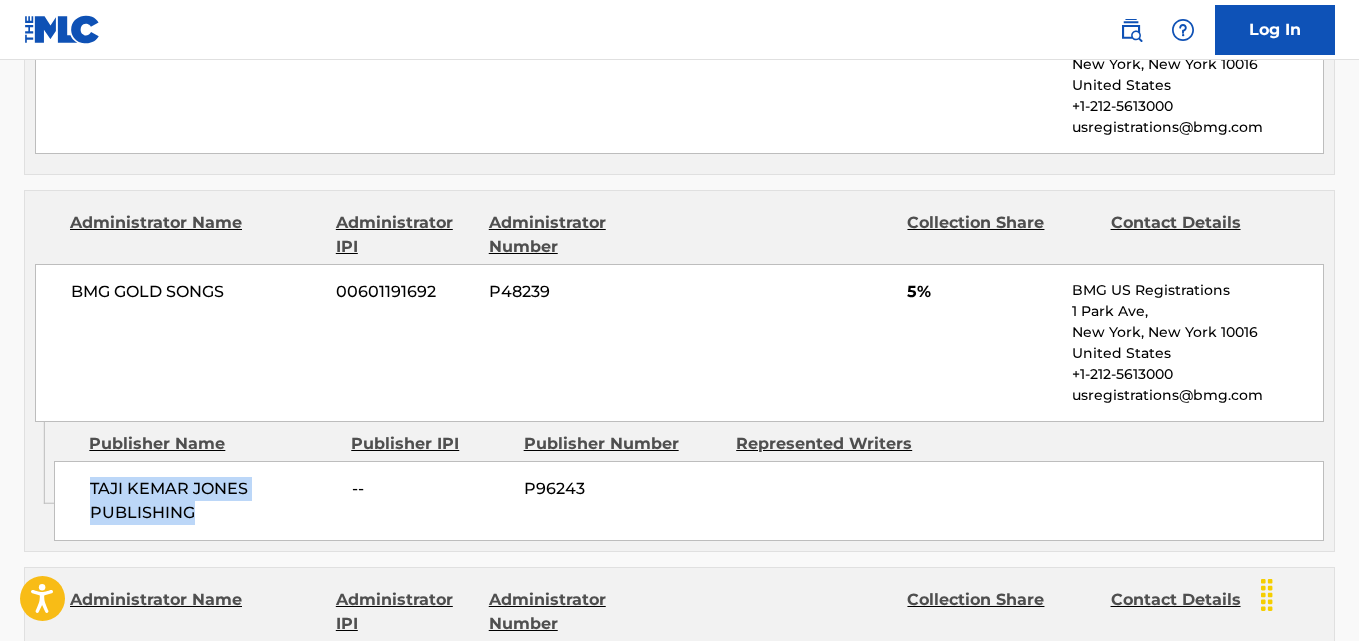 drag, startPoint x: 84, startPoint y: 485, endPoint x: 271, endPoint y: 510, distance: 188.66373 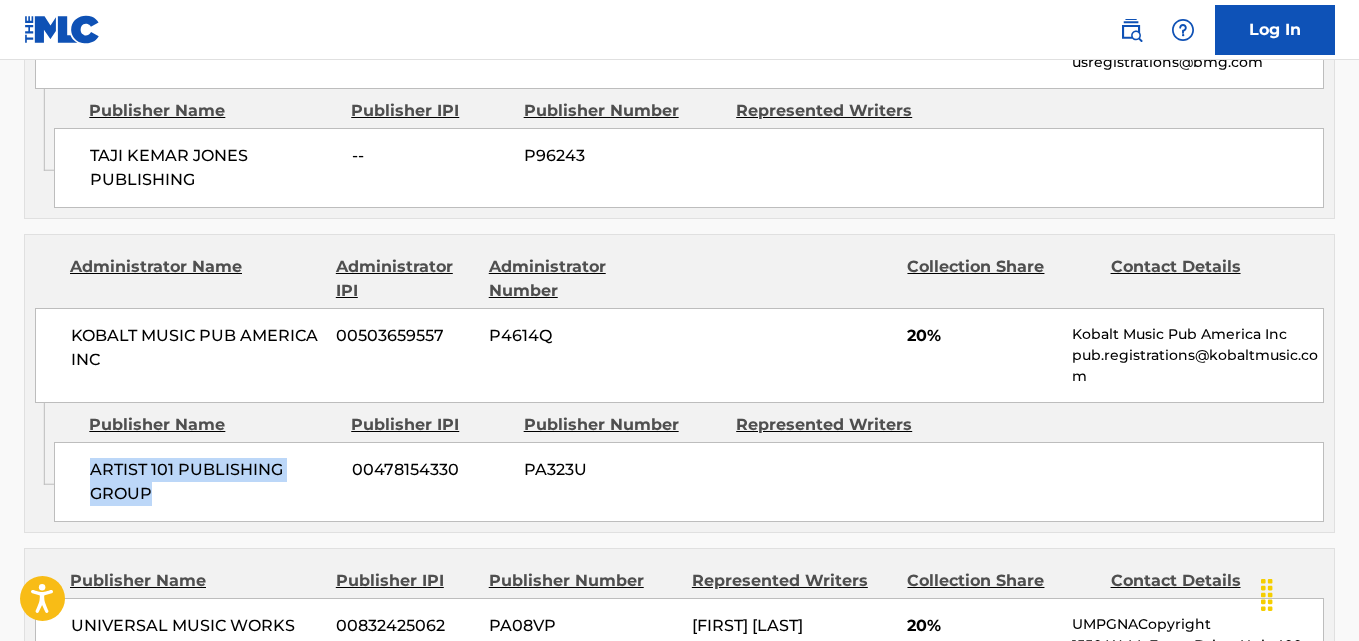 drag, startPoint x: 90, startPoint y: 471, endPoint x: 198, endPoint y: 493, distance: 110.217964 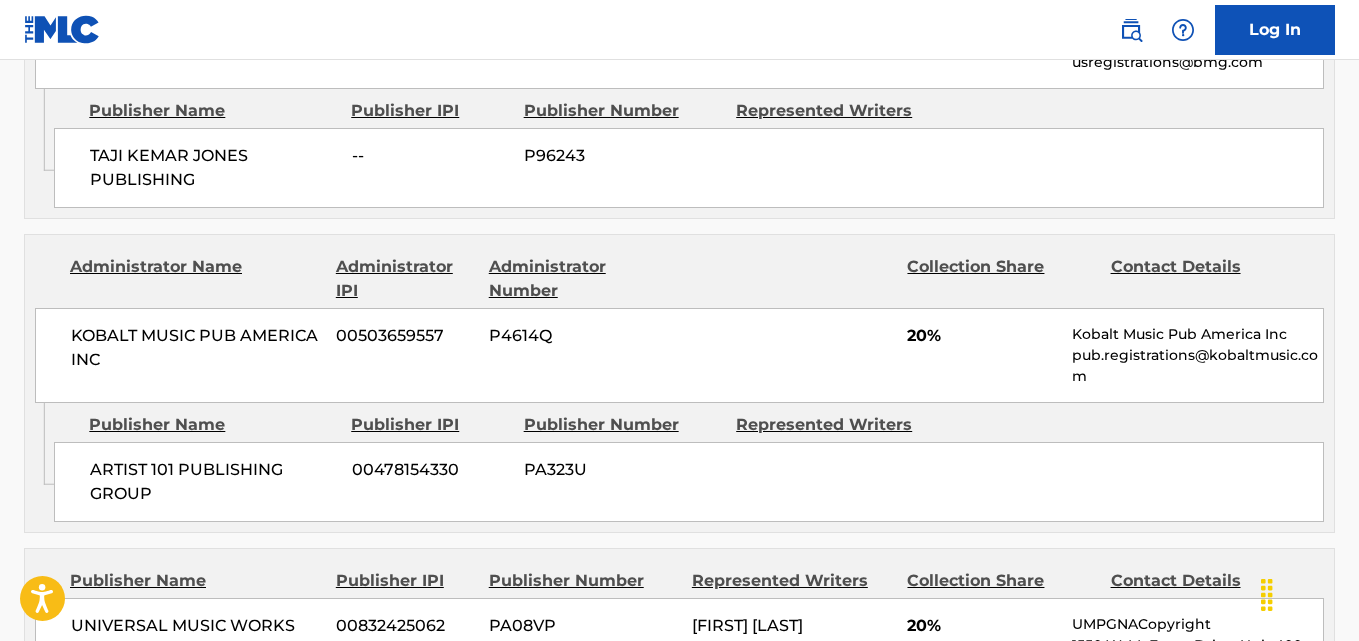 click on "20%" at bounding box center [982, 336] 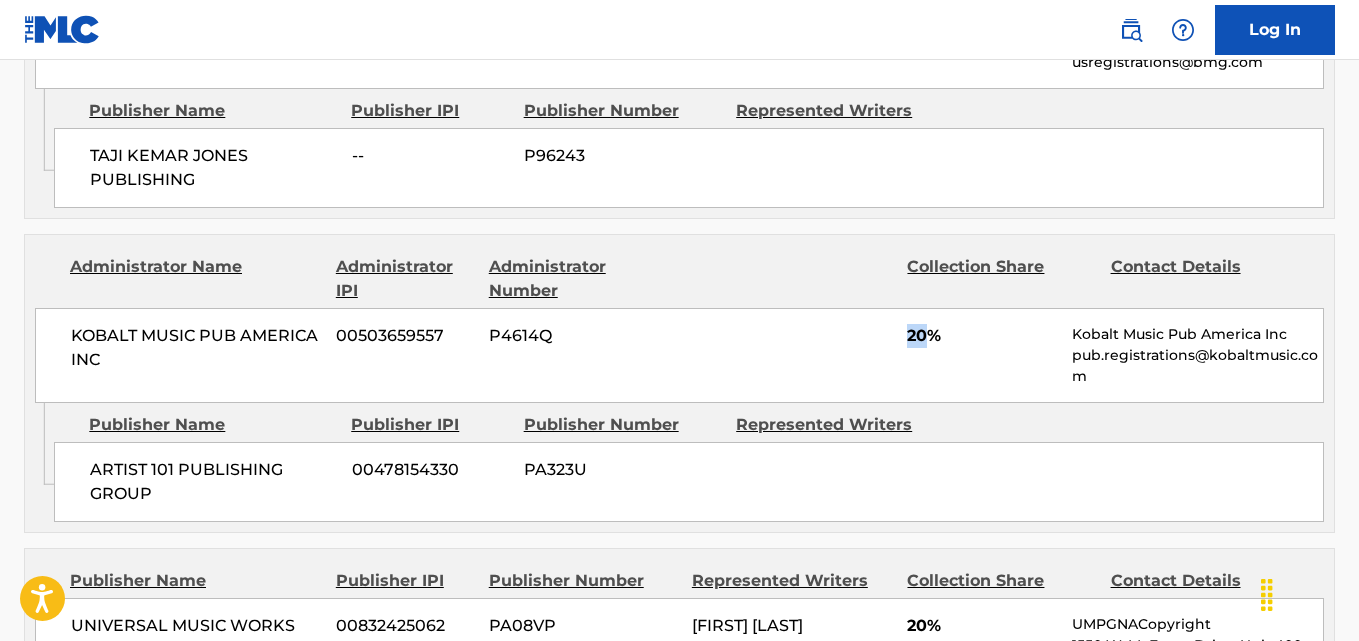 click on "20%" at bounding box center [982, 336] 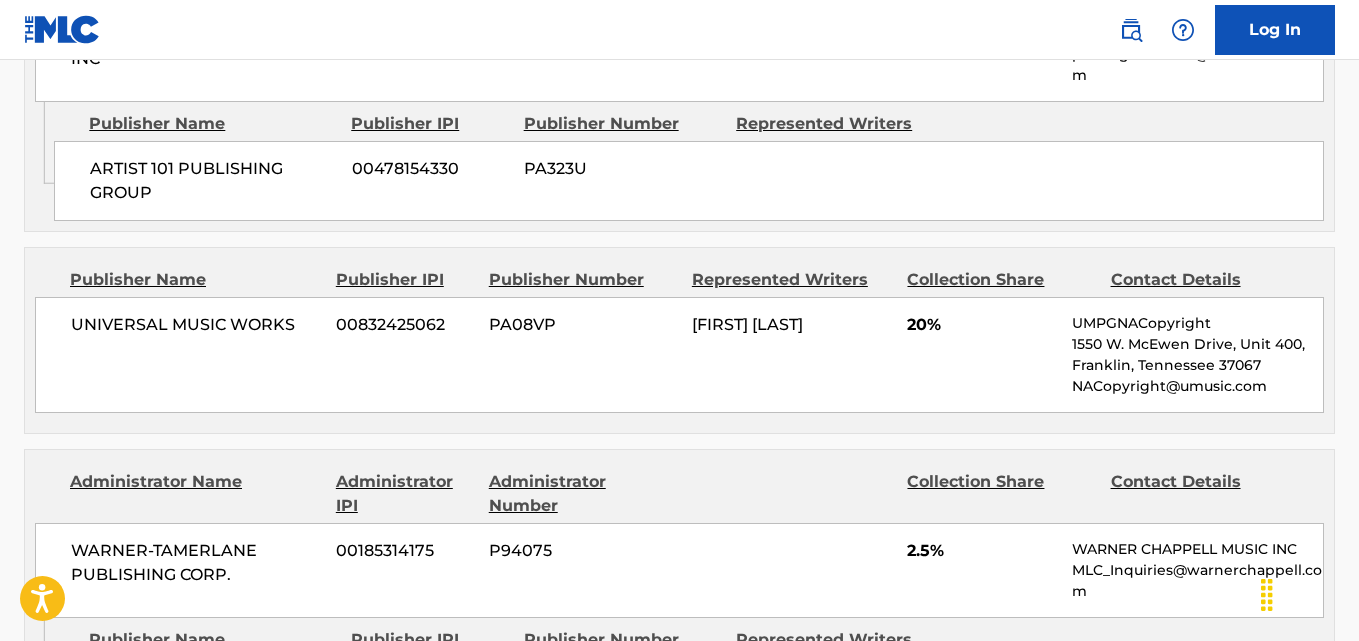 scroll, scrollTop: 1833, scrollLeft: 0, axis: vertical 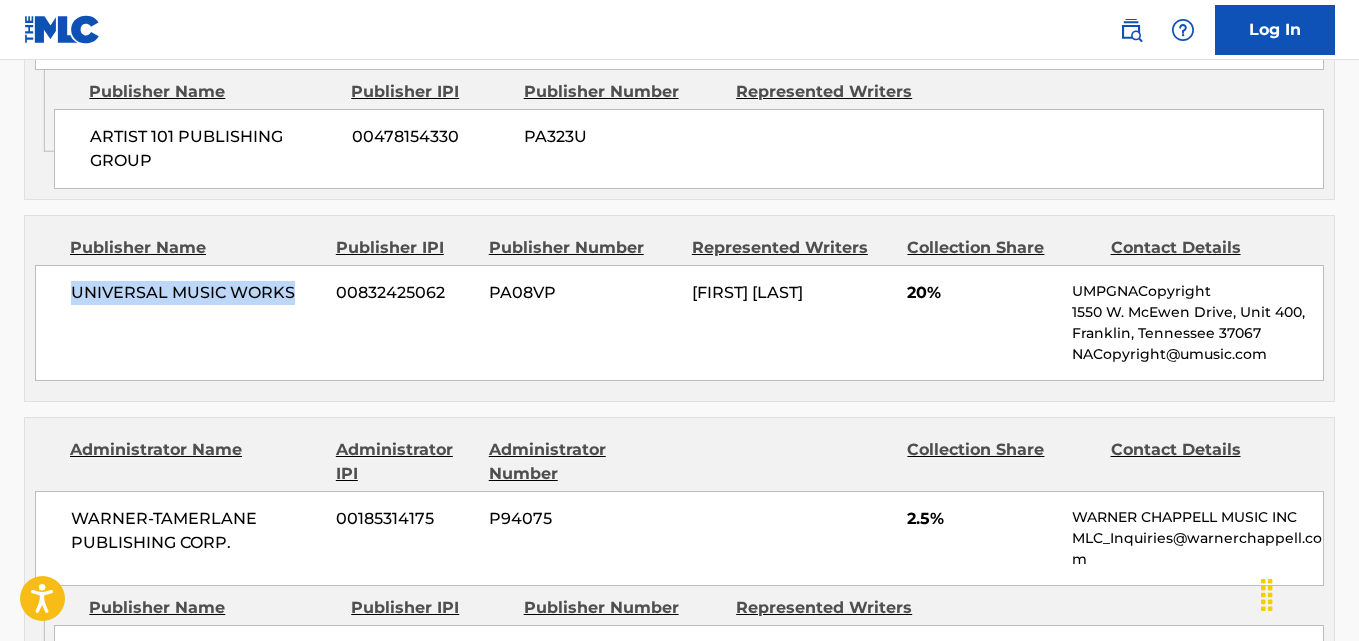 drag, startPoint x: 69, startPoint y: 299, endPoint x: 303, endPoint y: 311, distance: 234.3075 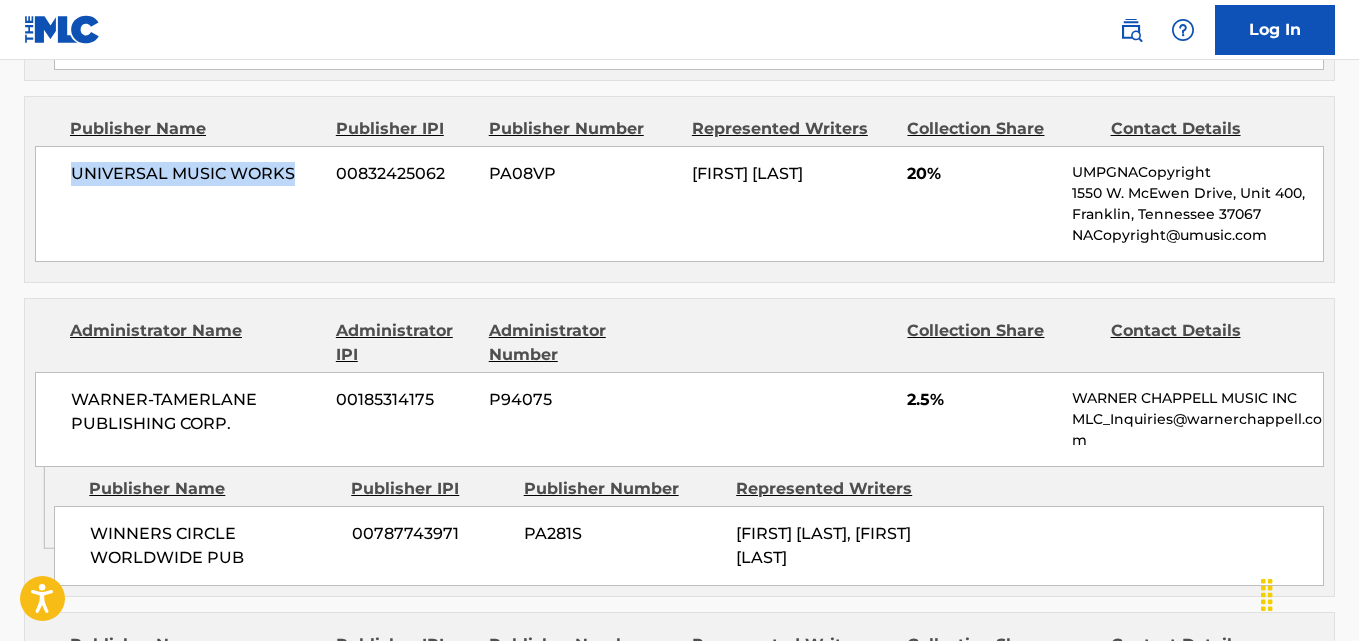 scroll, scrollTop: 2000, scrollLeft: 0, axis: vertical 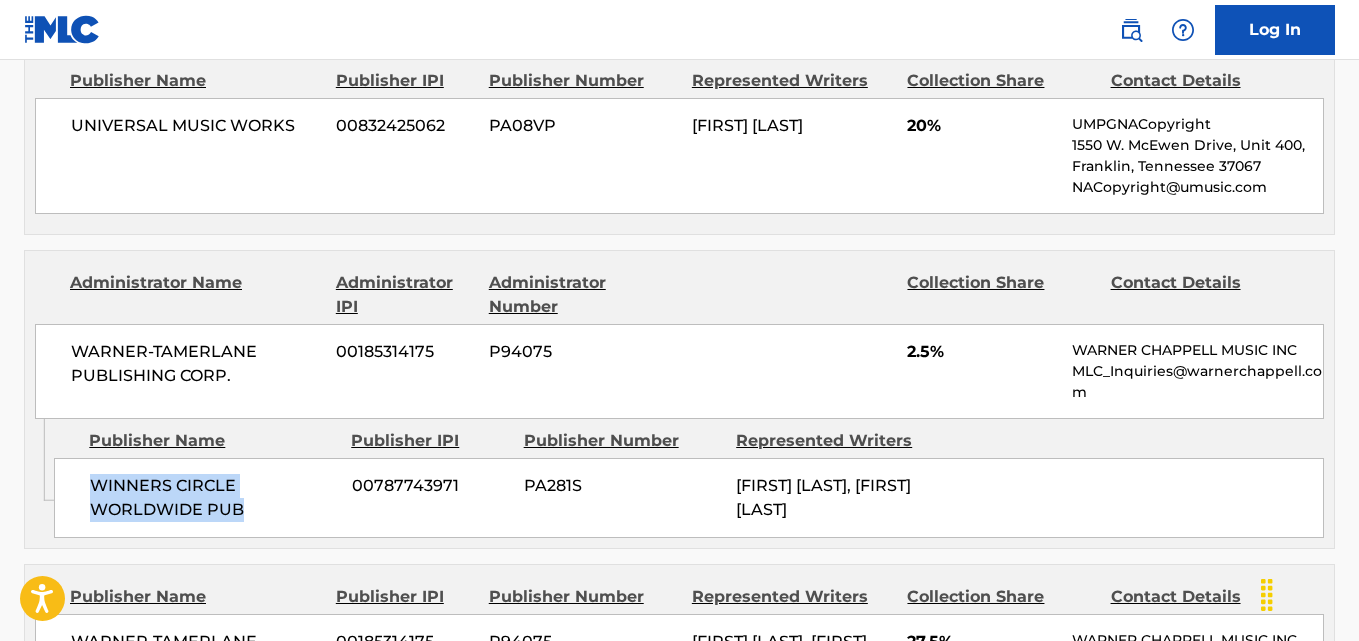 drag, startPoint x: 92, startPoint y: 485, endPoint x: 275, endPoint y: 505, distance: 184.08965 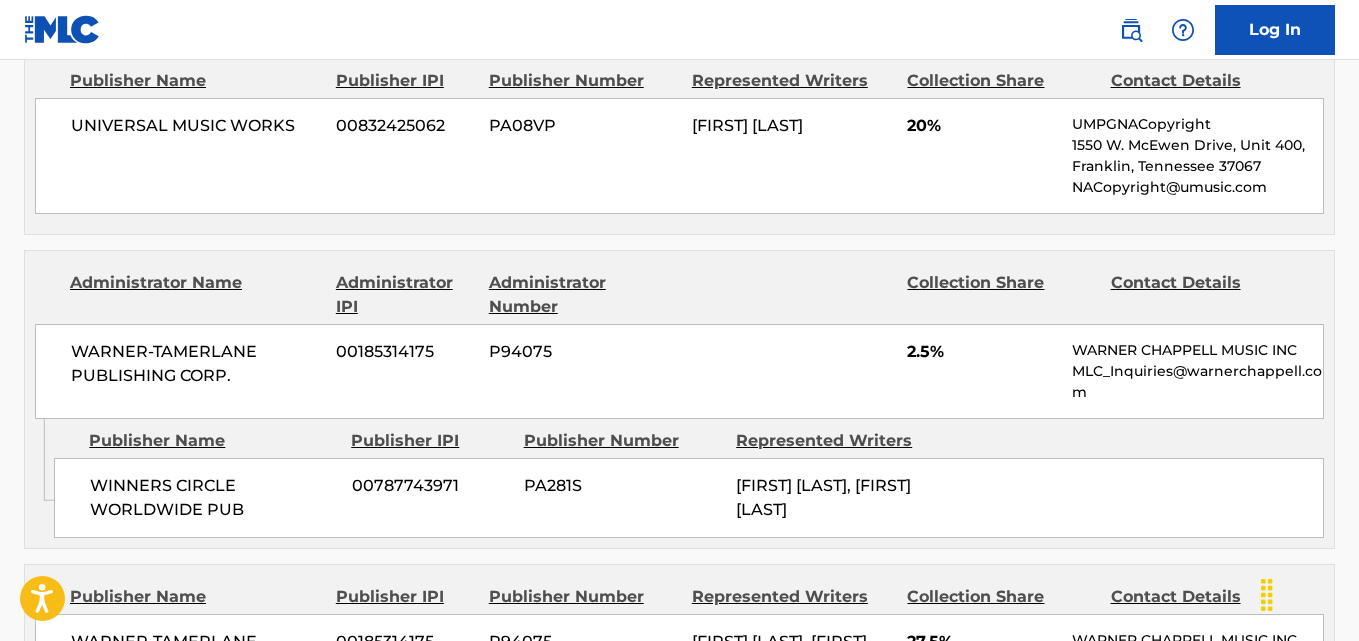 click on "2.5%" at bounding box center [982, 352] 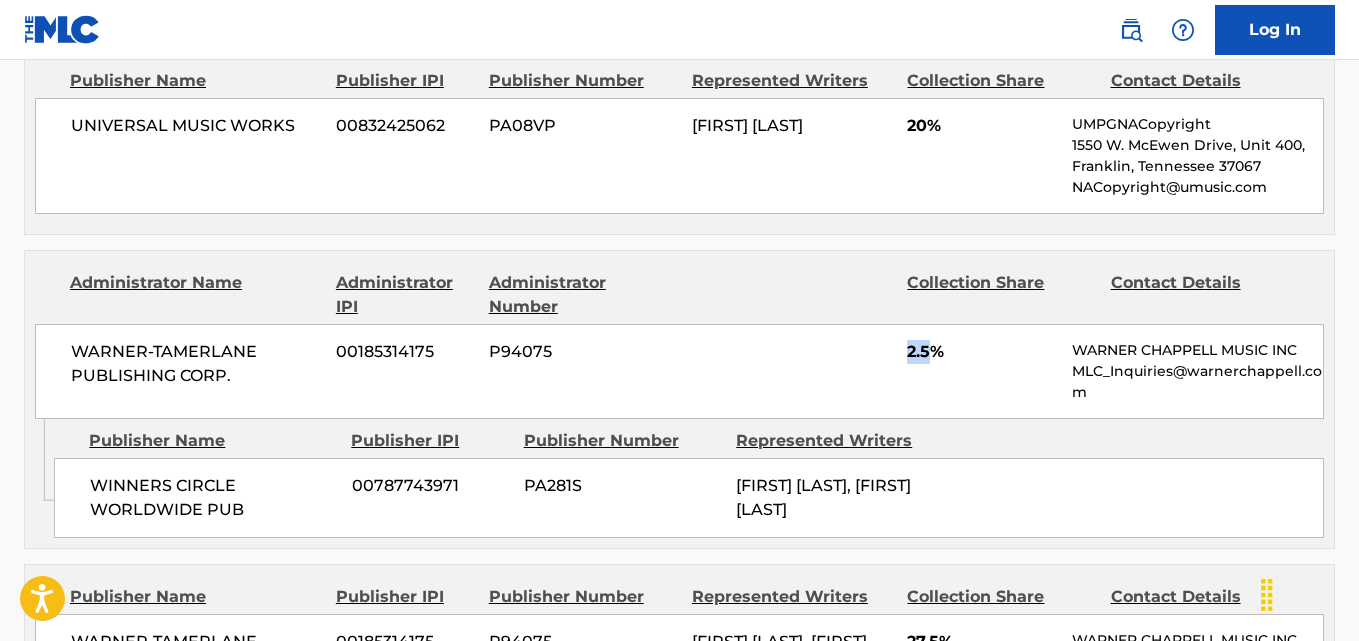 click on "2.5%" at bounding box center (982, 352) 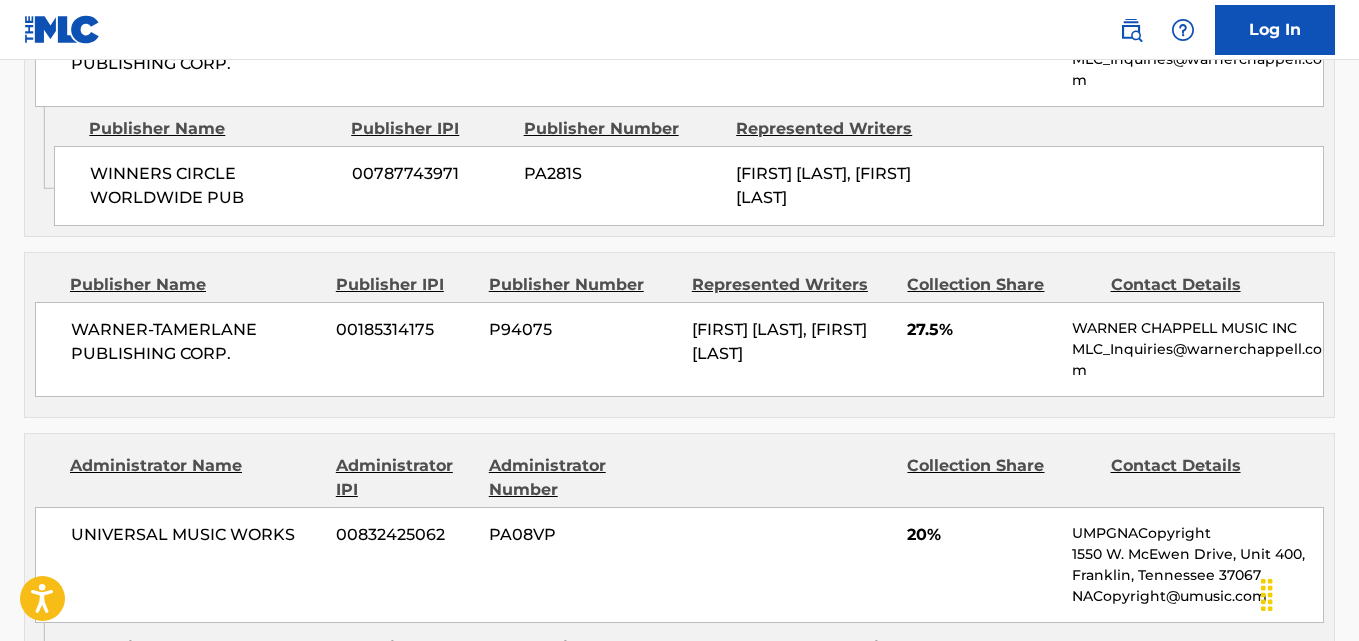scroll, scrollTop: 2333, scrollLeft: 0, axis: vertical 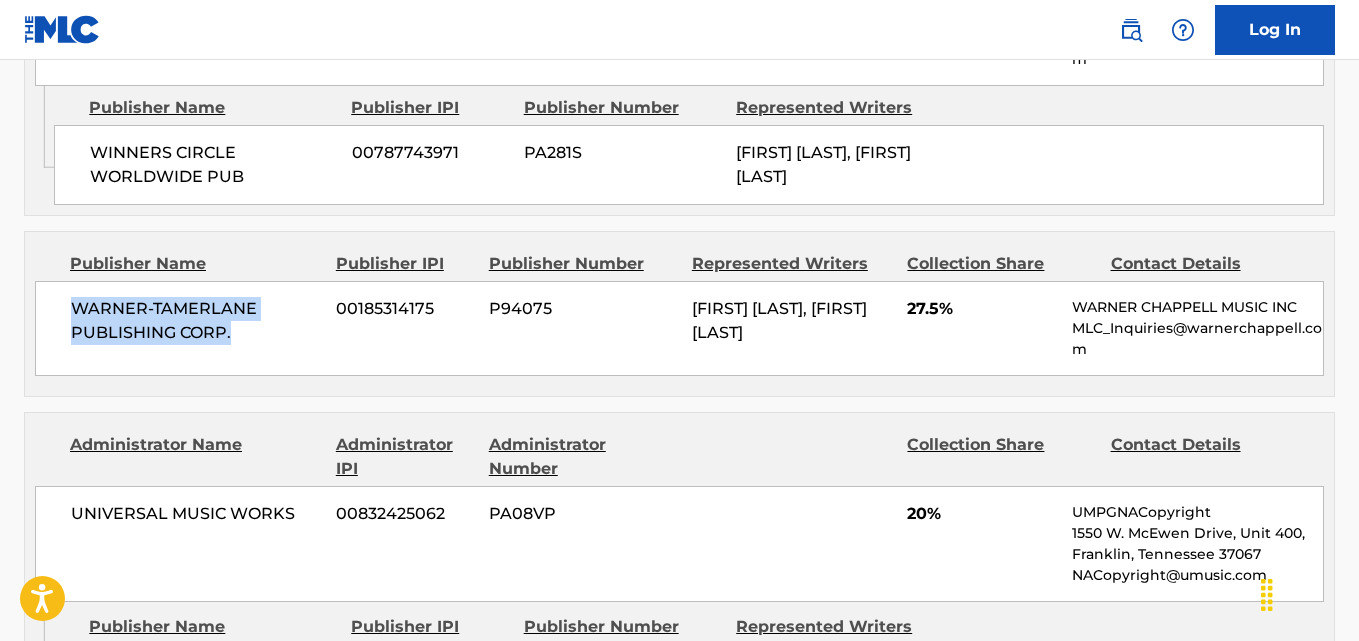 drag, startPoint x: 71, startPoint y: 337, endPoint x: 242, endPoint y: 360, distance: 172.53986 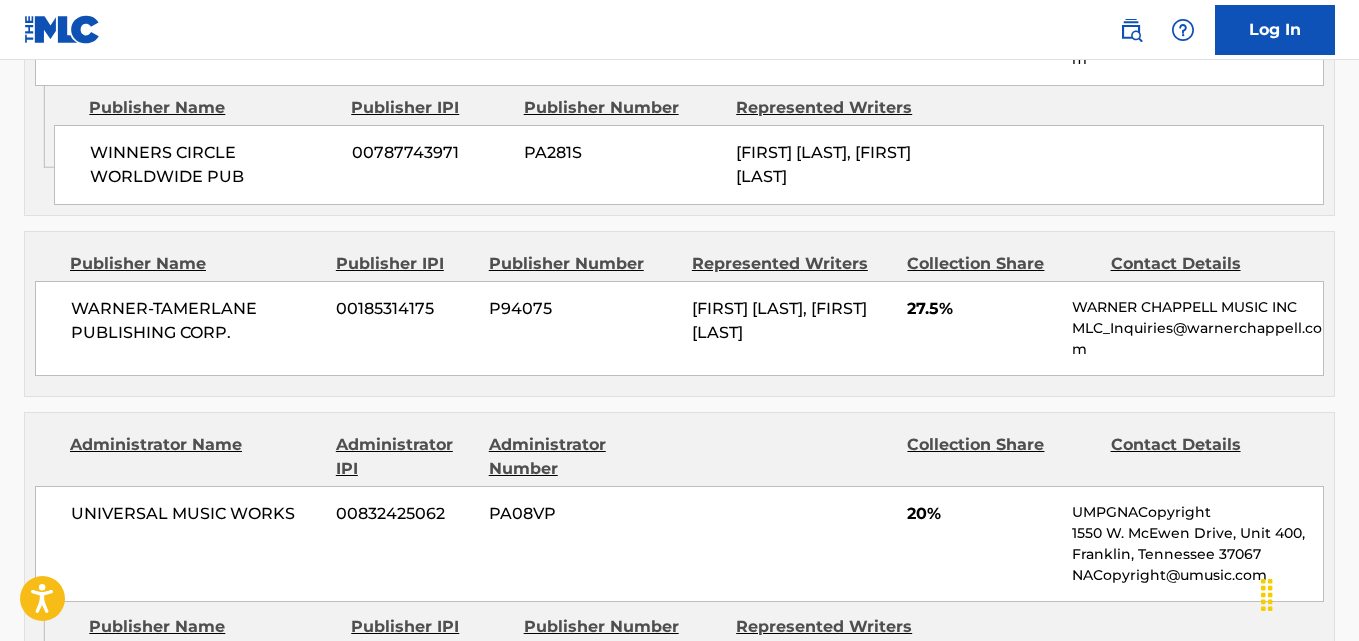 click on "WARNER-TAMERLANE PUBLISHING CORP. 00185314175 P94075 [FIRST] [LAST], [FIRST] [LAST] 27.5% WARNER CHAPPELL MUSIC INC MLC_Inquiries@warnerchappell.com" at bounding box center [679, 328] 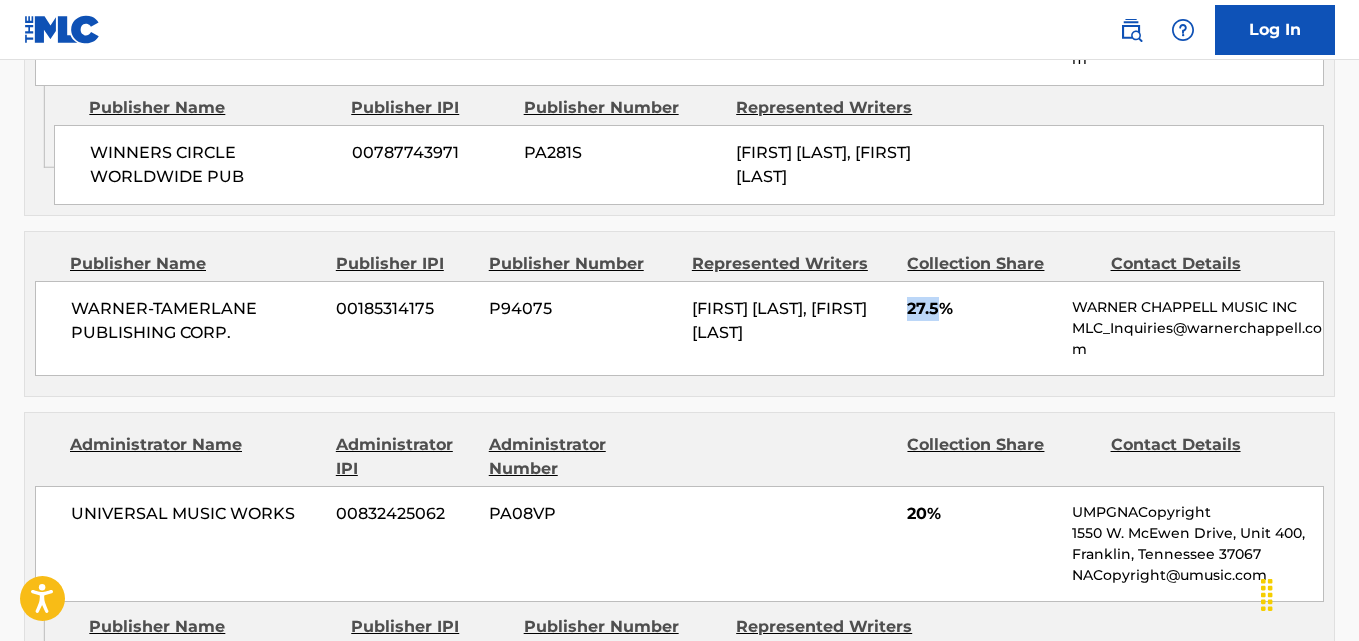 click on "WARNER-TAMERLANE PUBLISHING CORP. 00185314175 P94075 [FIRST] [LAST], [FIRST] [LAST] 27.5% WARNER CHAPPELL MUSIC INC MLC_Inquiries@warnerchappell.com" at bounding box center [679, 328] 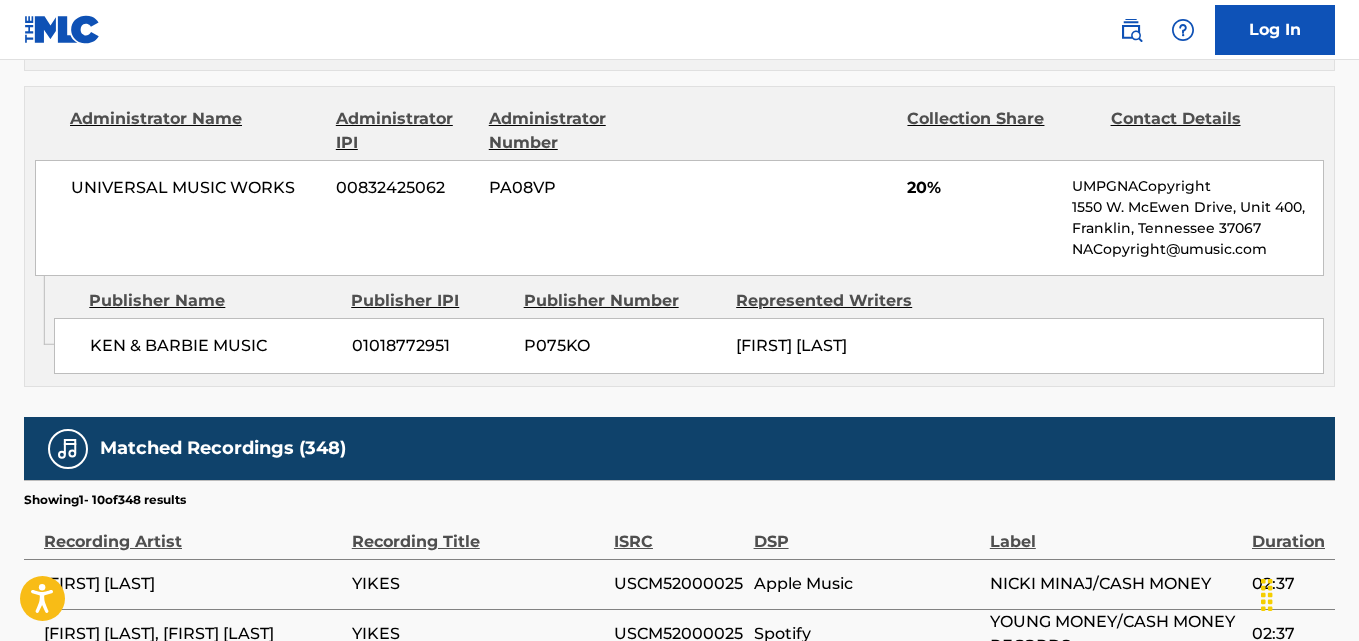 scroll, scrollTop: 2667, scrollLeft: 0, axis: vertical 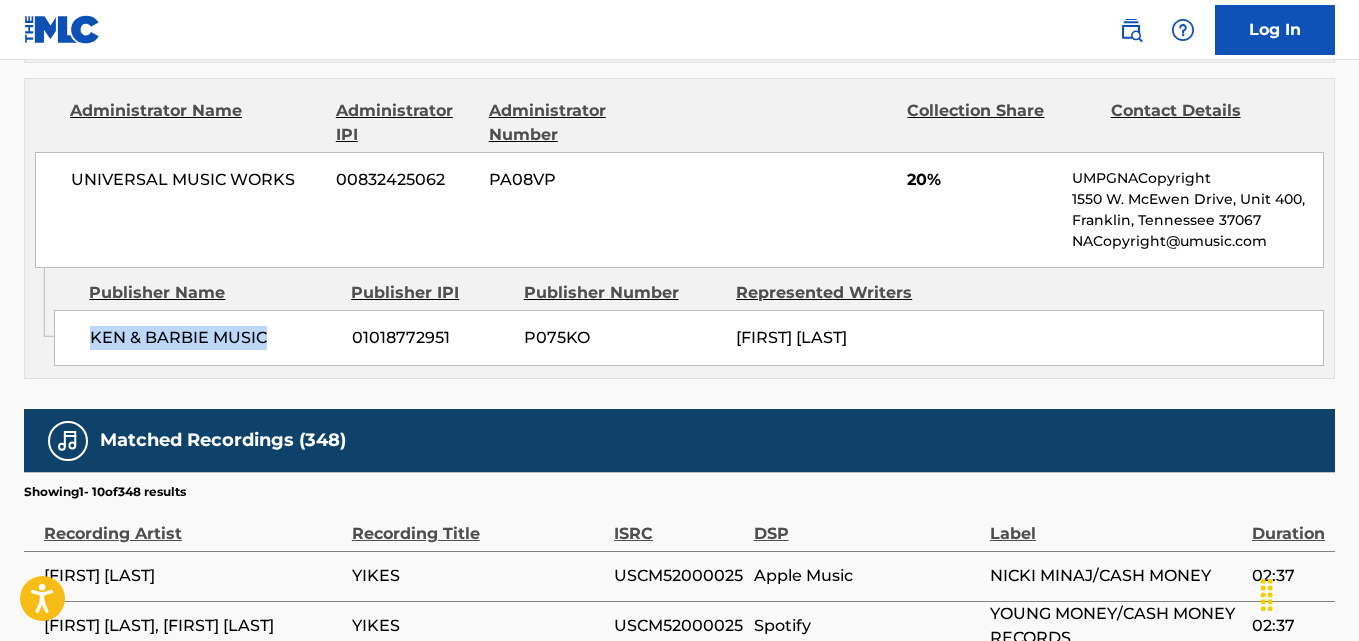 drag, startPoint x: 79, startPoint y: 371, endPoint x: 296, endPoint y: 376, distance: 217.0576 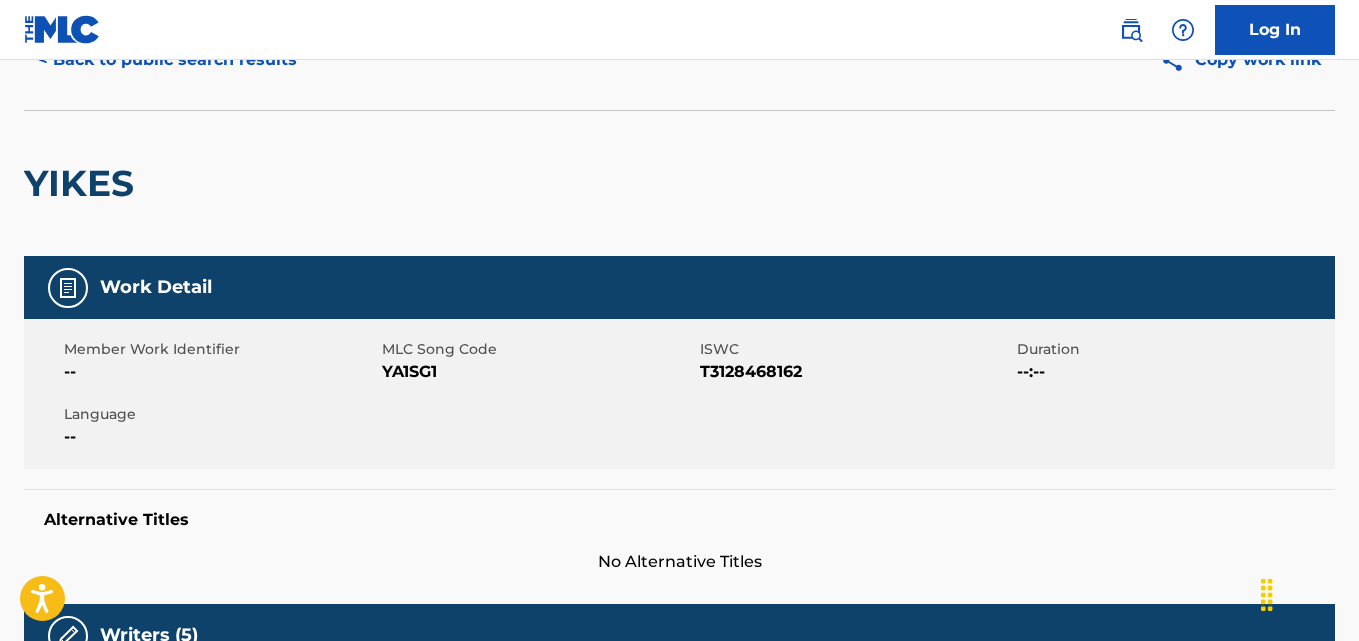 scroll, scrollTop: 0, scrollLeft: 0, axis: both 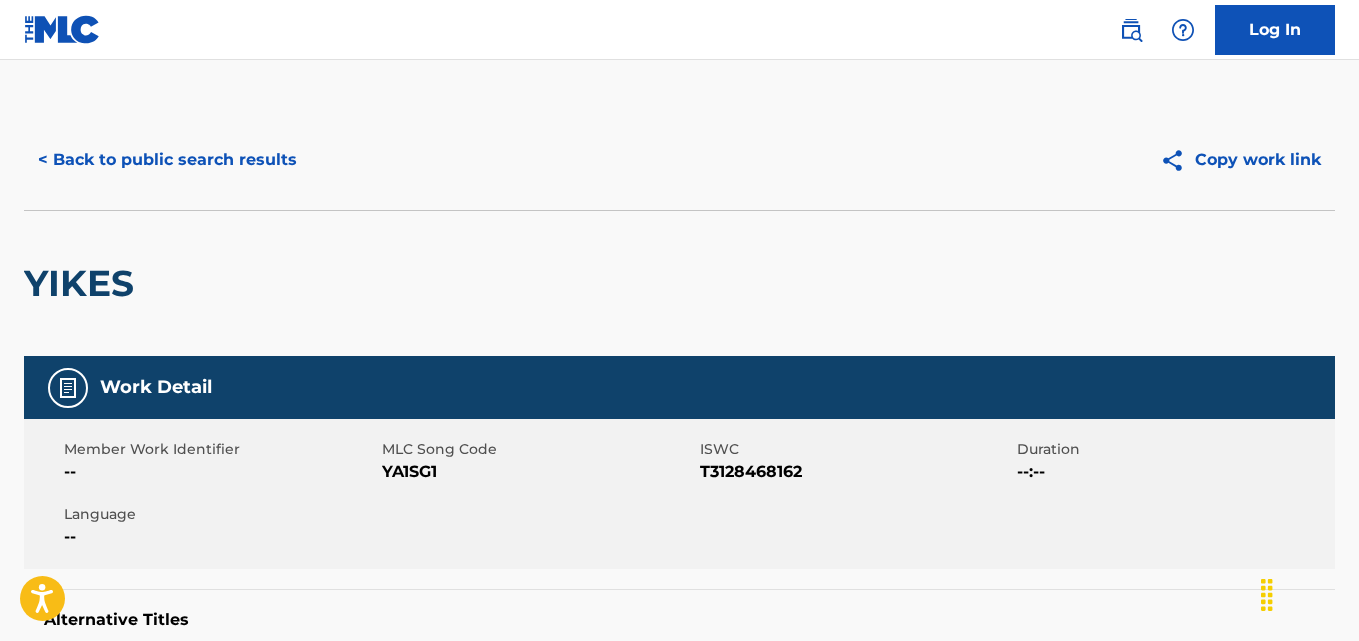 click on "< Back to public search results" at bounding box center [167, 160] 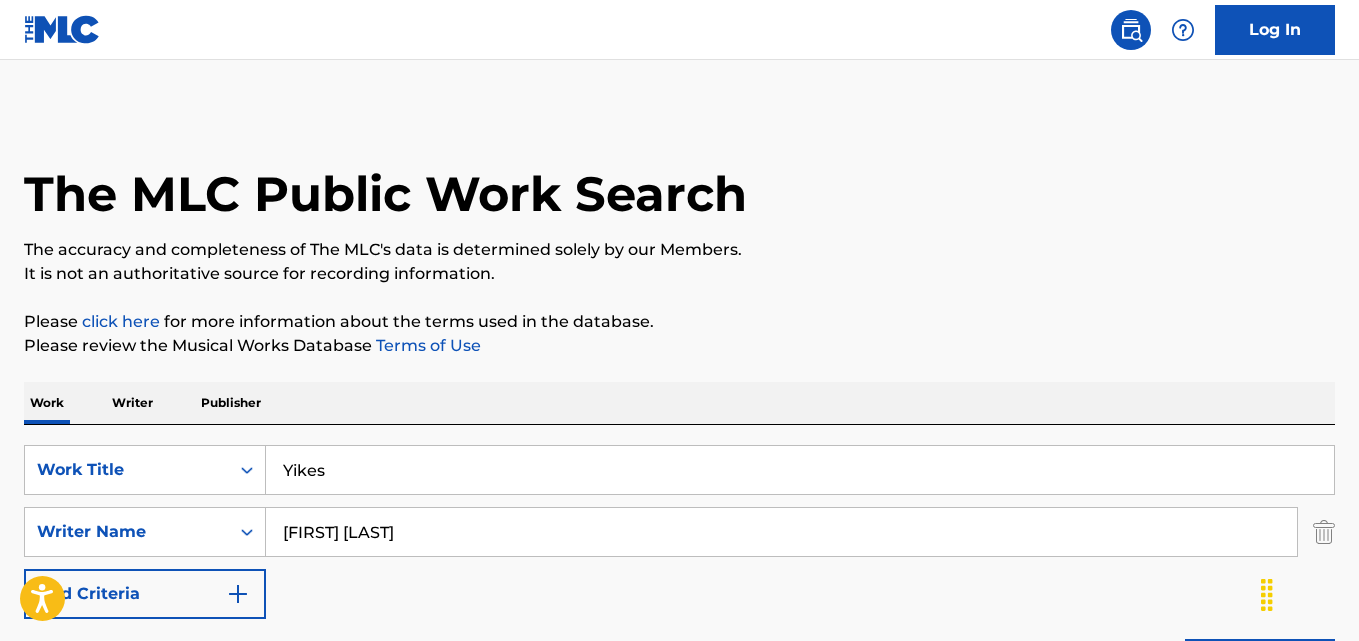 scroll, scrollTop: 333, scrollLeft: 0, axis: vertical 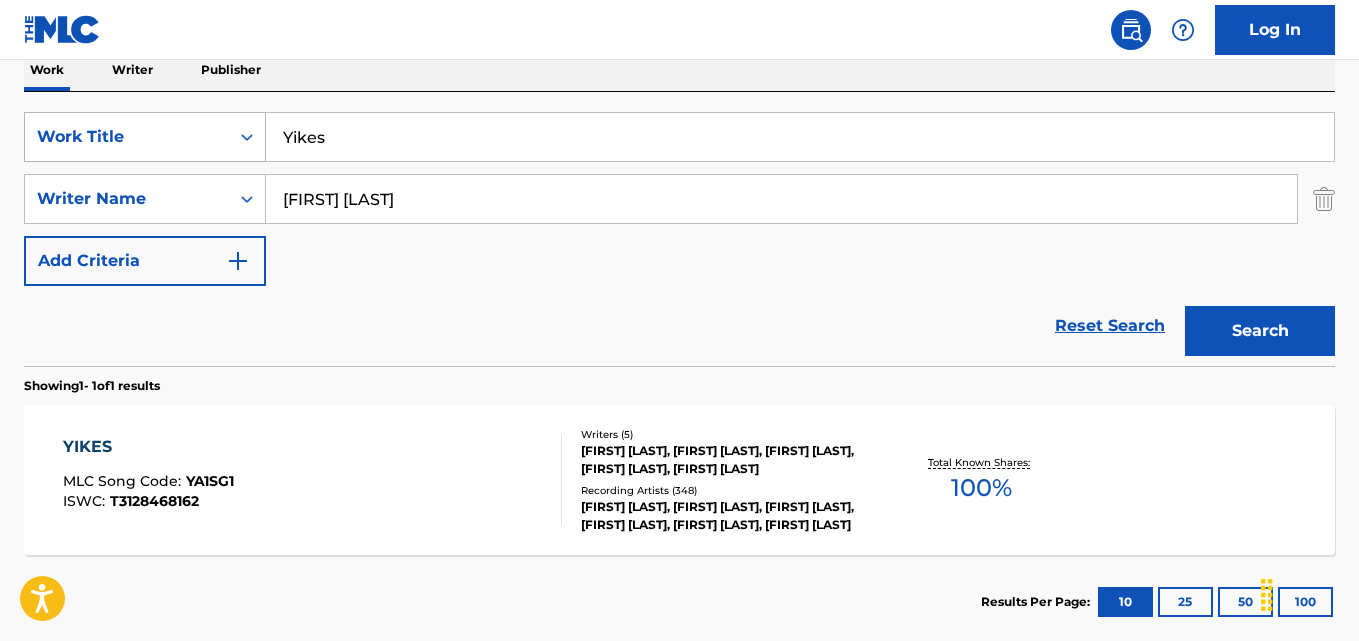 click on "SearchWithCriteria050464b8-01dc-4c56-bb7b-e48319c9f081 Work Title Yikes" at bounding box center (679, 137) 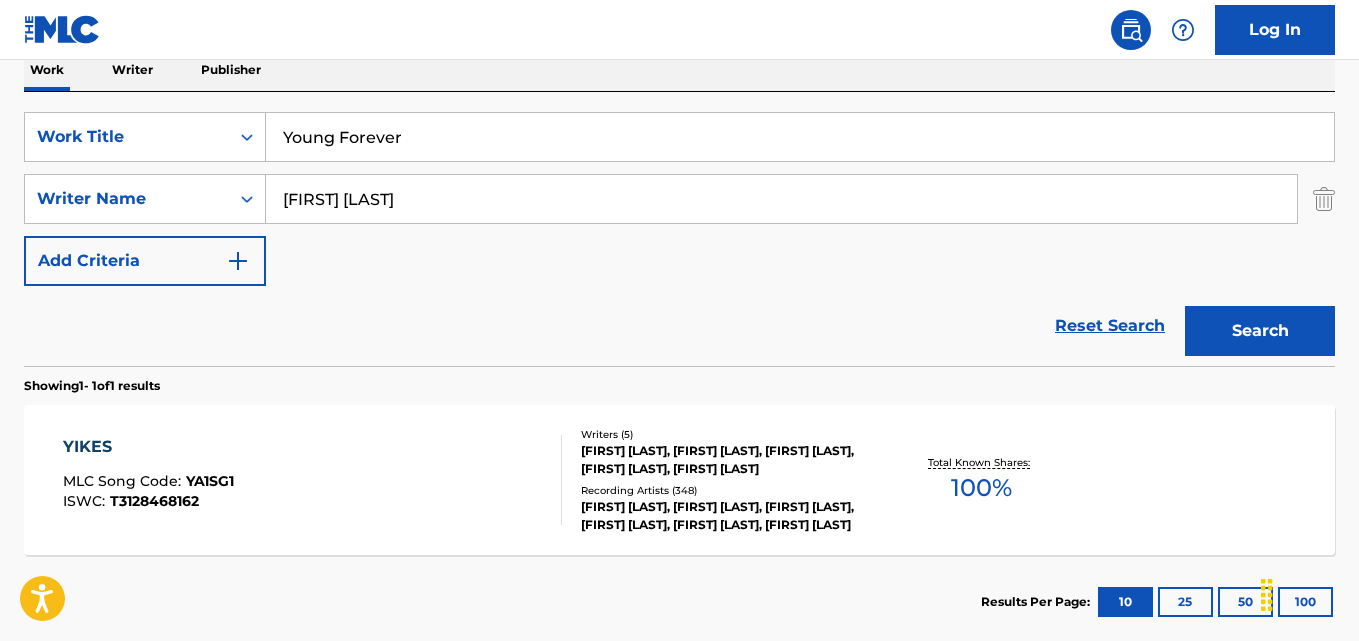 click on "Search" at bounding box center (1260, 331) 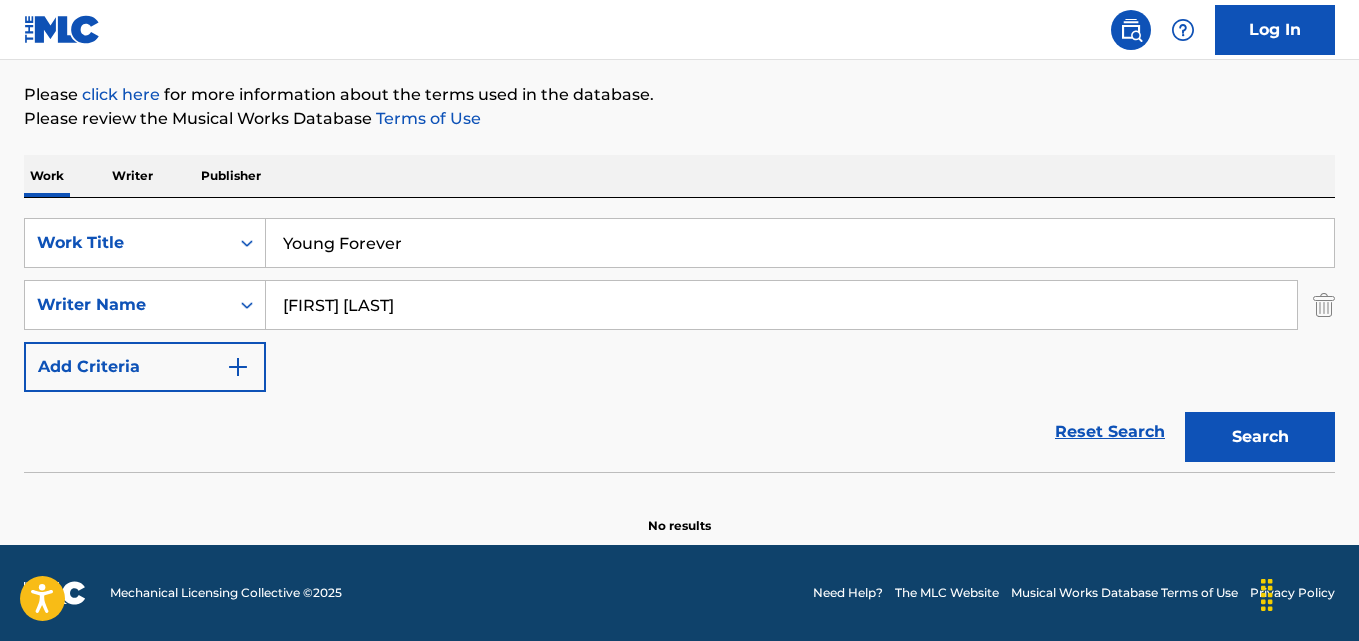scroll, scrollTop: 227, scrollLeft: 0, axis: vertical 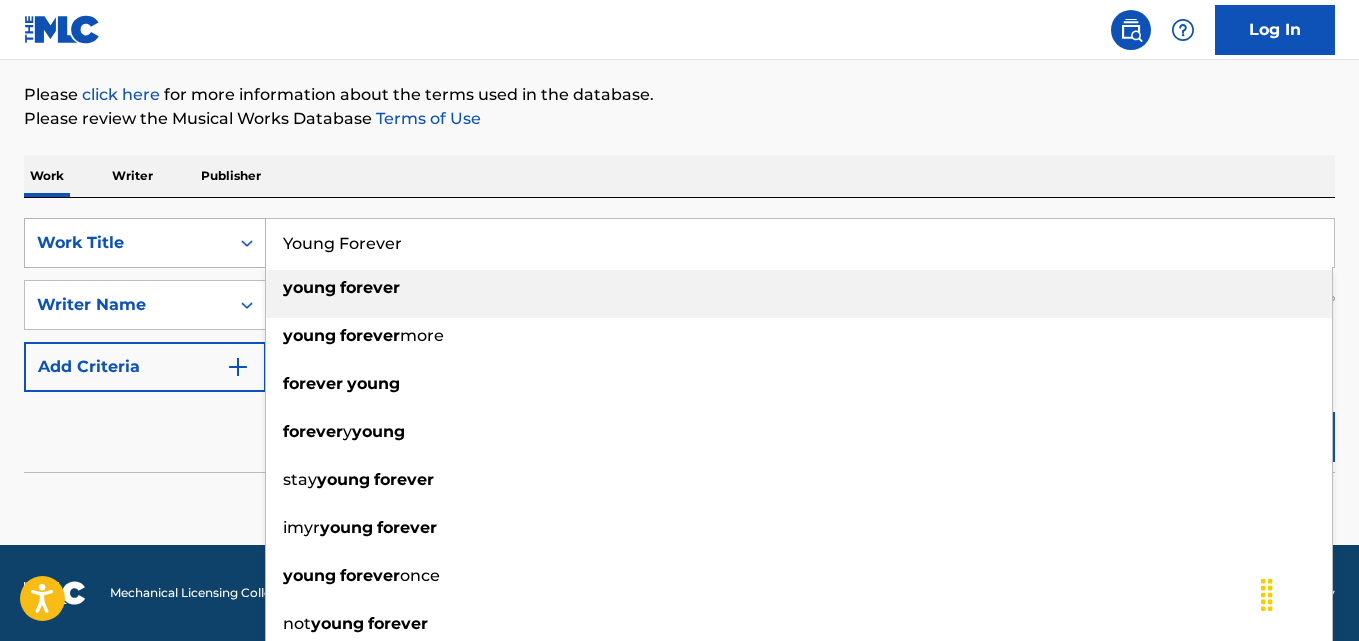 drag, startPoint x: 504, startPoint y: 237, endPoint x: 160, endPoint y: 237, distance: 344 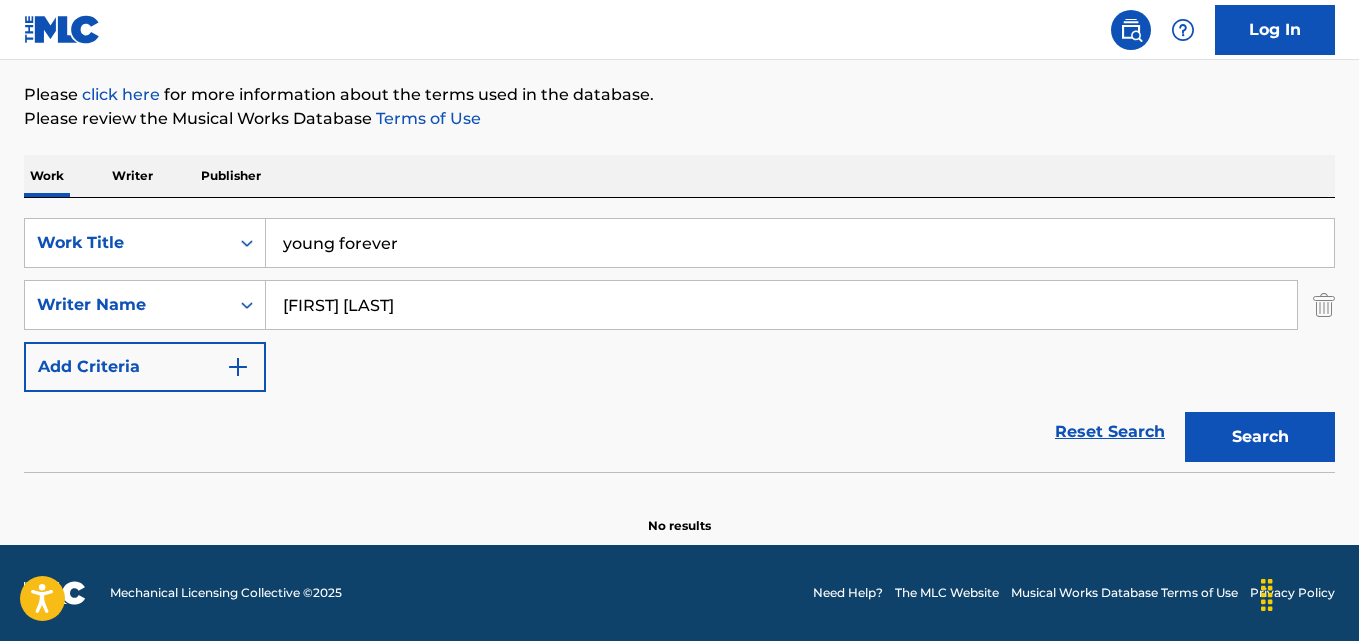 click on "Please review the Musical Works Database   Terms of Use" at bounding box center [679, 119] 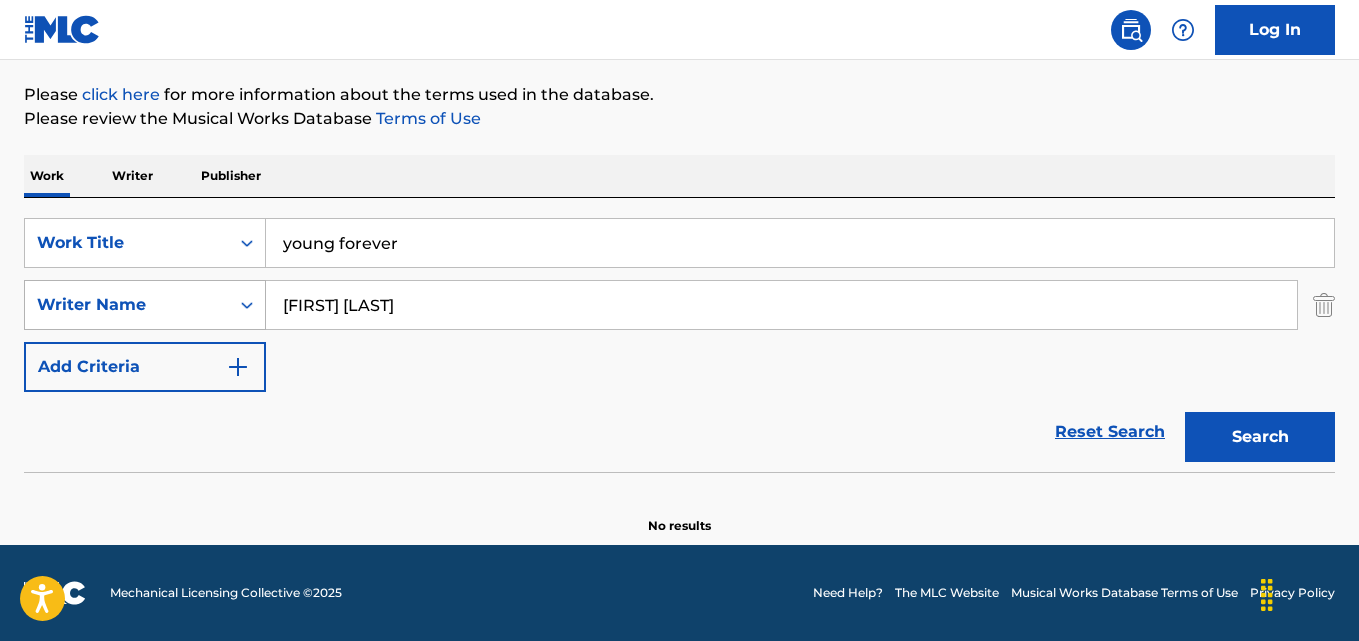 drag, startPoint x: 449, startPoint y: 324, endPoint x: 233, endPoint y: 324, distance: 216 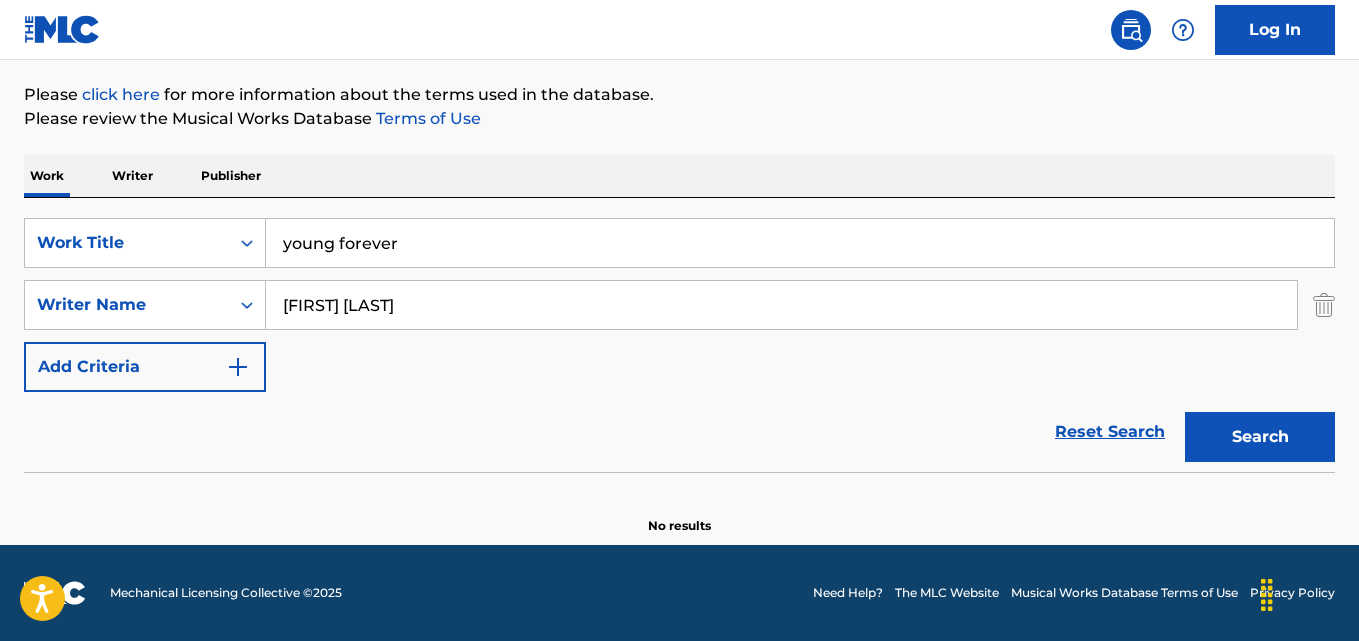 paste on "[FIRST] [LAST]" 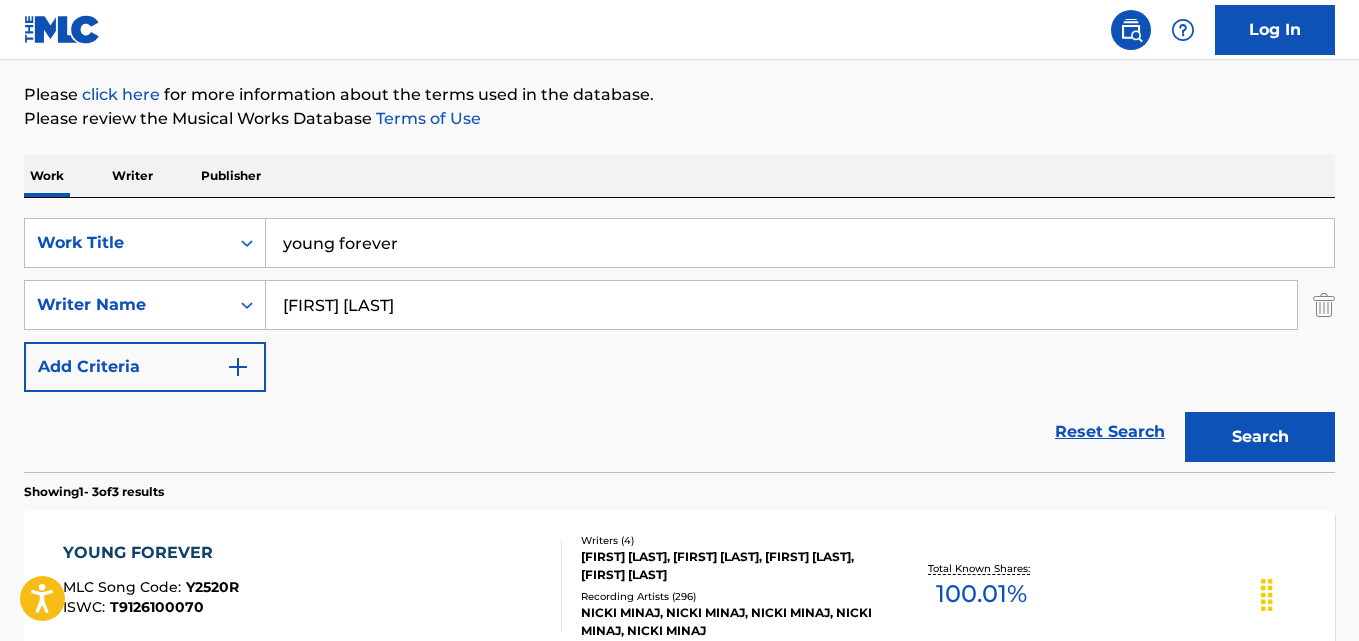 click on "Reset Search Search" at bounding box center [679, 432] 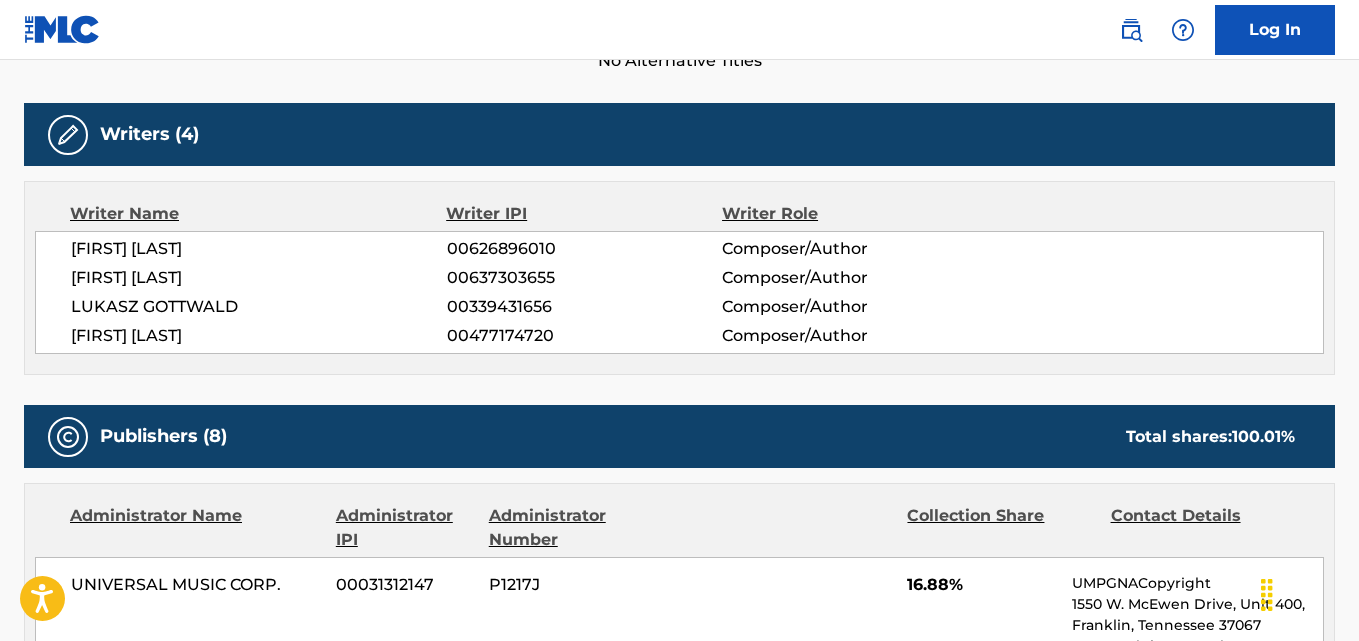 scroll, scrollTop: 833, scrollLeft: 0, axis: vertical 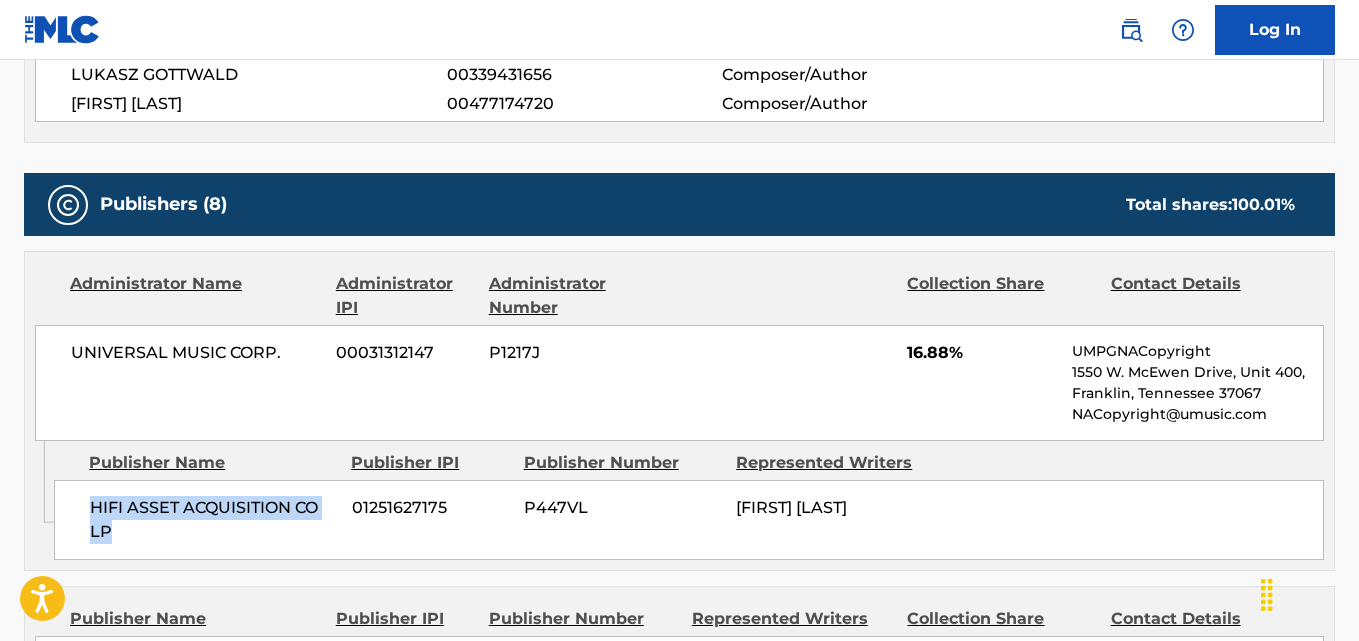 drag, startPoint x: 96, startPoint y: 504, endPoint x: 201, endPoint y: 529, distance: 107.935165 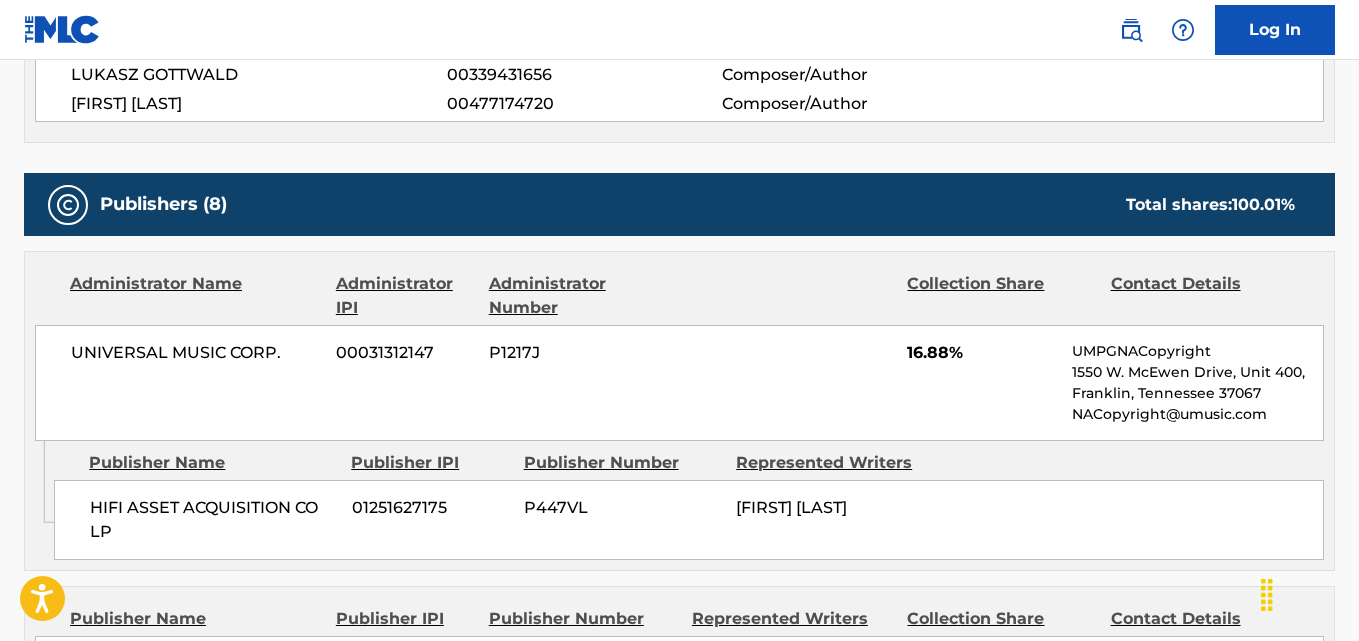 click on "UNIVERSAL MUSIC CORP. 00031312147 P1217J 16.88% UMPGNACopyright 1550 W. McEwen Drive, Unit 400,  Franklin, Tennessee 37067 NACopyright@[EMAIL]" at bounding box center [679, 383] 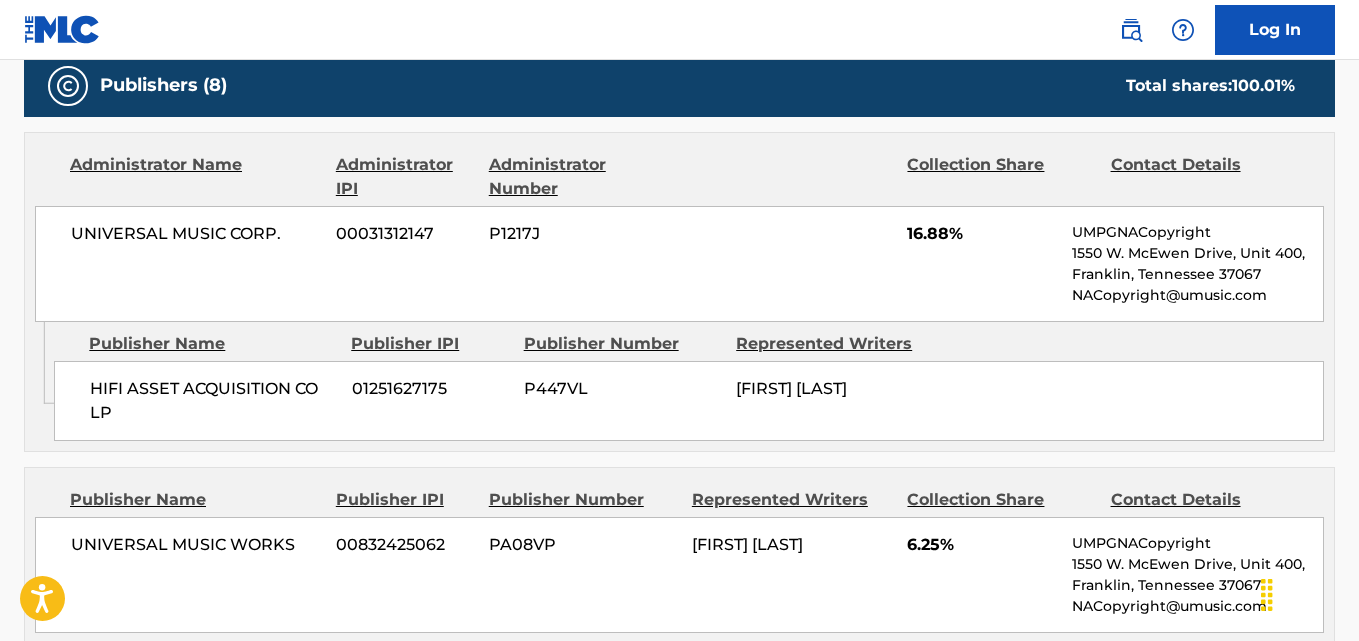 scroll, scrollTop: 1000, scrollLeft: 0, axis: vertical 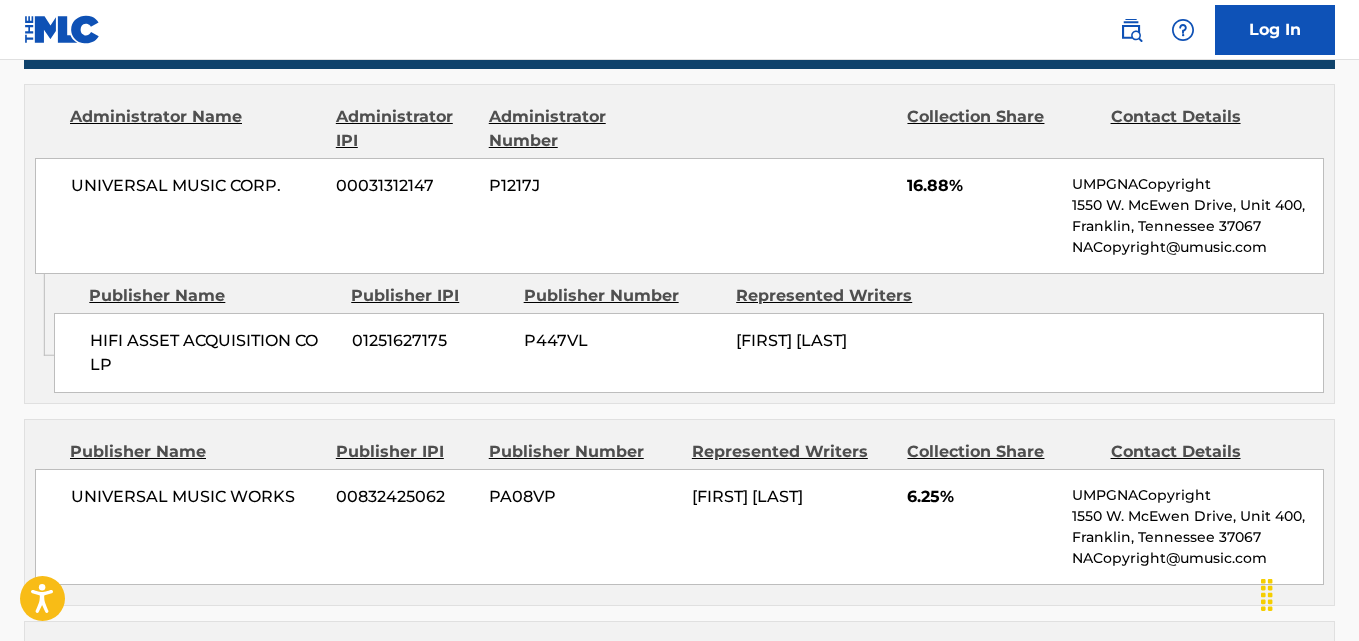 click on "UNIVERSAL MUSIC CORP. 00031312147 P1217J 16.88% UMPGNACopyright 1550 W. McEwen Drive, Unit 400,  Franklin, Tennessee 37067 NACopyright@[EMAIL]" at bounding box center (679, 216) 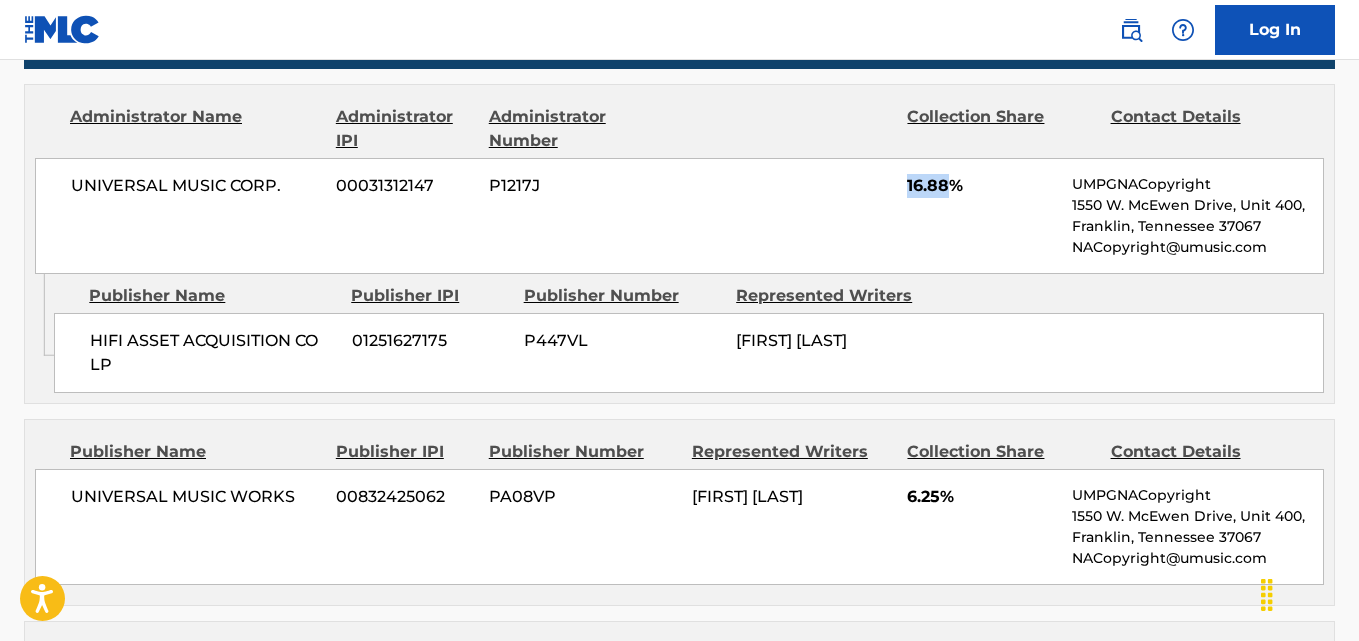 click on "UNIVERSAL MUSIC CORP. 00031312147 P1217J 16.88% UMPGNACopyright 1550 W. McEwen Drive, Unit 400,  Franklin, Tennessee 37067 NACopyright@[EMAIL]" at bounding box center (679, 216) 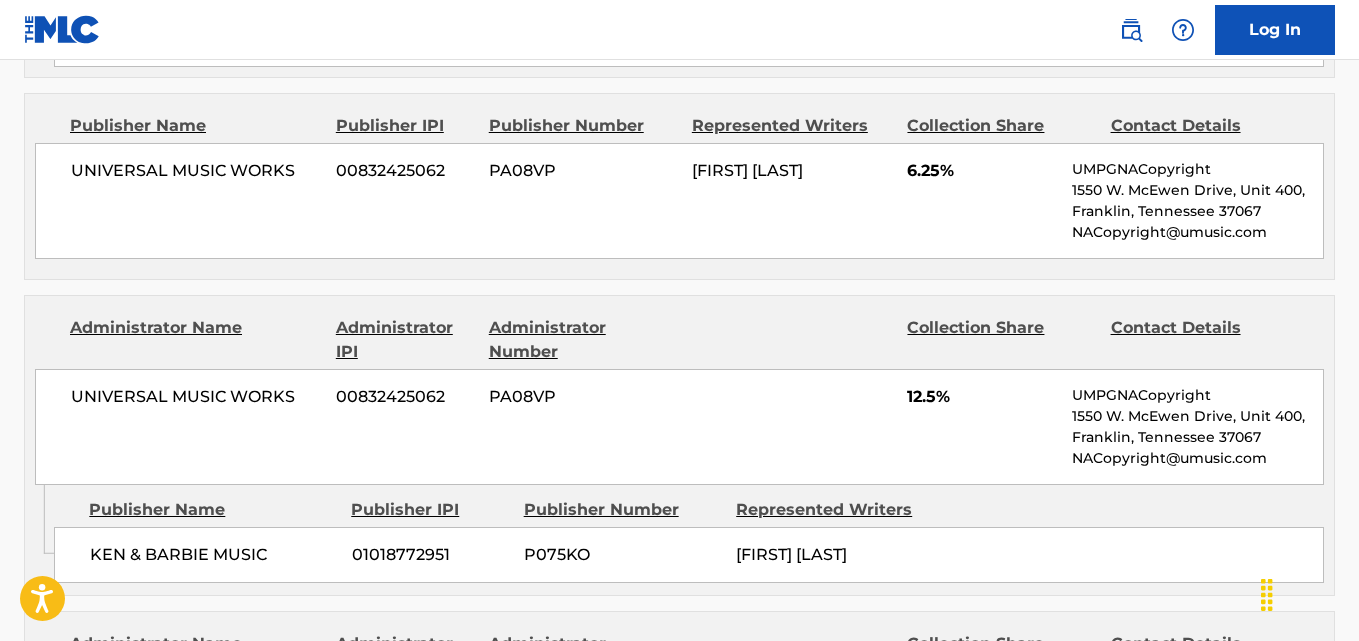 scroll, scrollTop: 1333, scrollLeft: 0, axis: vertical 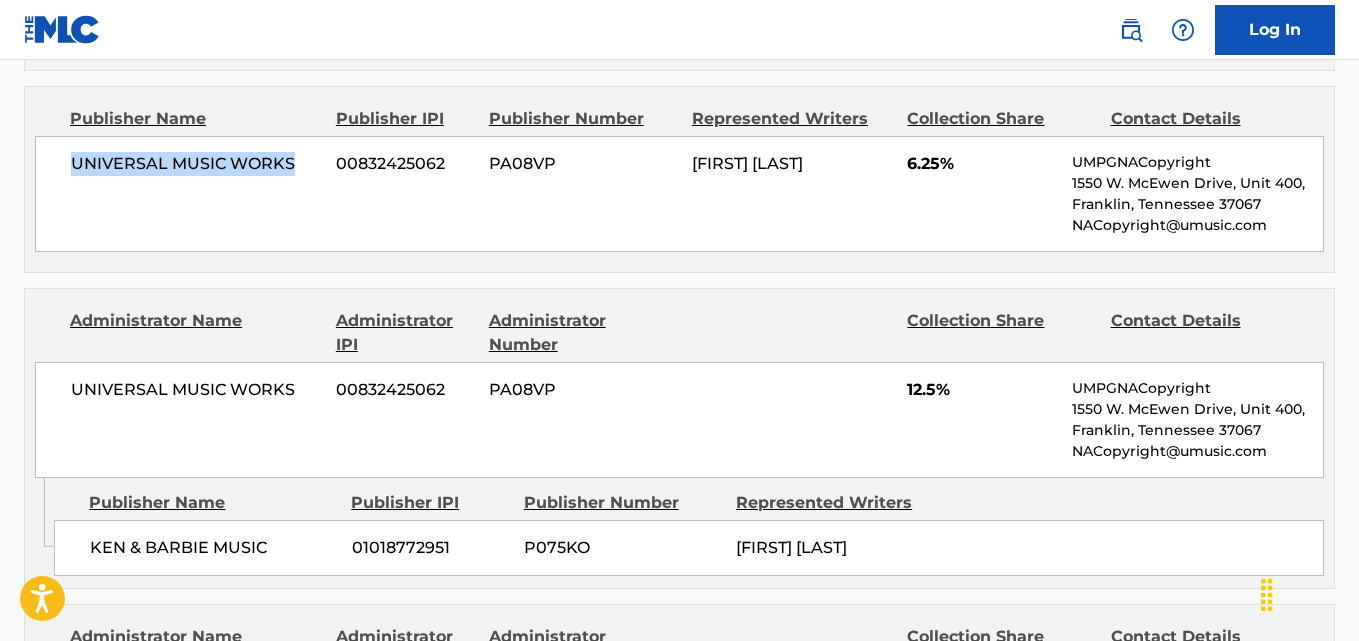 drag, startPoint x: 58, startPoint y: 168, endPoint x: 300, endPoint y: 167, distance: 242.00206 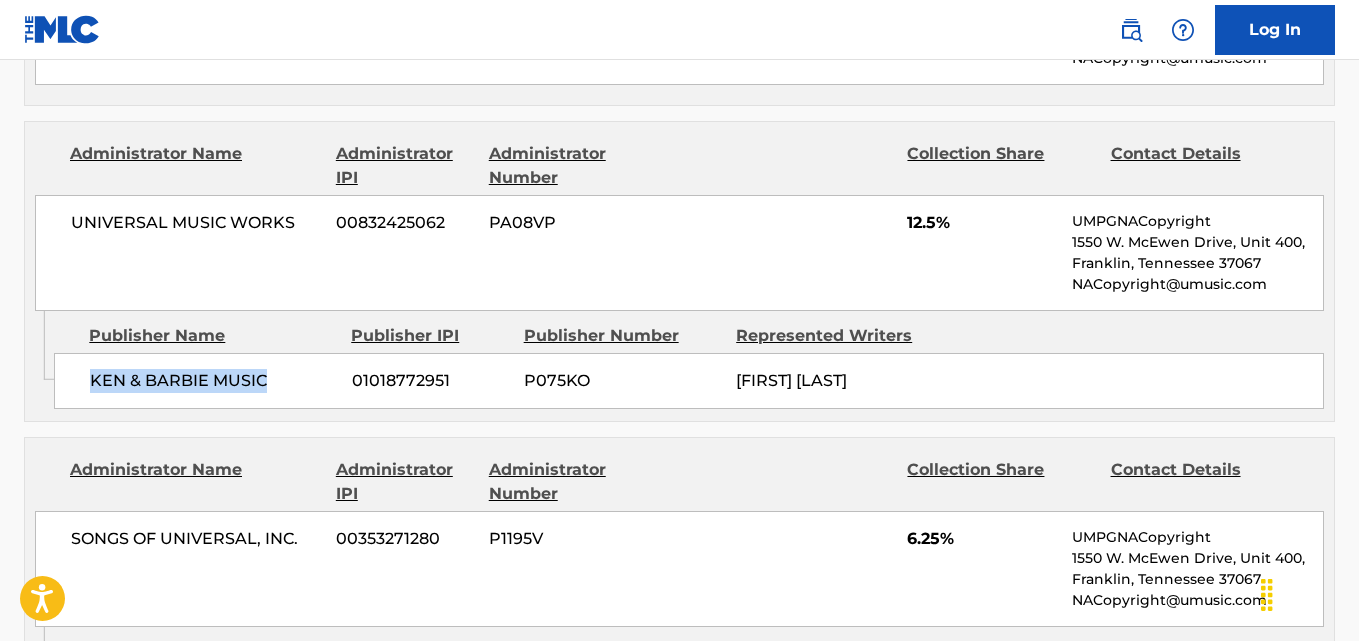 drag, startPoint x: 94, startPoint y: 397, endPoint x: 277, endPoint y: 396, distance: 183.00273 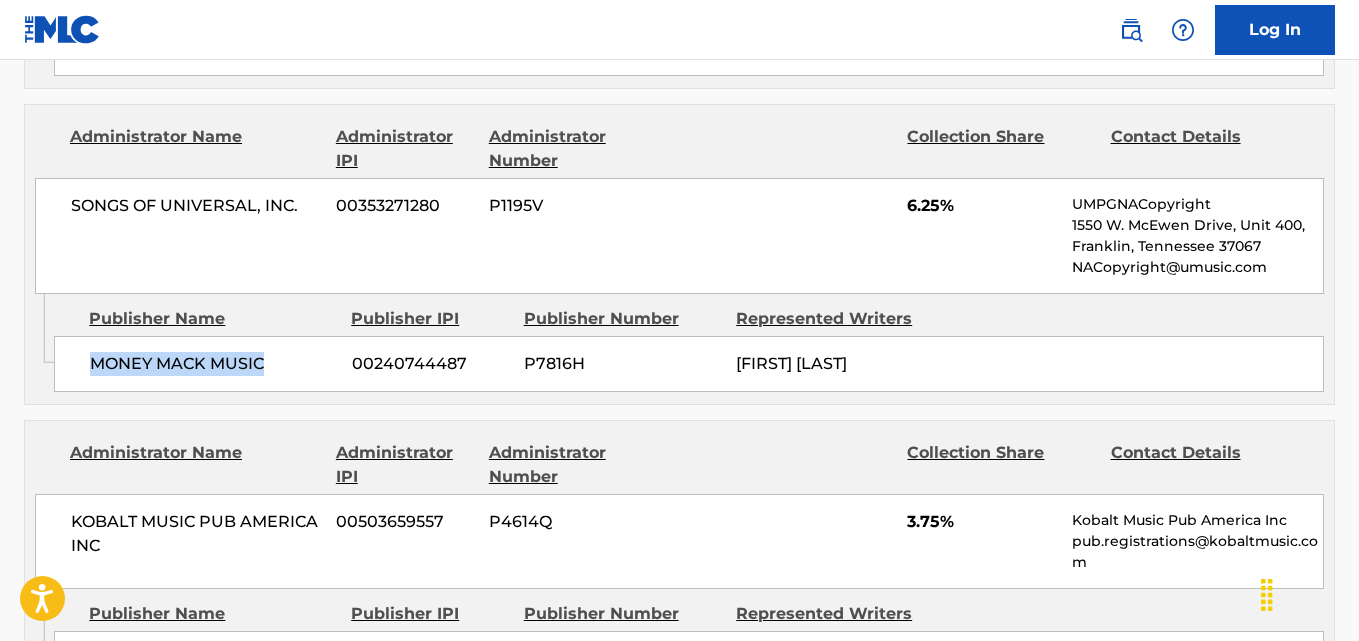 drag, startPoint x: 76, startPoint y: 373, endPoint x: 264, endPoint y: 373, distance: 188 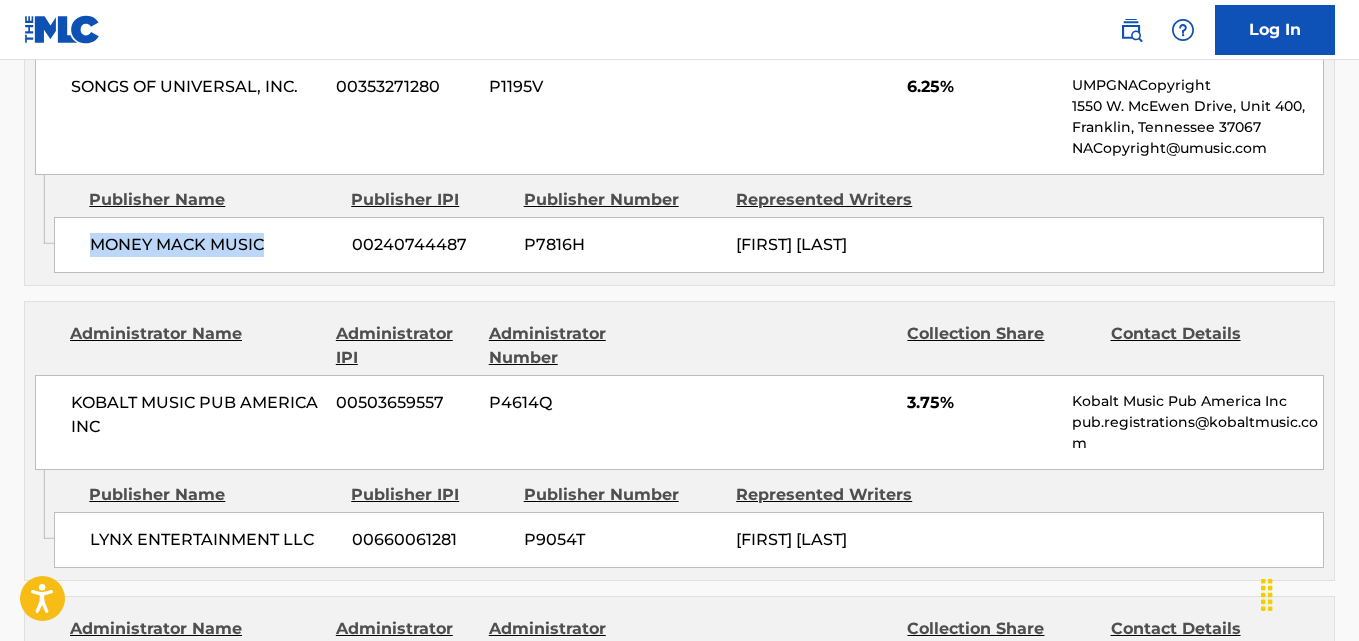 scroll, scrollTop: 2000, scrollLeft: 0, axis: vertical 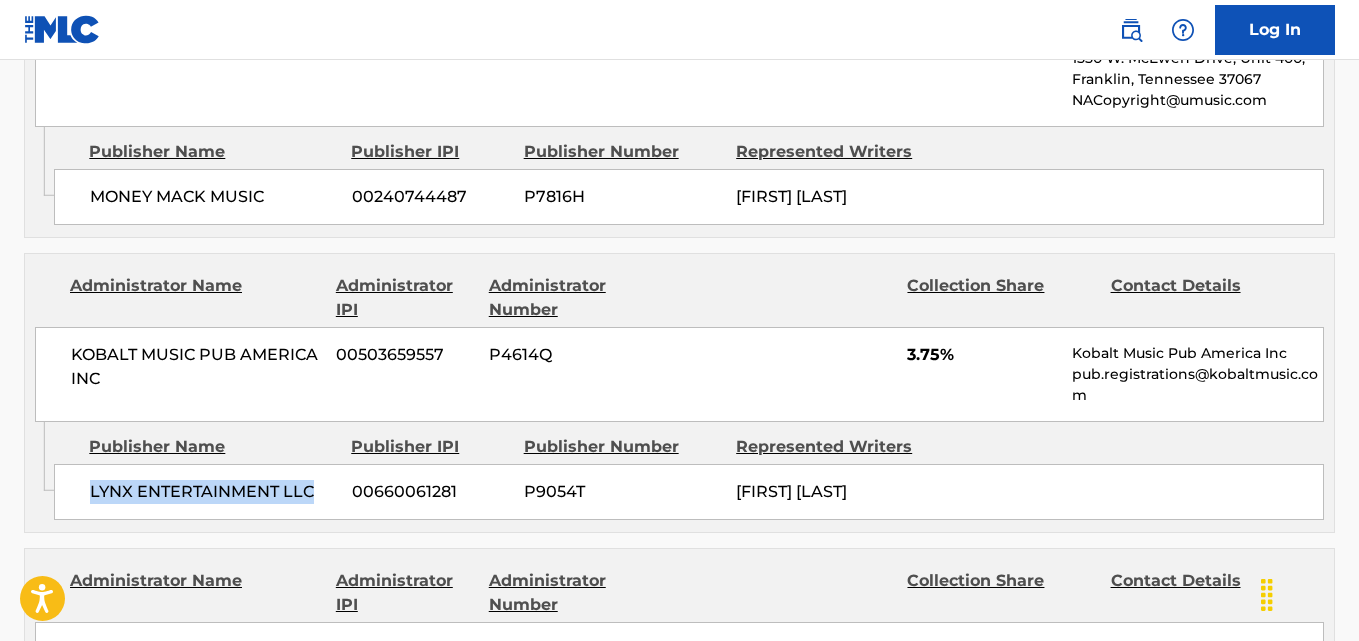 drag, startPoint x: 83, startPoint y: 497, endPoint x: 310, endPoint y: 501, distance: 227.03523 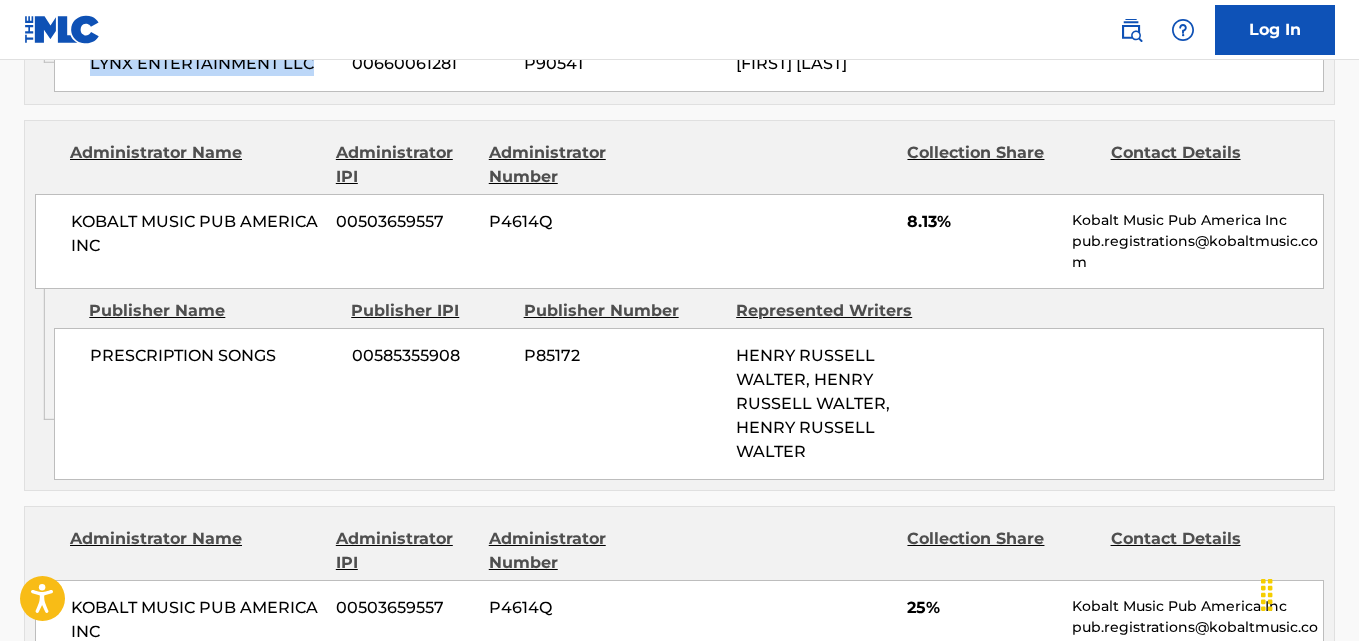 scroll, scrollTop: 2500, scrollLeft: 0, axis: vertical 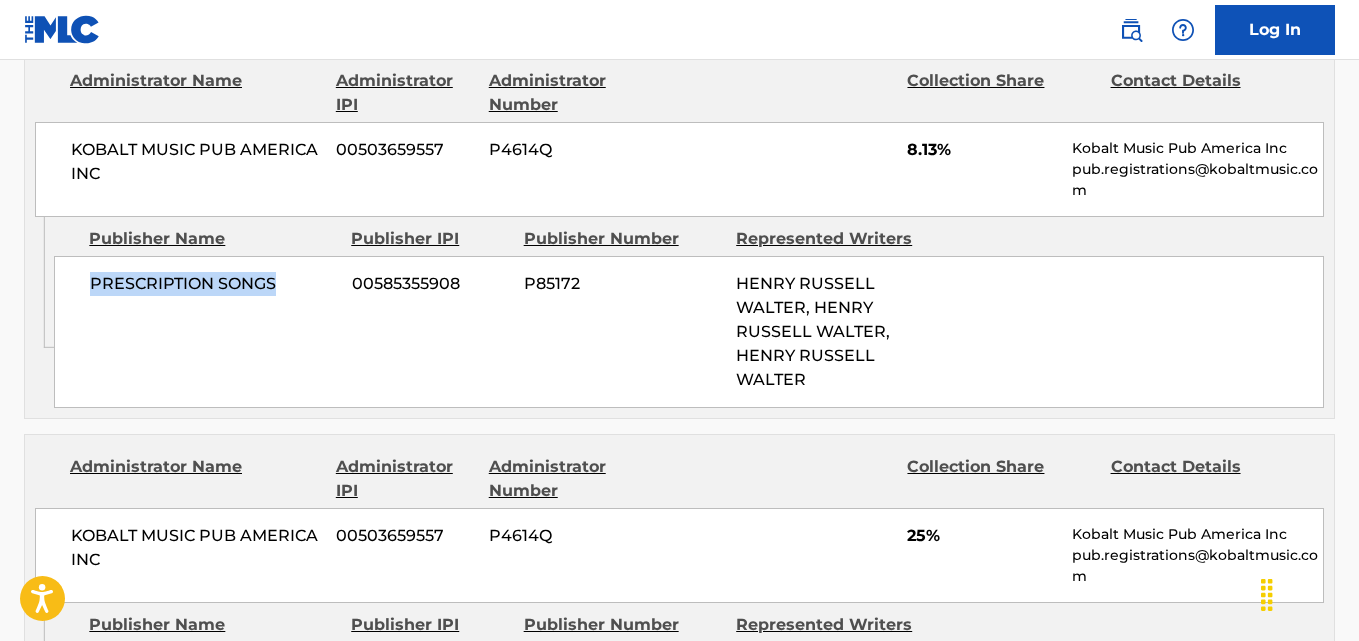 drag, startPoint x: 82, startPoint y: 301, endPoint x: 311, endPoint y: 298, distance: 229.01965 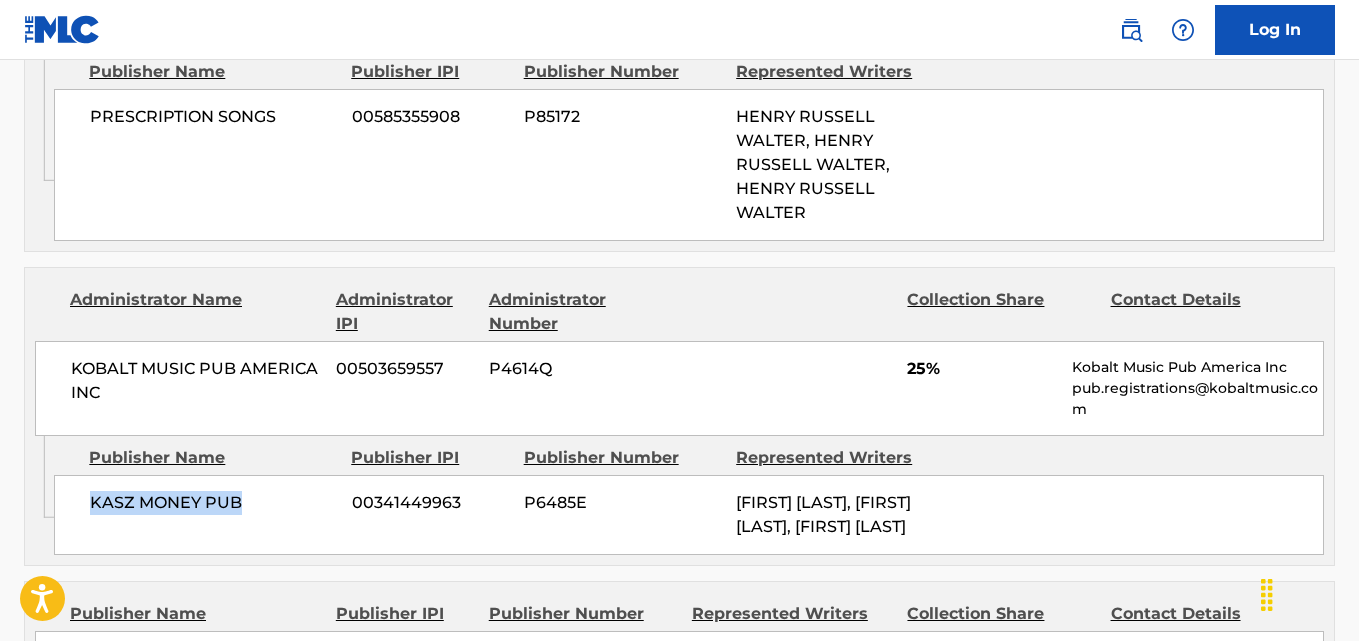 drag, startPoint x: 92, startPoint y: 509, endPoint x: 284, endPoint y: 513, distance: 192.04166 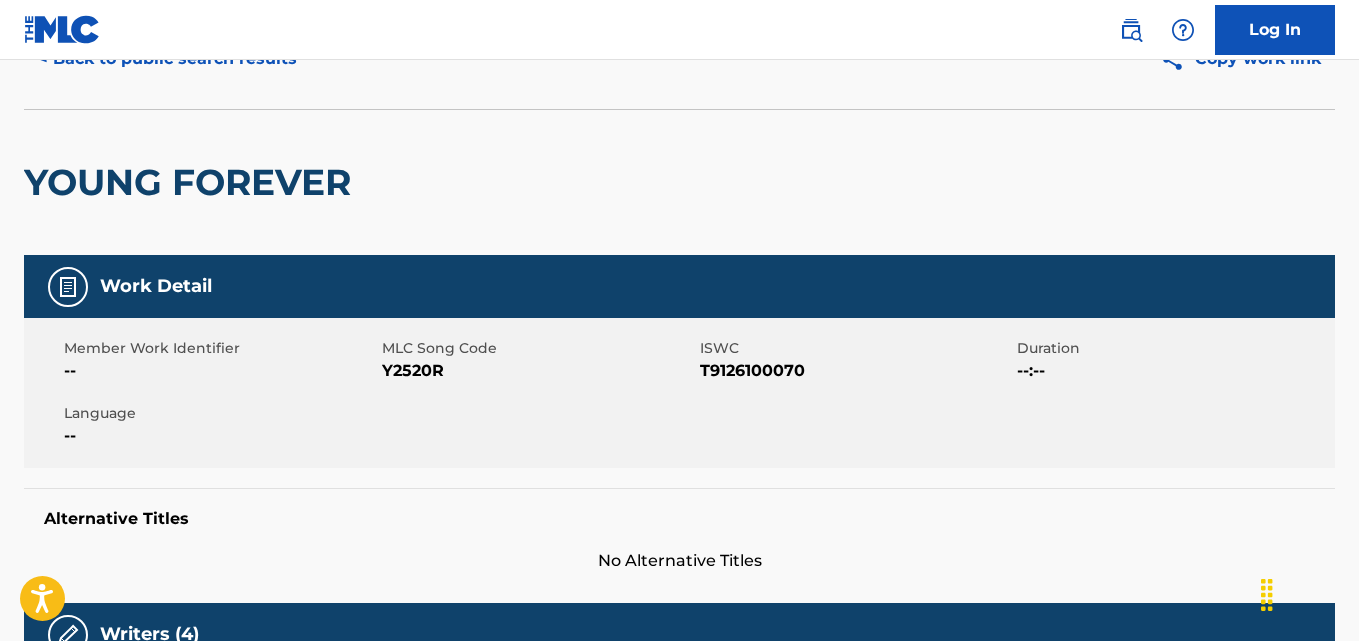 scroll, scrollTop: 0, scrollLeft: 0, axis: both 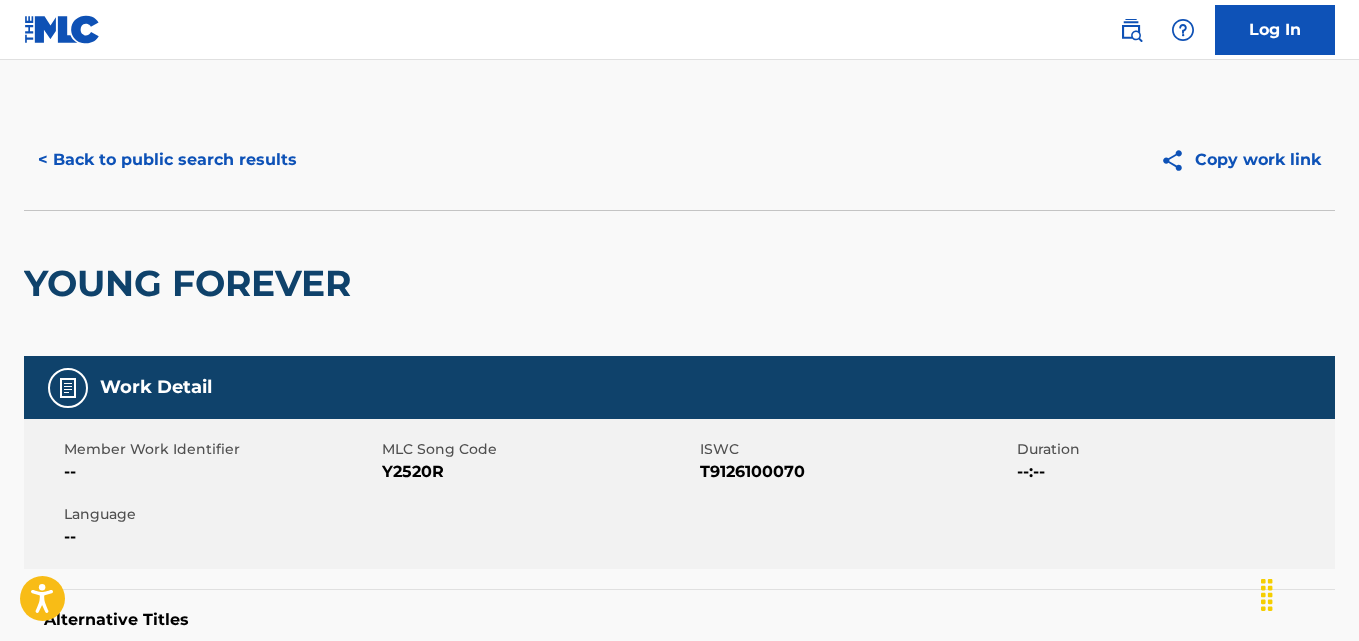 click on "< Back to public search results" at bounding box center [167, 160] 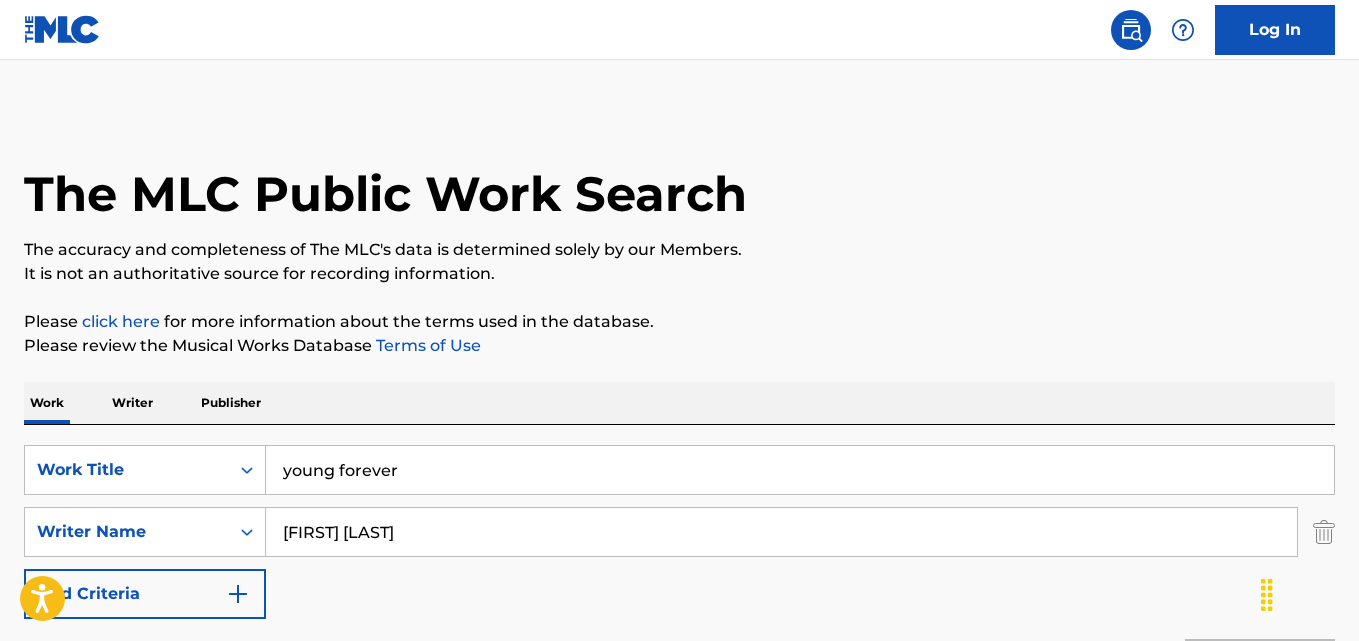 scroll, scrollTop: 227, scrollLeft: 0, axis: vertical 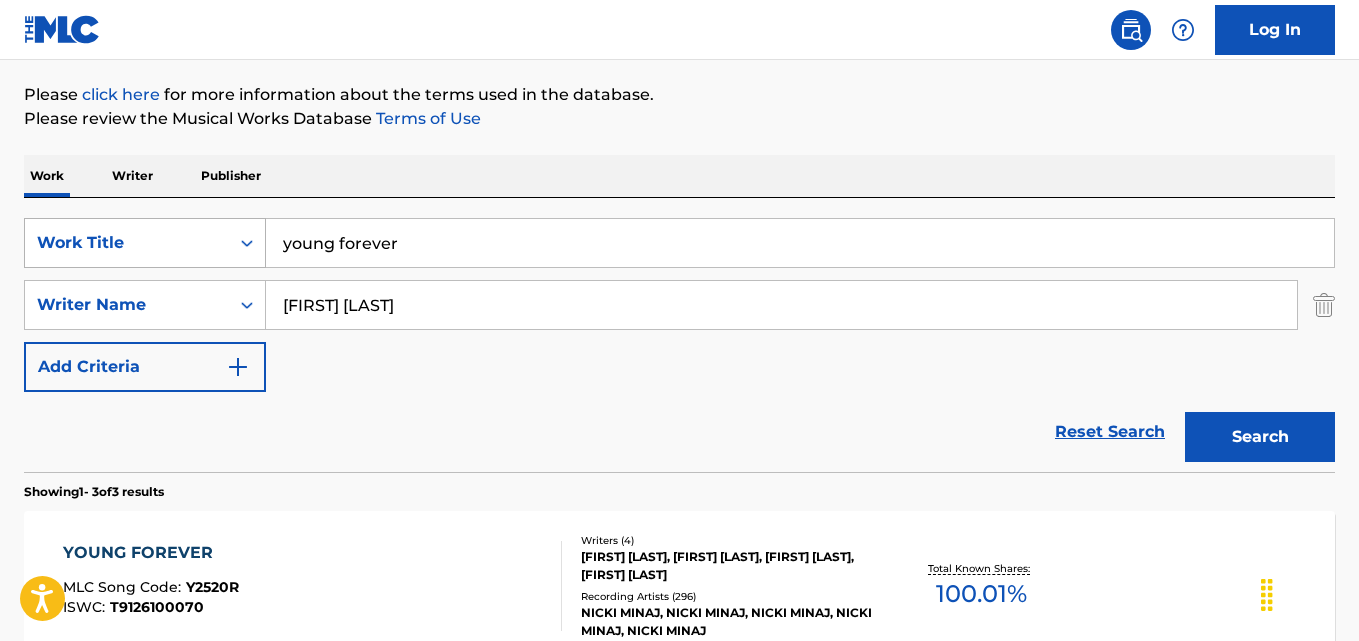 drag, startPoint x: 417, startPoint y: 257, endPoint x: 211, endPoint y: 256, distance: 206.00243 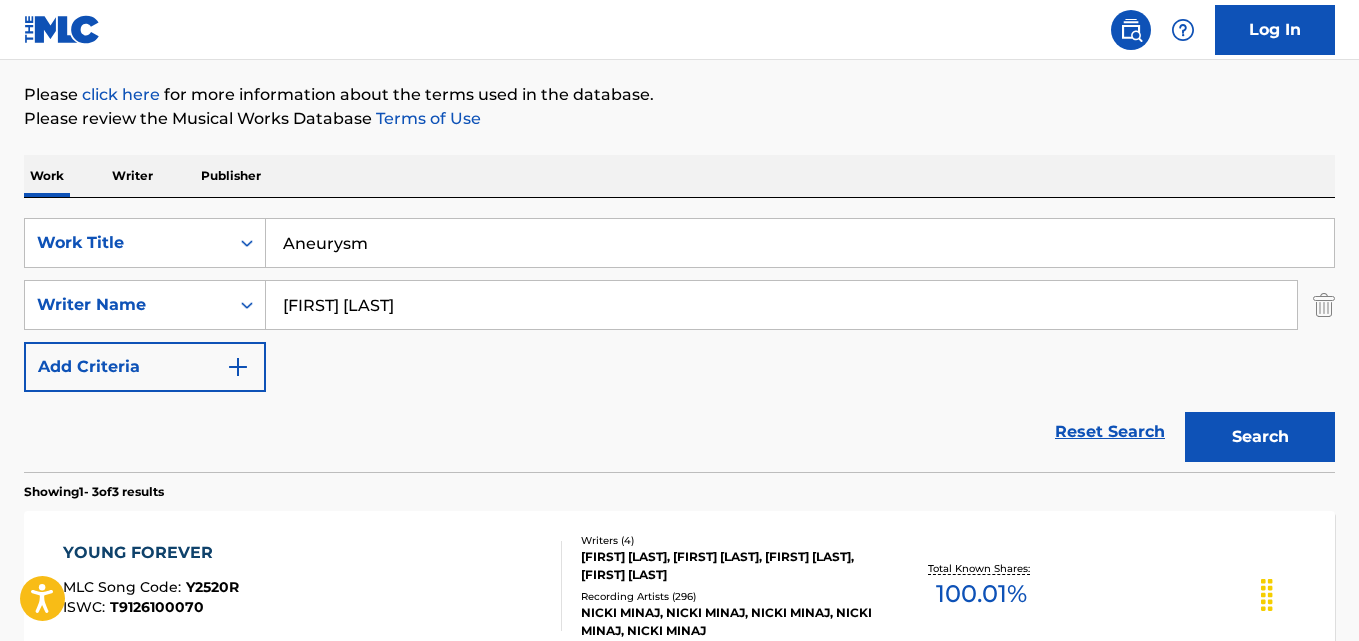 click on "Search" at bounding box center [1260, 437] 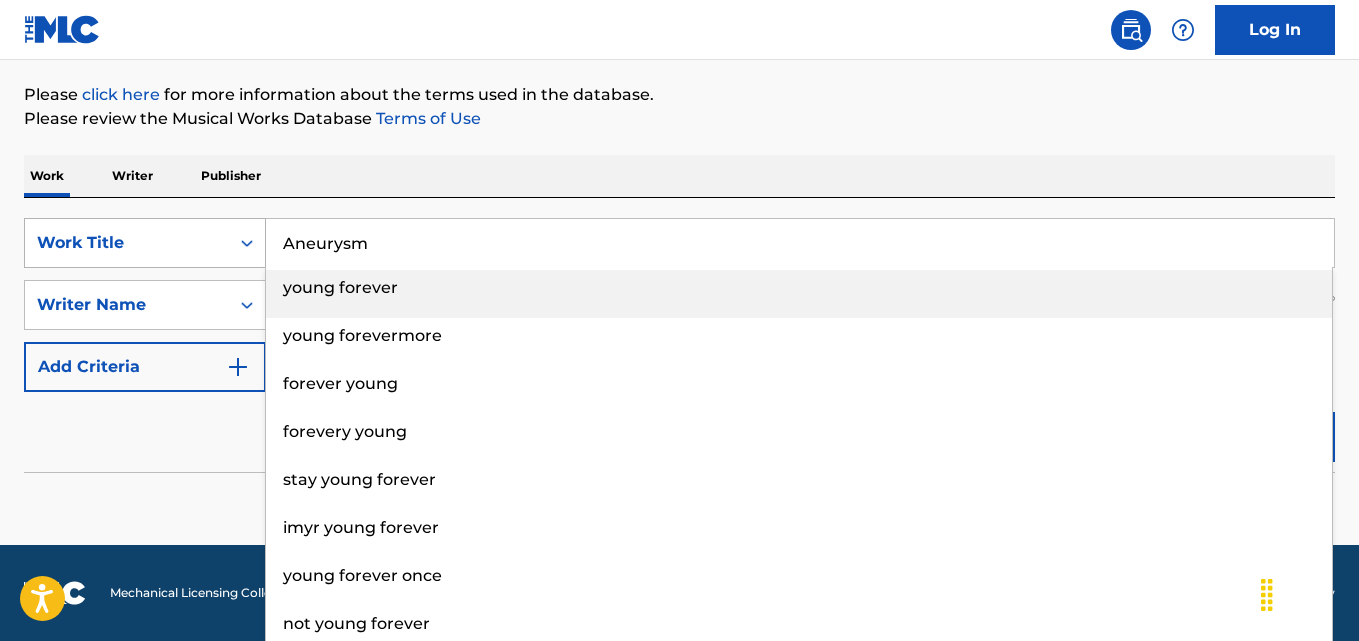 drag, startPoint x: 137, startPoint y: 247, endPoint x: 49, endPoint y: 247, distance: 88 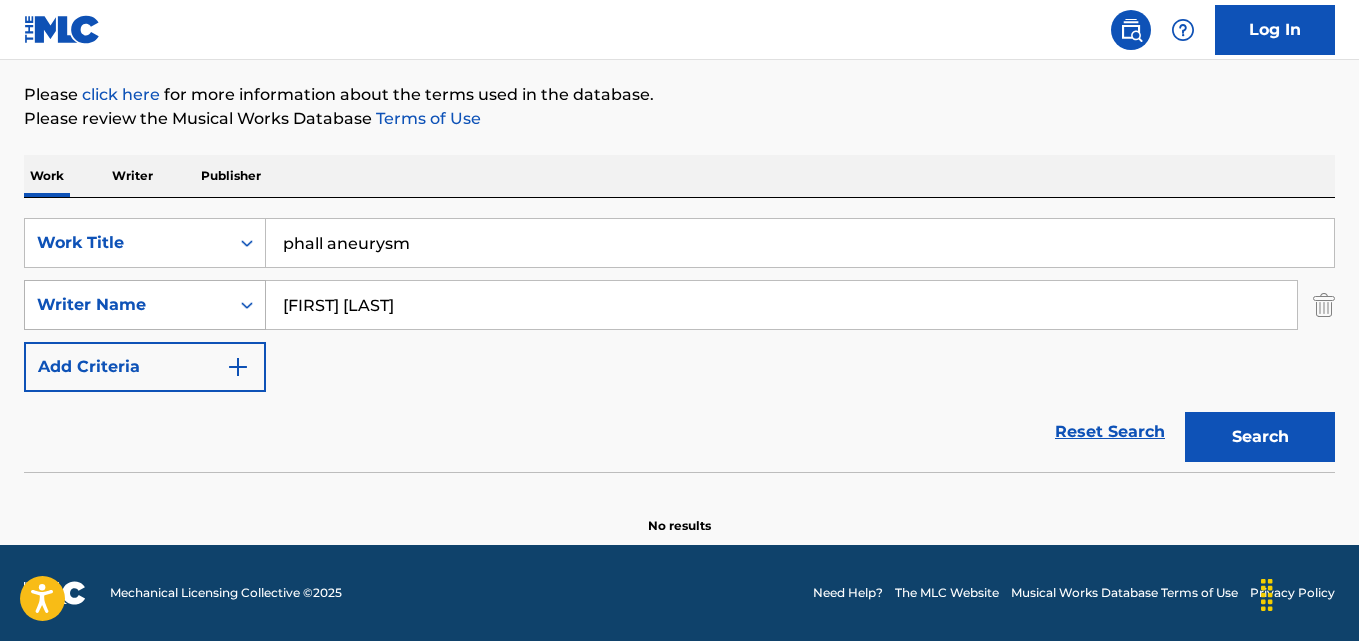 drag, startPoint x: 451, startPoint y: 299, endPoint x: 148, endPoint y: 313, distance: 303.32327 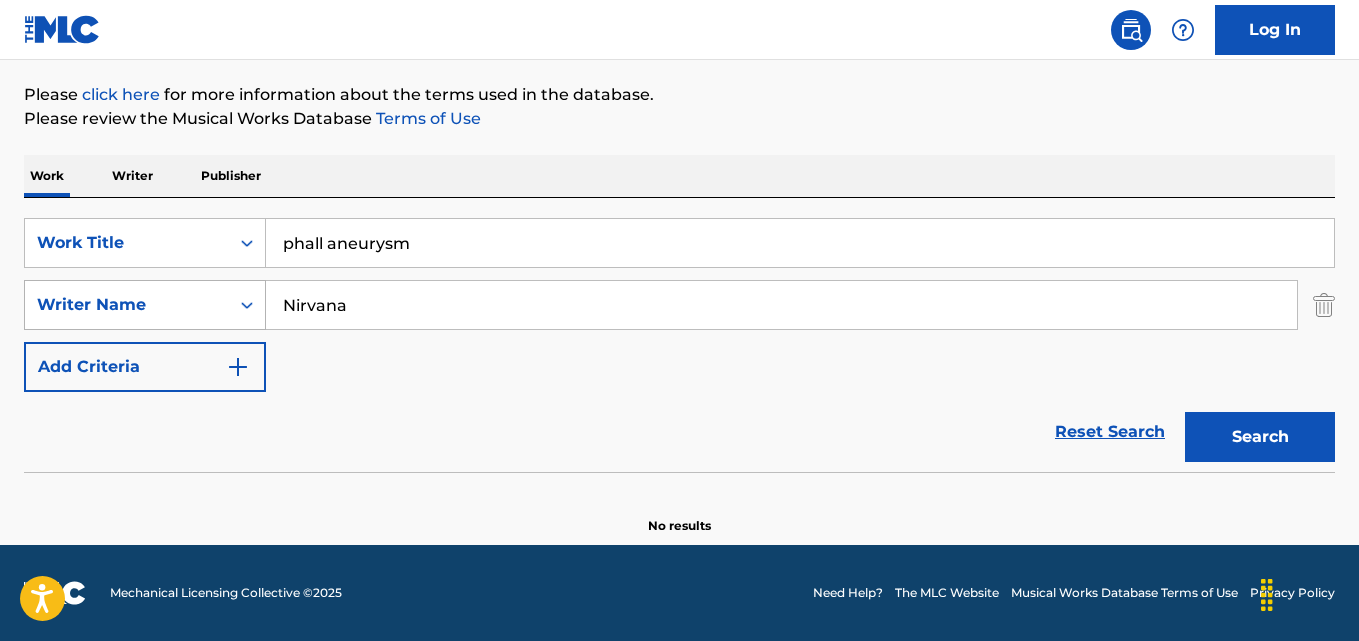click on "Search" at bounding box center (1260, 437) 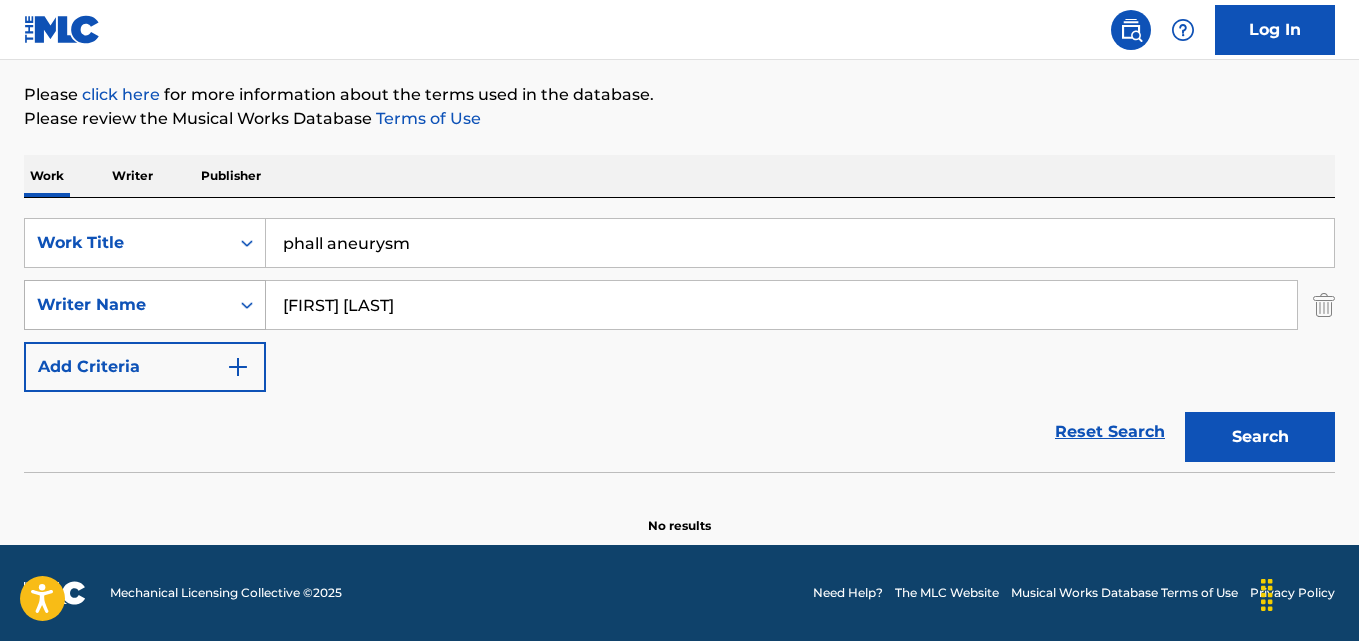 type on "[FIRST] [LAST]" 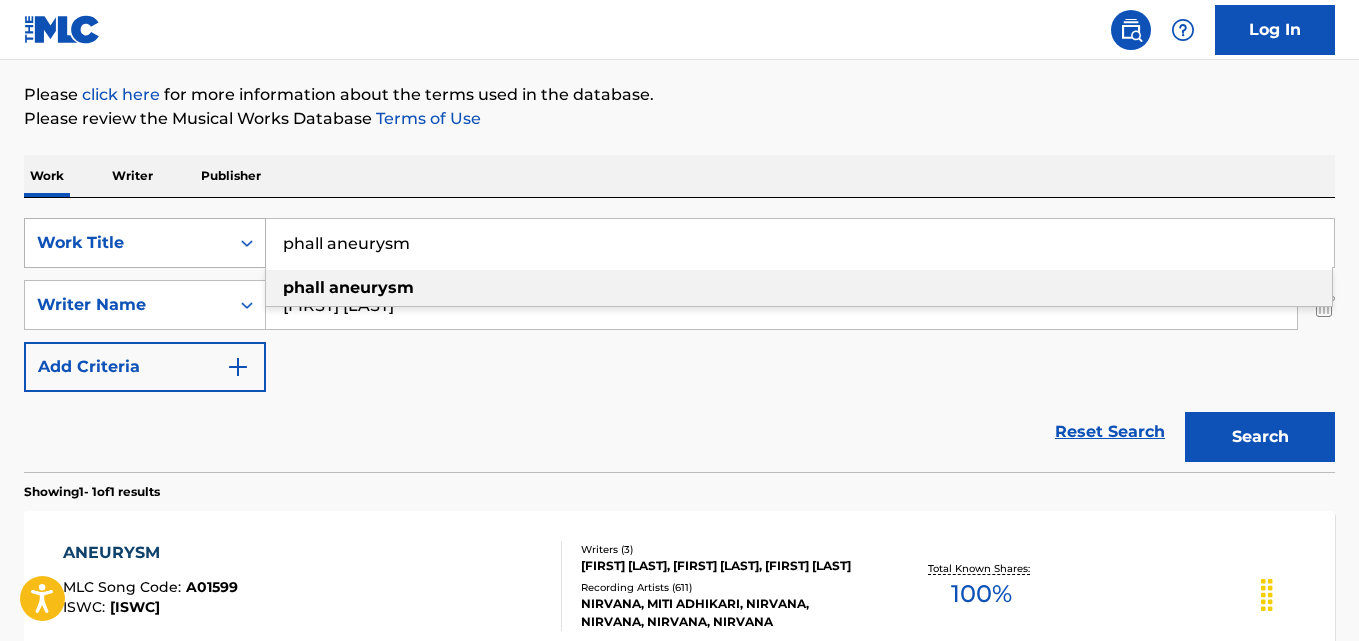 drag, startPoint x: 495, startPoint y: 245, endPoint x: 243, endPoint y: 255, distance: 252.19833 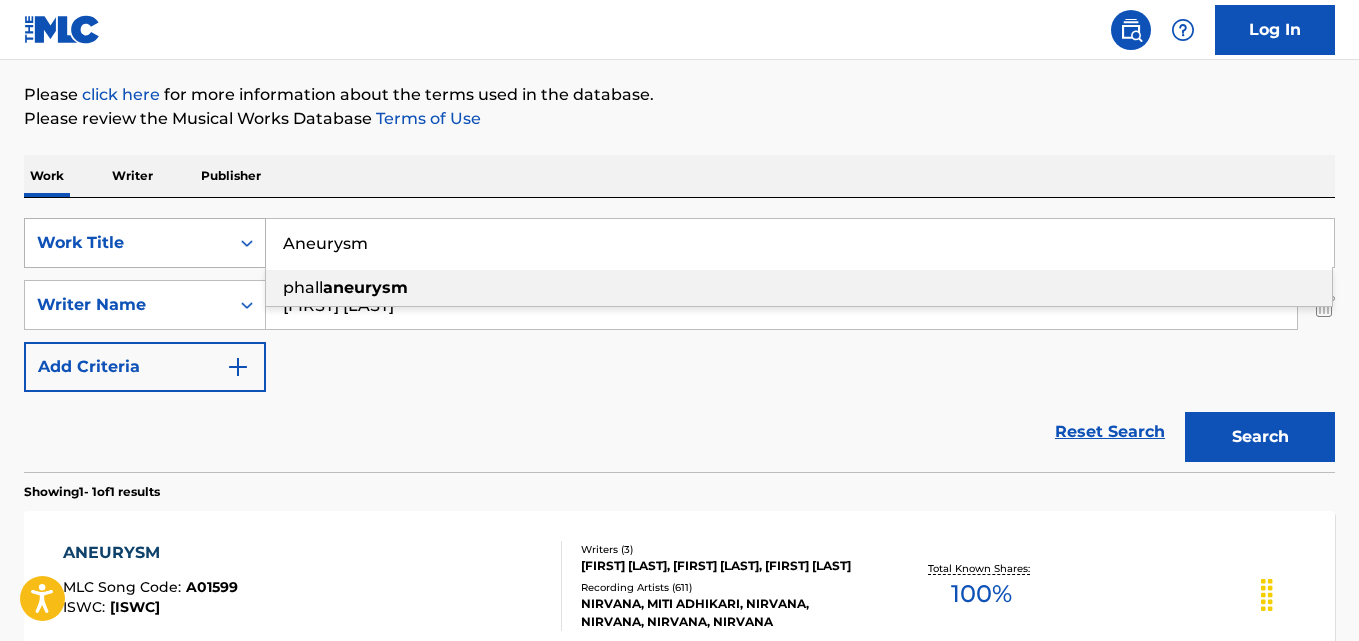 type on "phall aneurysm" 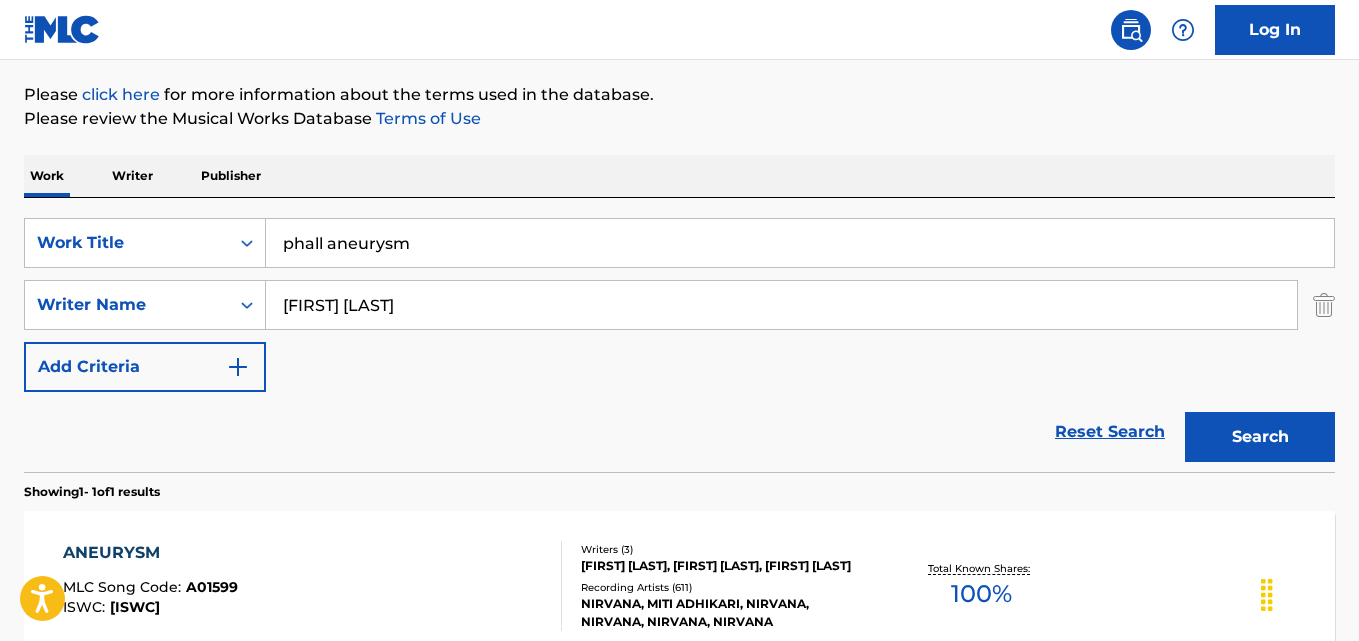 scroll, scrollTop: 394, scrollLeft: 0, axis: vertical 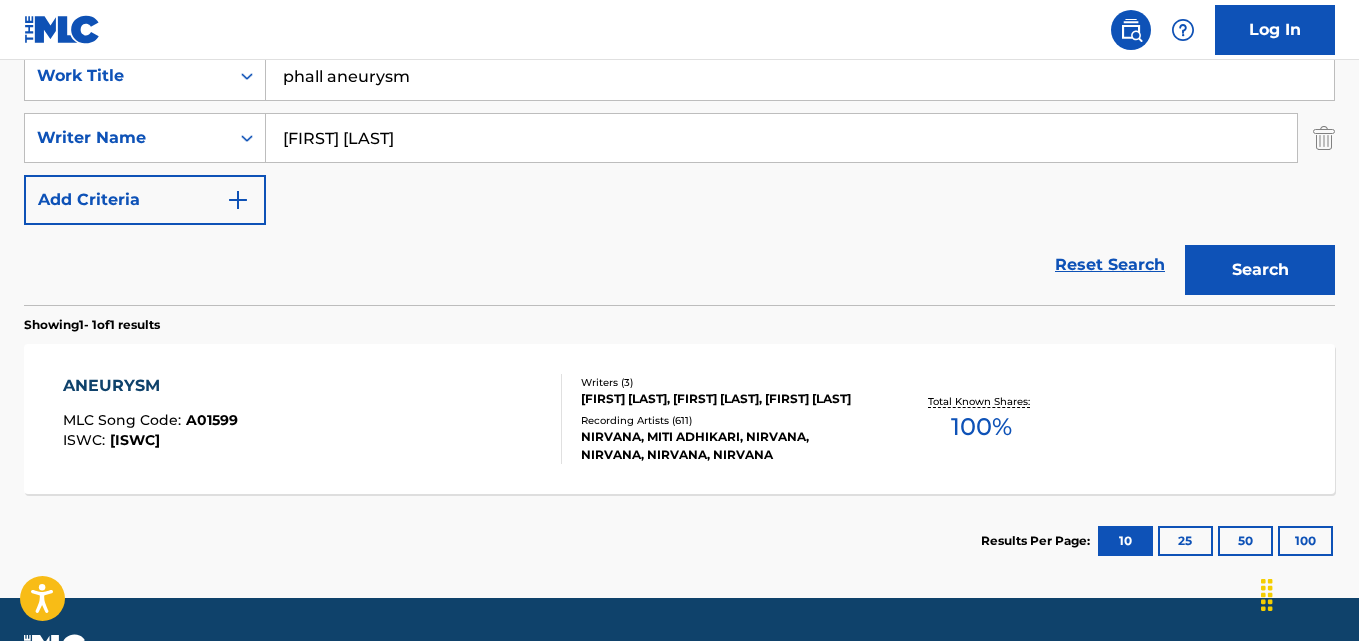 click on "ANEURYSM" at bounding box center [150, 386] 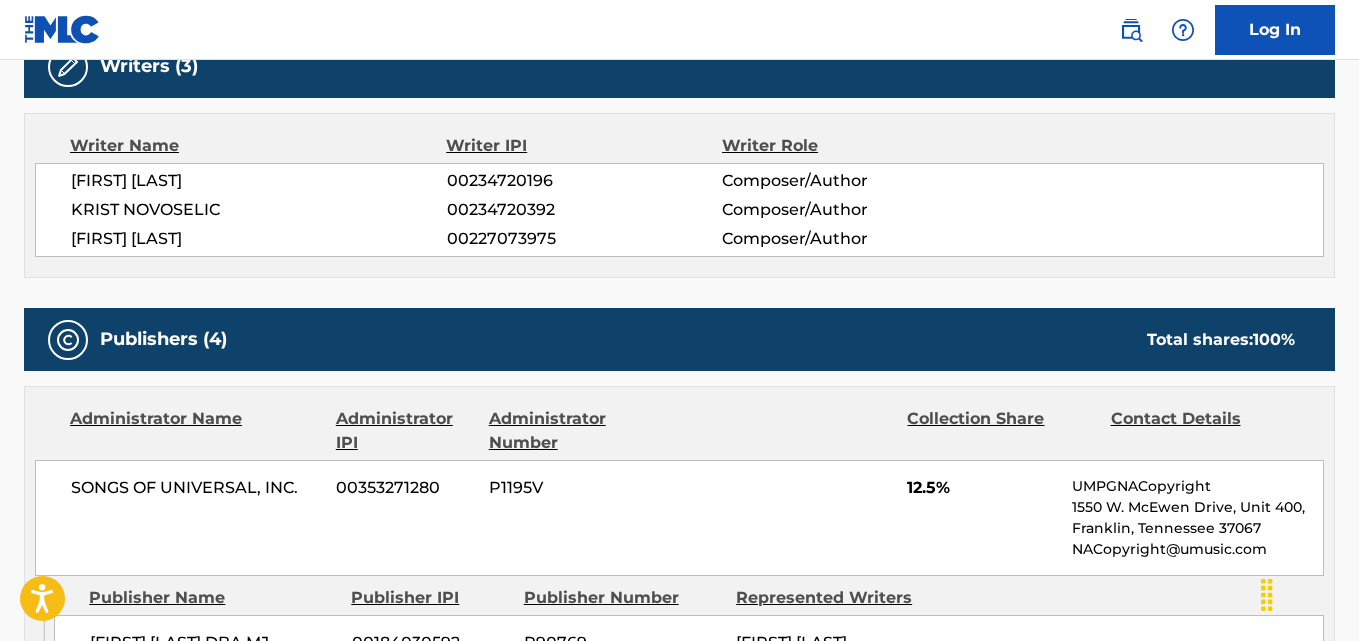 scroll, scrollTop: 833, scrollLeft: 0, axis: vertical 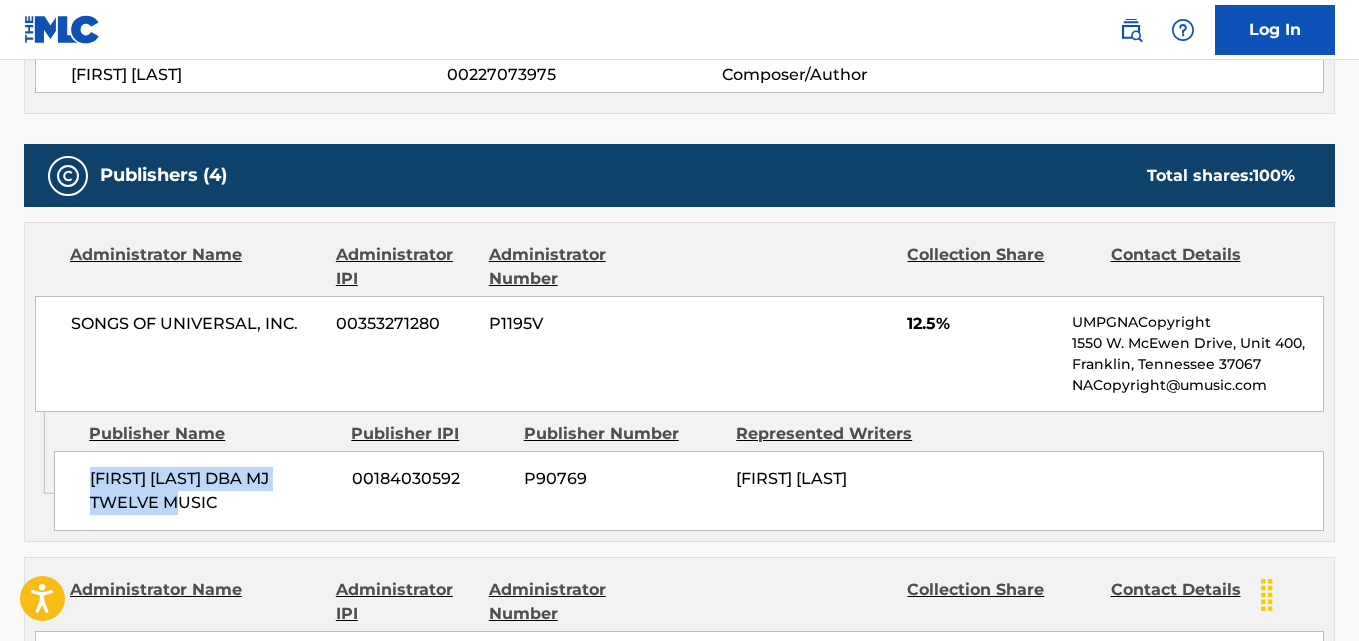 drag, startPoint x: 87, startPoint y: 470, endPoint x: 243, endPoint y: 499, distance: 158.67262 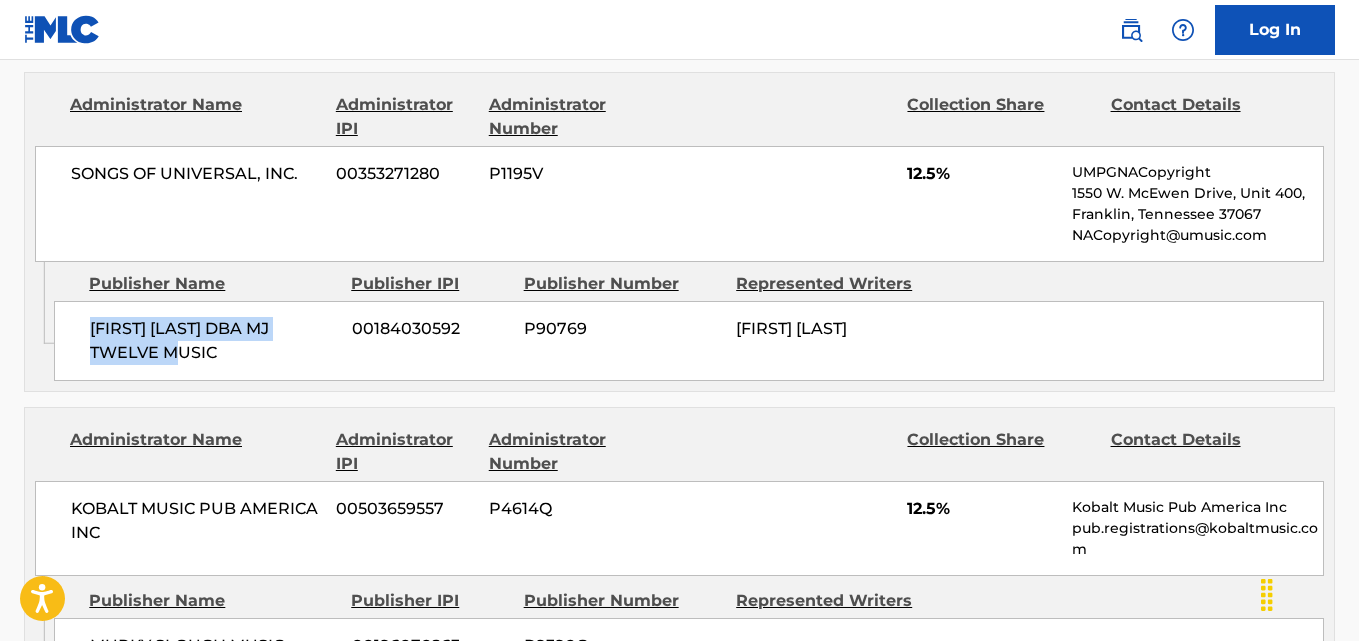 scroll, scrollTop: 1167, scrollLeft: 0, axis: vertical 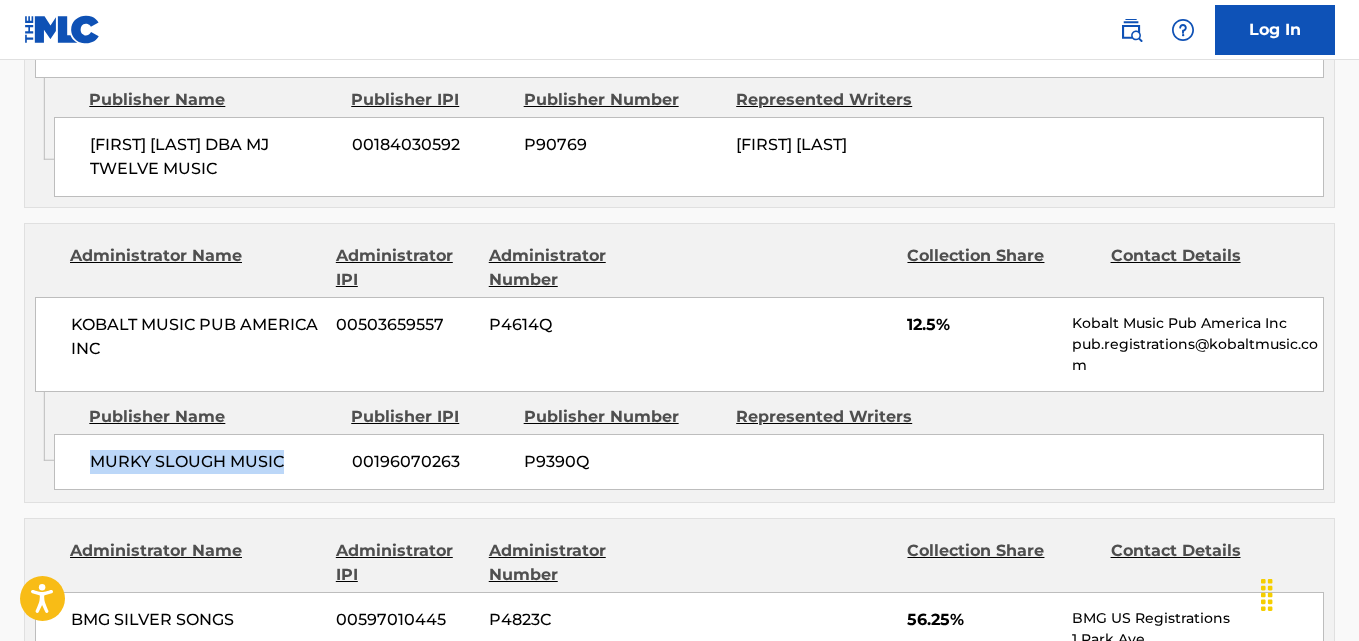 drag, startPoint x: 86, startPoint y: 470, endPoint x: 292, endPoint y: 469, distance: 206.00243 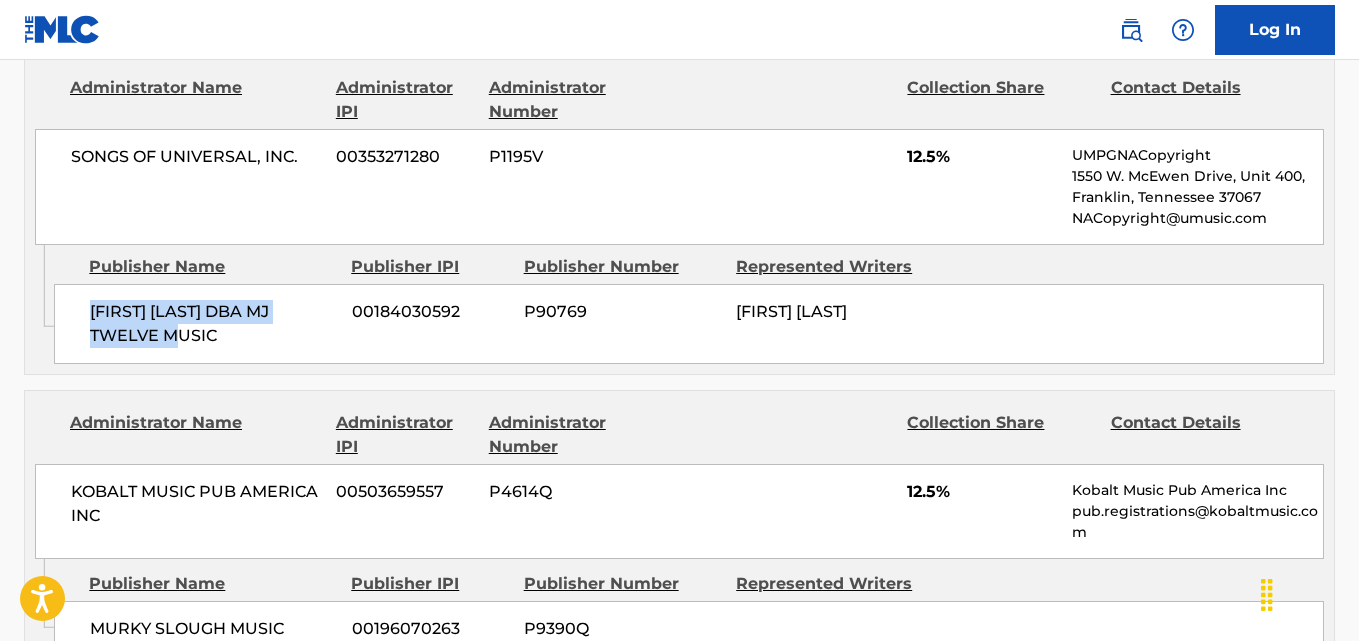 drag, startPoint x: 89, startPoint y: 316, endPoint x: 251, endPoint y: 351, distance: 165.73775 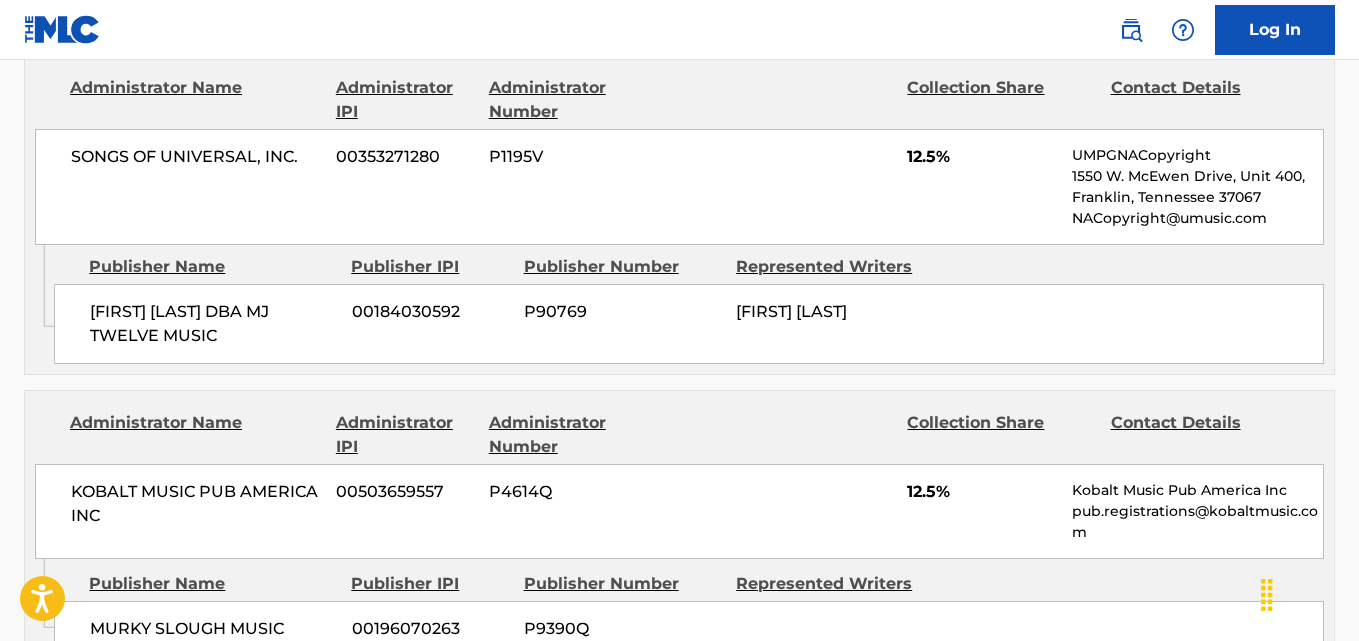 click on "00184030592" at bounding box center (430, 312) 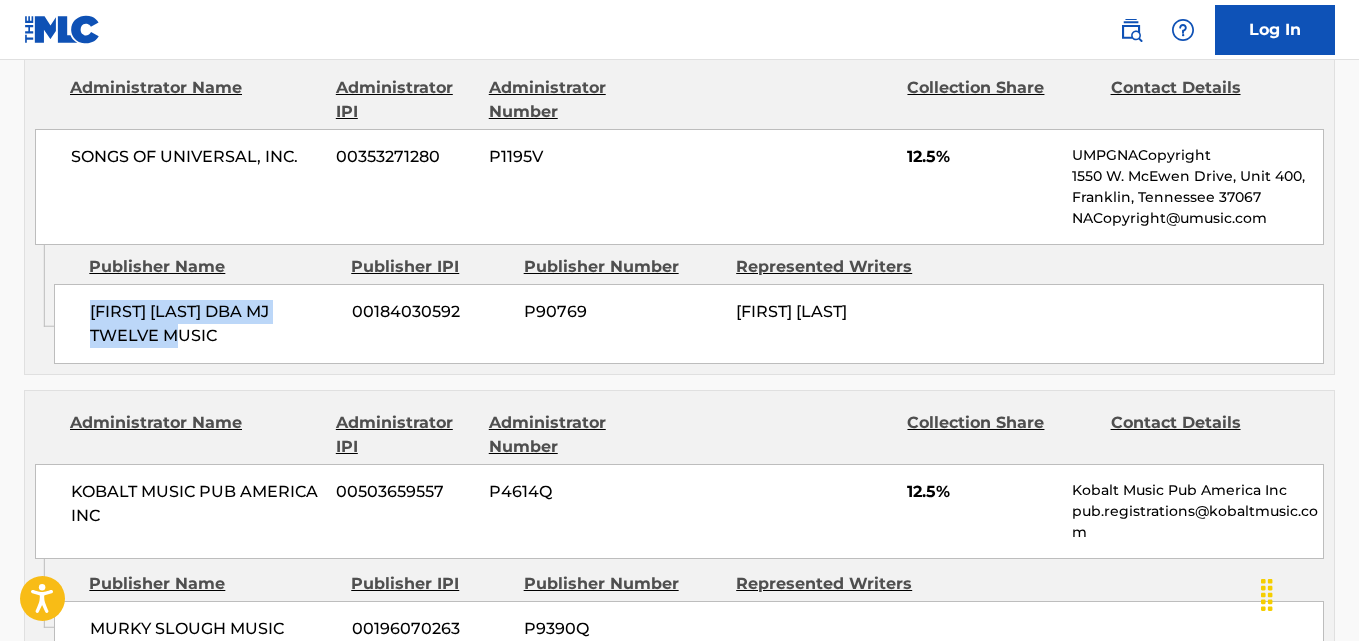 drag, startPoint x: 85, startPoint y: 311, endPoint x: 271, endPoint y: 350, distance: 190.04474 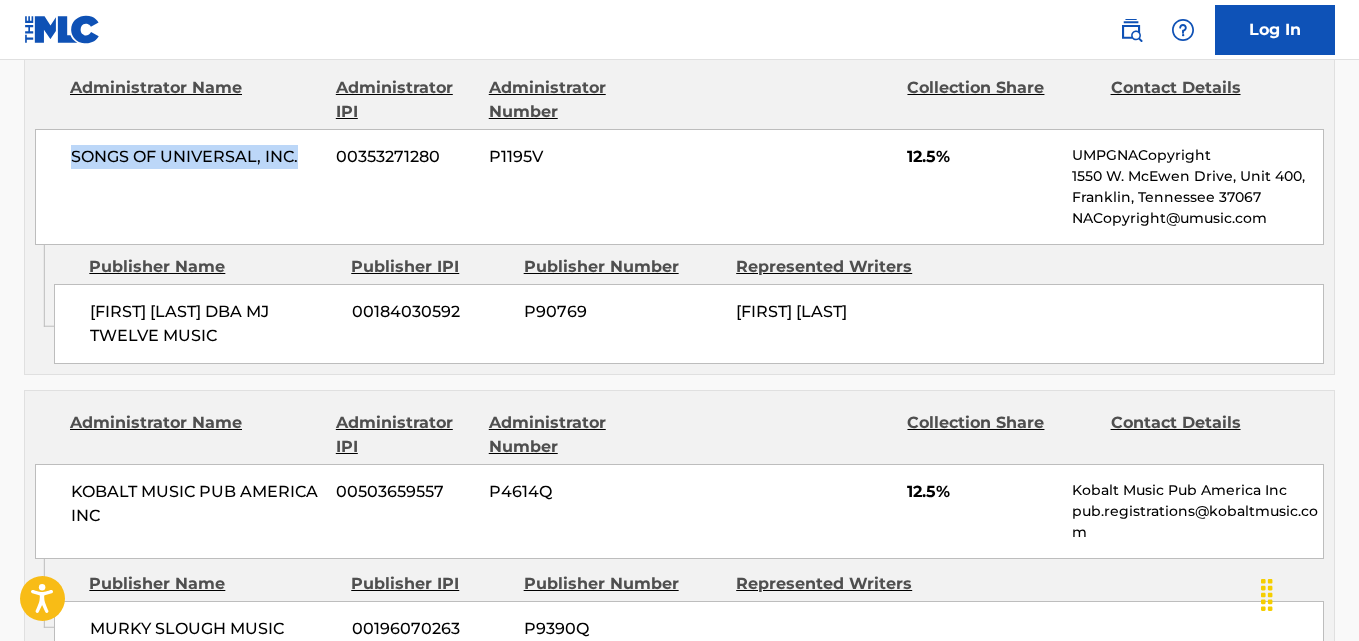 drag, startPoint x: 67, startPoint y: 157, endPoint x: 320, endPoint y: 157, distance: 253 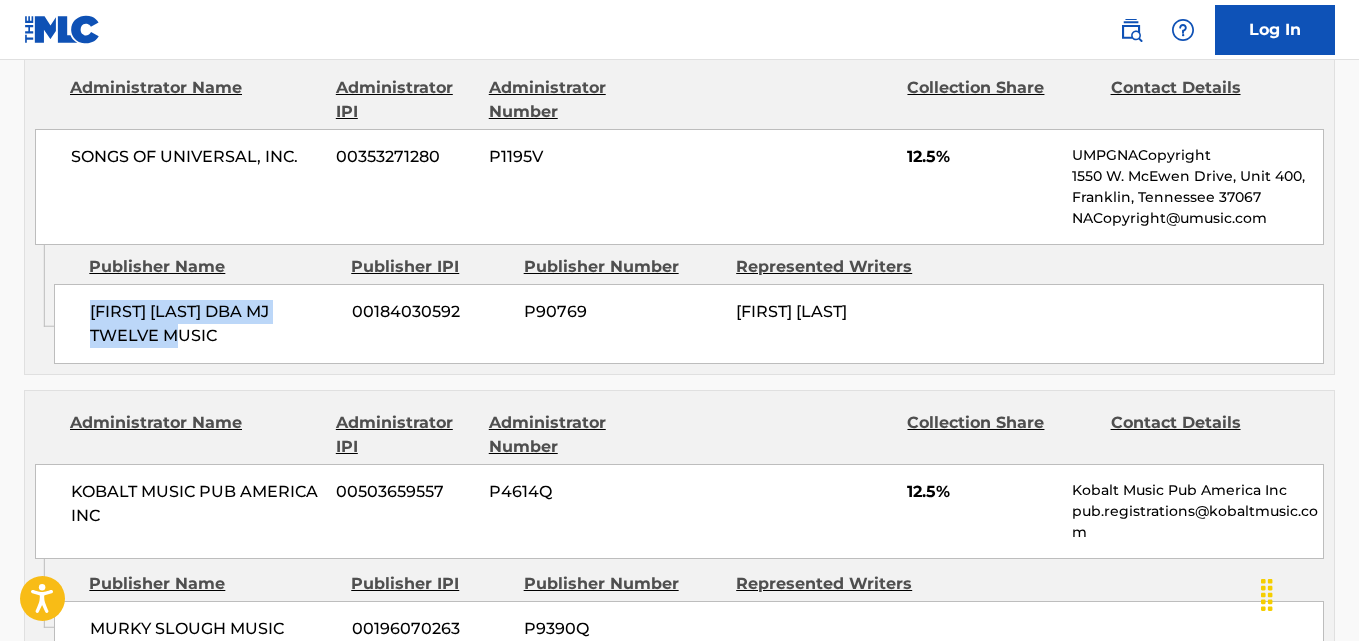 drag, startPoint x: 83, startPoint y: 304, endPoint x: 295, endPoint y: 361, distance: 219.52904 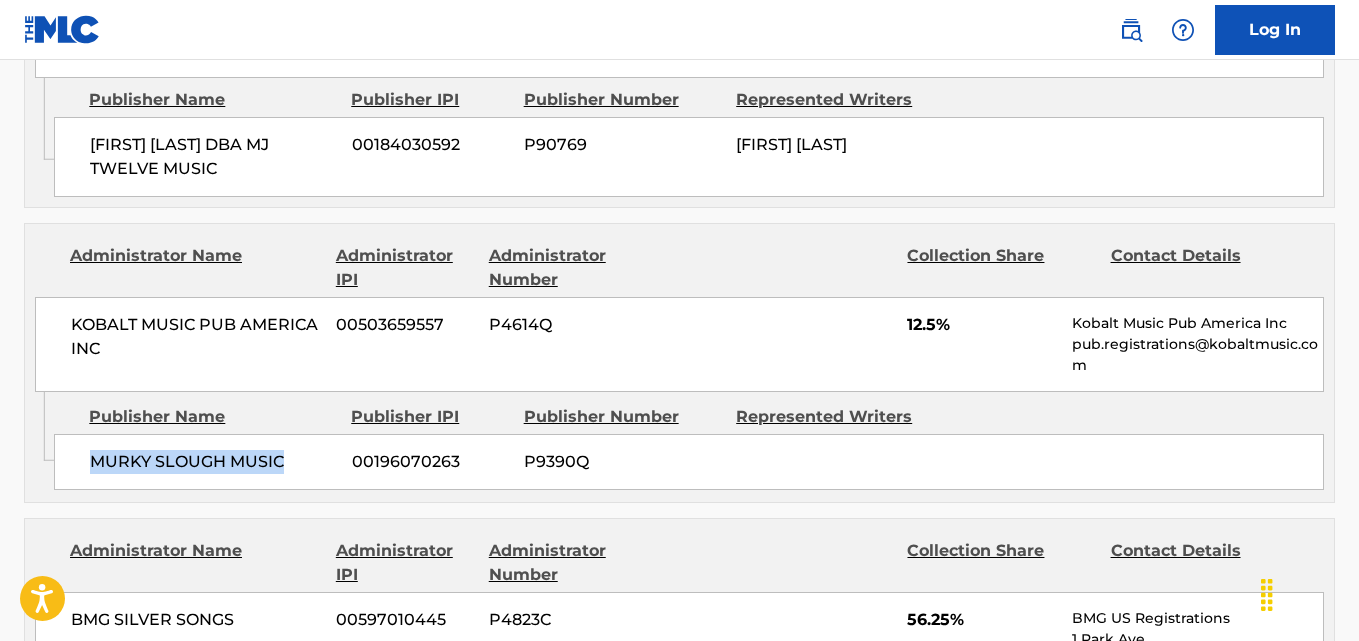 drag, startPoint x: 87, startPoint y: 475, endPoint x: 292, endPoint y: 467, distance: 205.15604 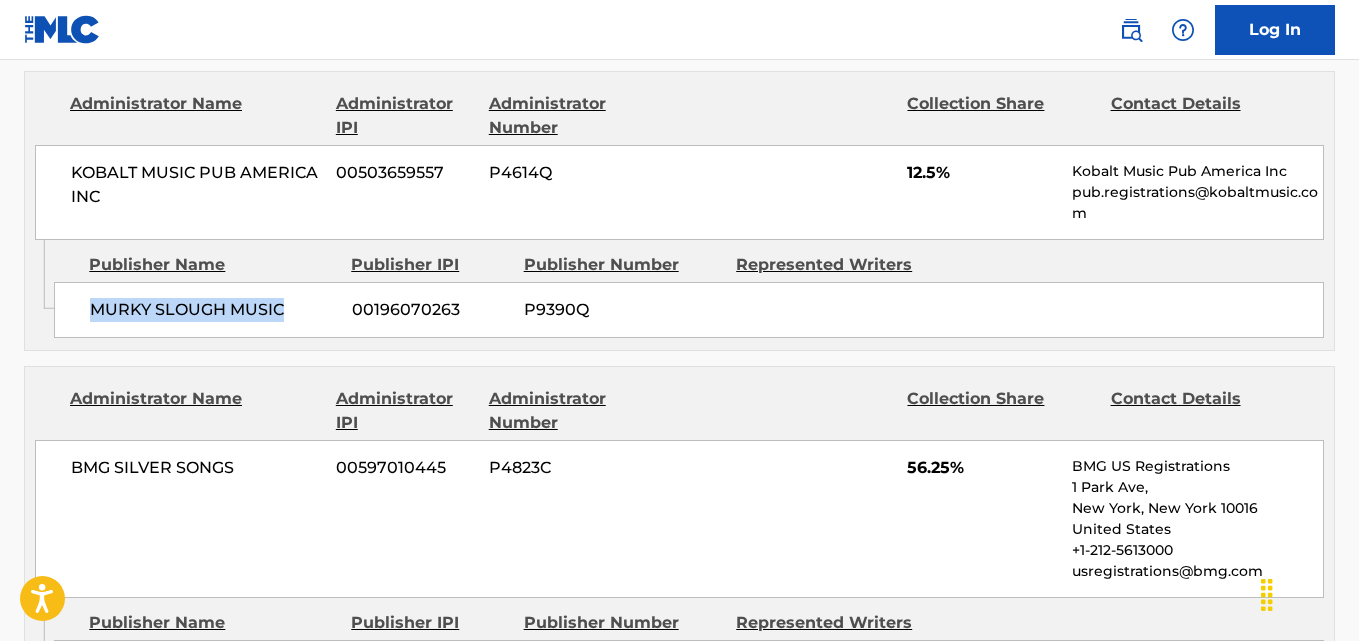 scroll, scrollTop: 1500, scrollLeft: 0, axis: vertical 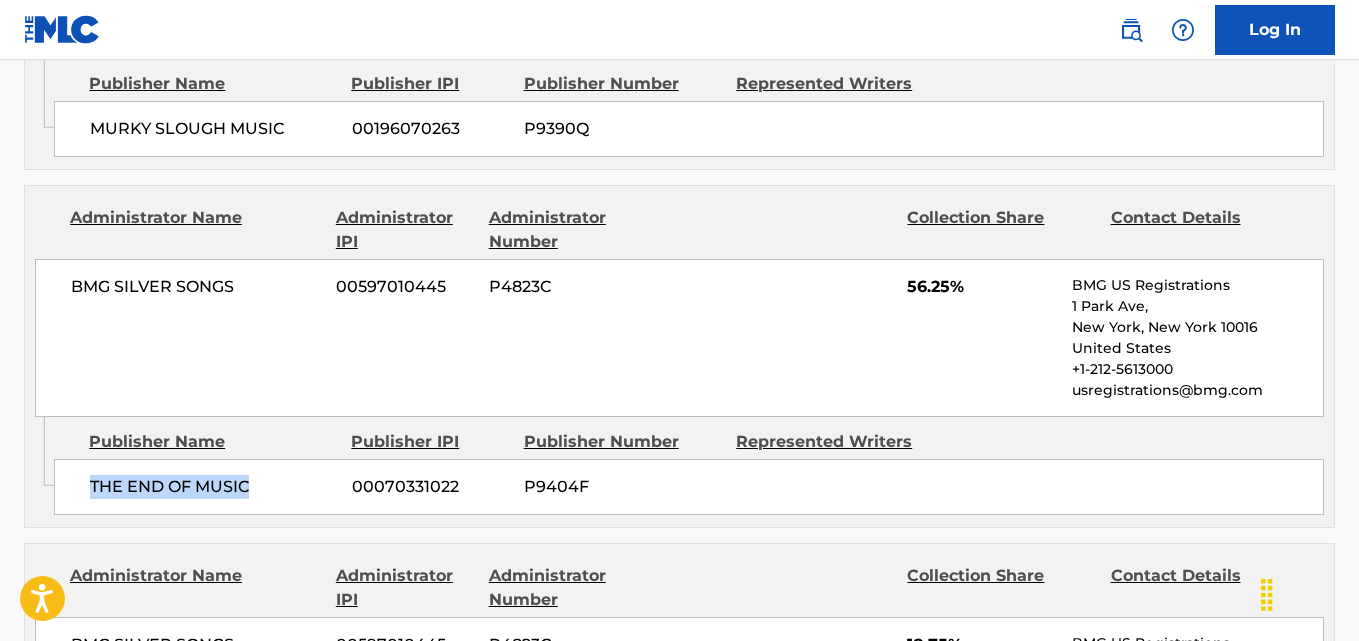 drag, startPoint x: 134, startPoint y: 482, endPoint x: 284, endPoint y: 482, distance: 150 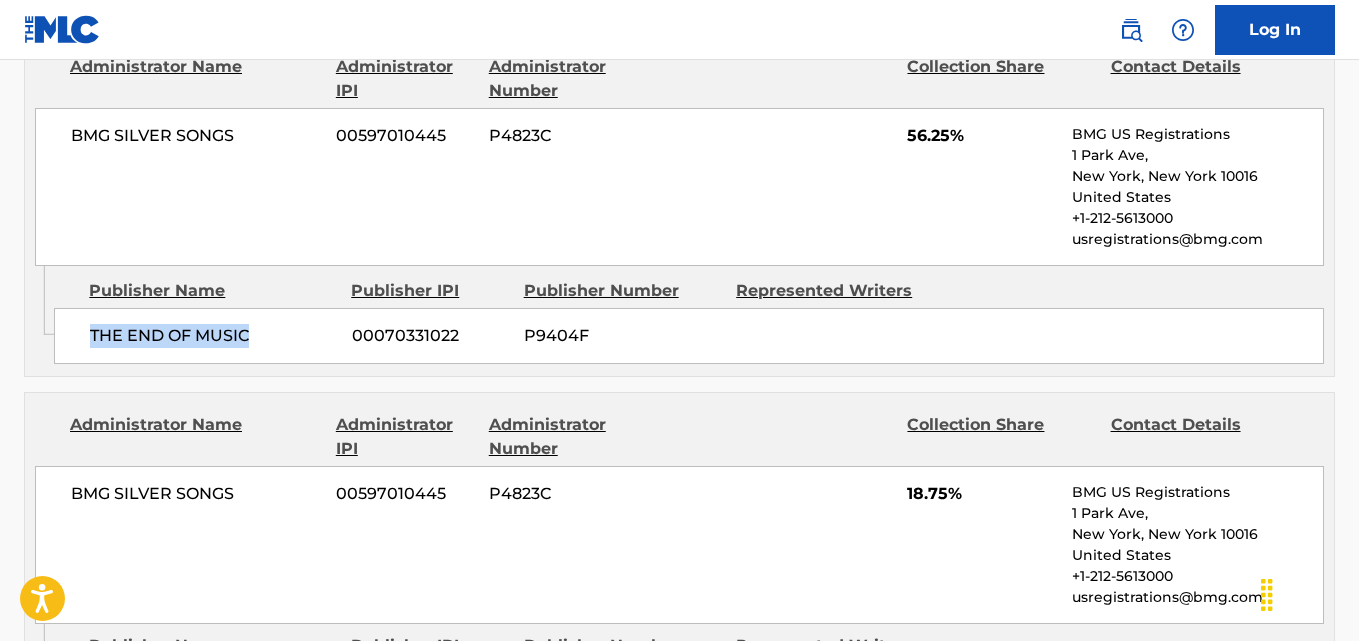 scroll, scrollTop: 1833, scrollLeft: 0, axis: vertical 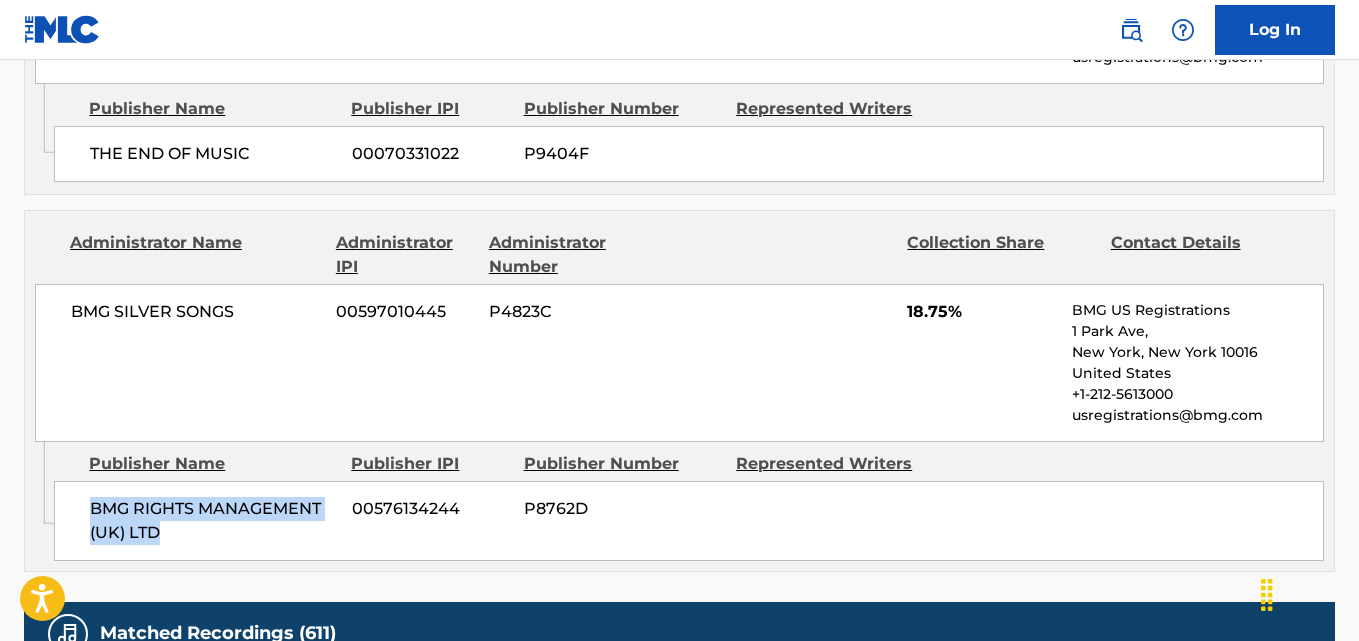 drag, startPoint x: 83, startPoint y: 512, endPoint x: 246, endPoint y: 541, distance: 165.55966 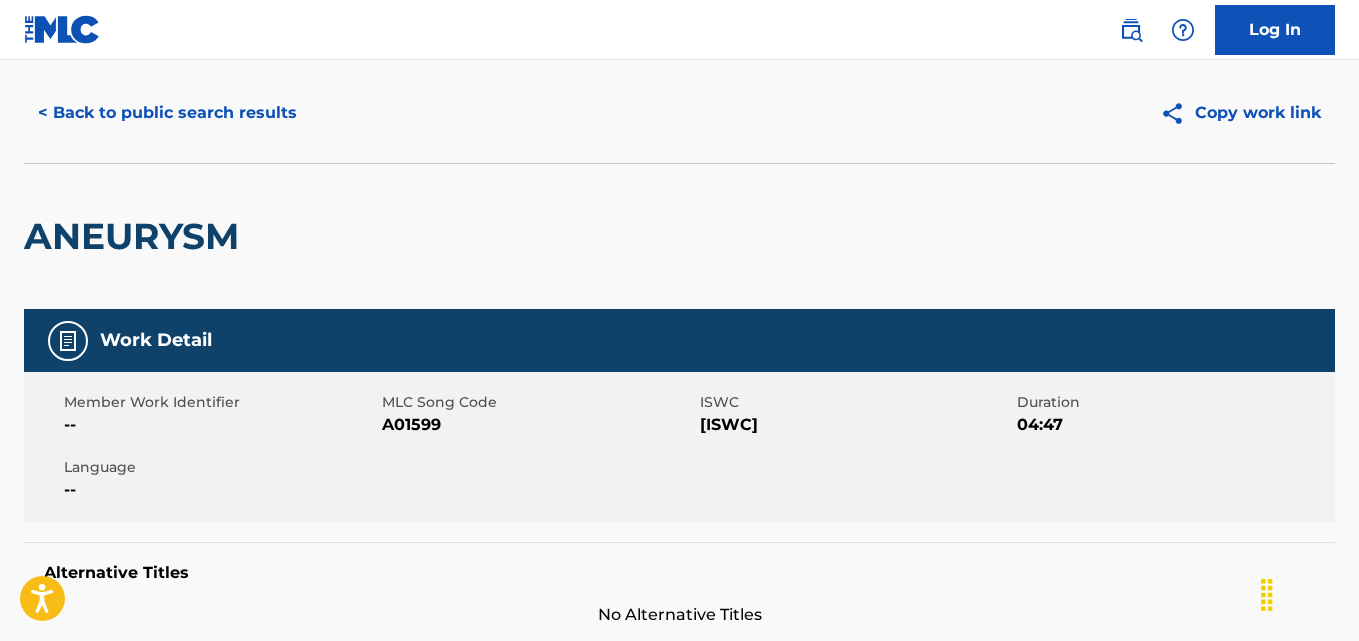 scroll, scrollTop: 0, scrollLeft: 0, axis: both 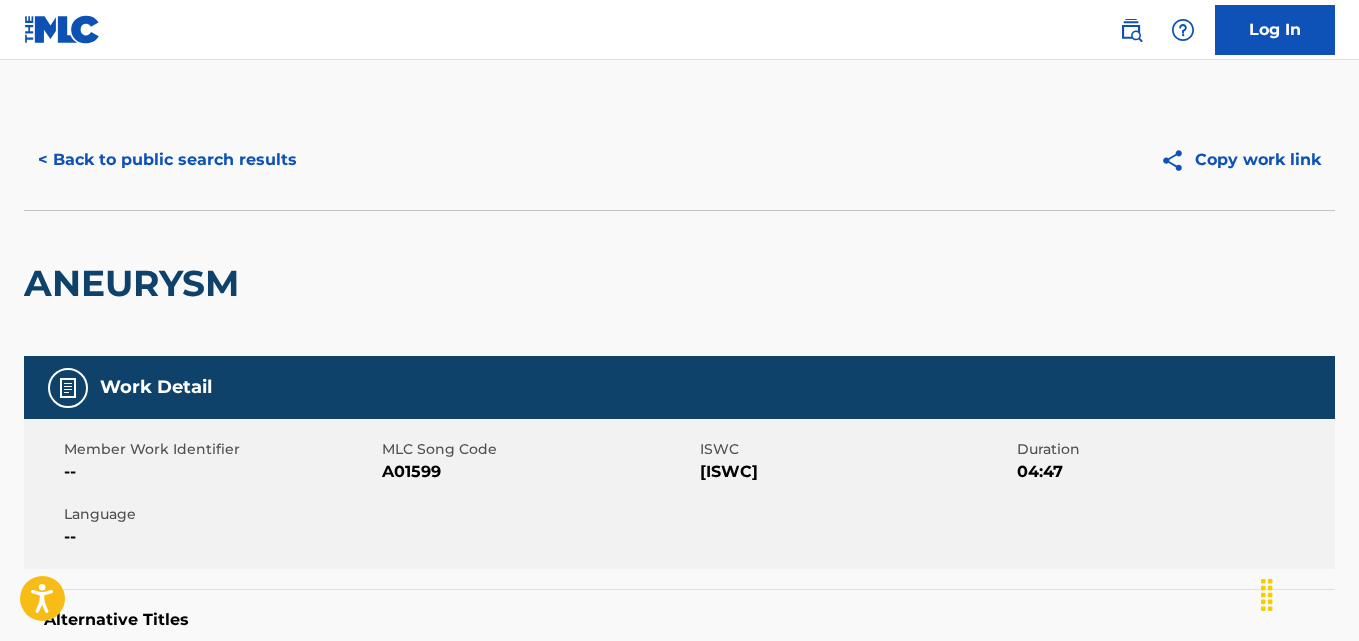 click on "< Back to public search results" at bounding box center (167, 160) 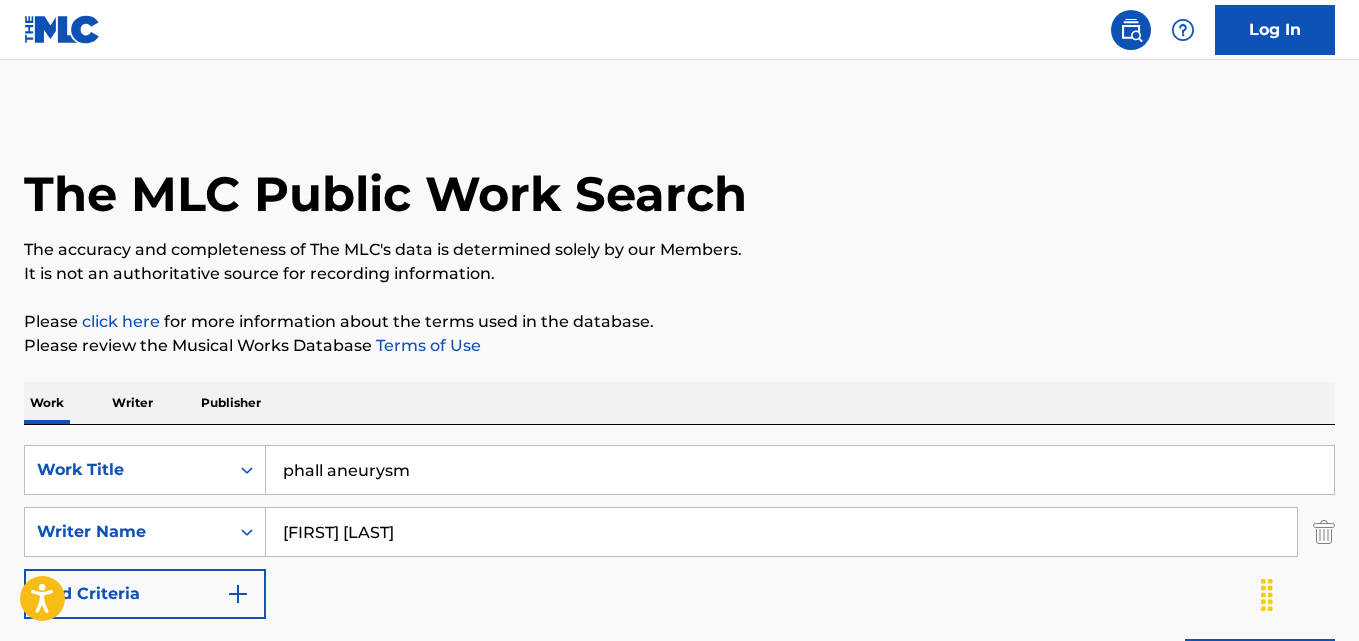 scroll, scrollTop: 333, scrollLeft: 0, axis: vertical 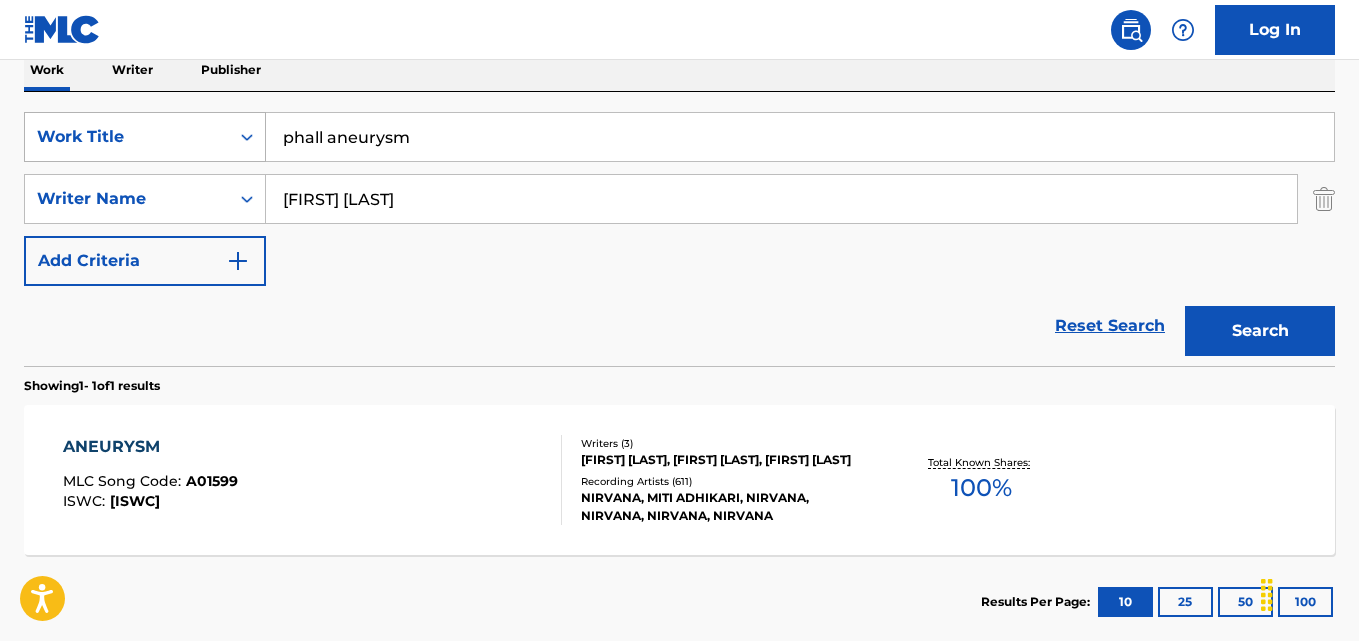 drag, startPoint x: 294, startPoint y: 154, endPoint x: 233, endPoint y: 154, distance: 61 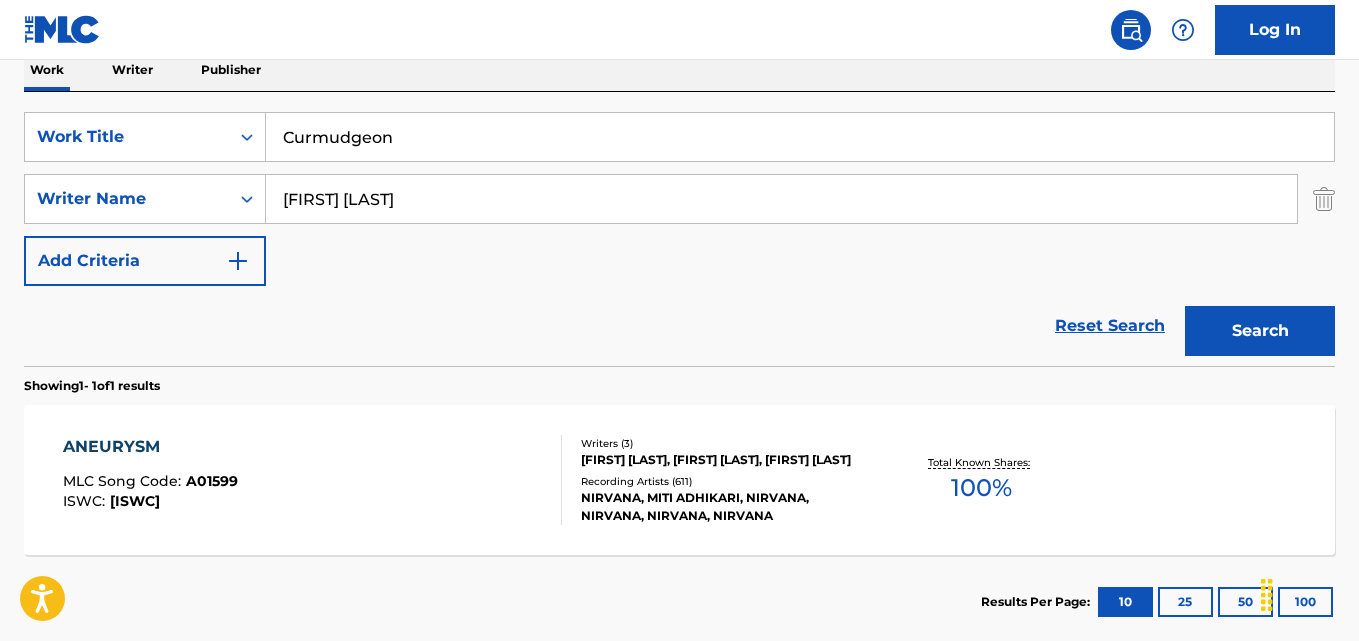 type on "Curmudgeon" 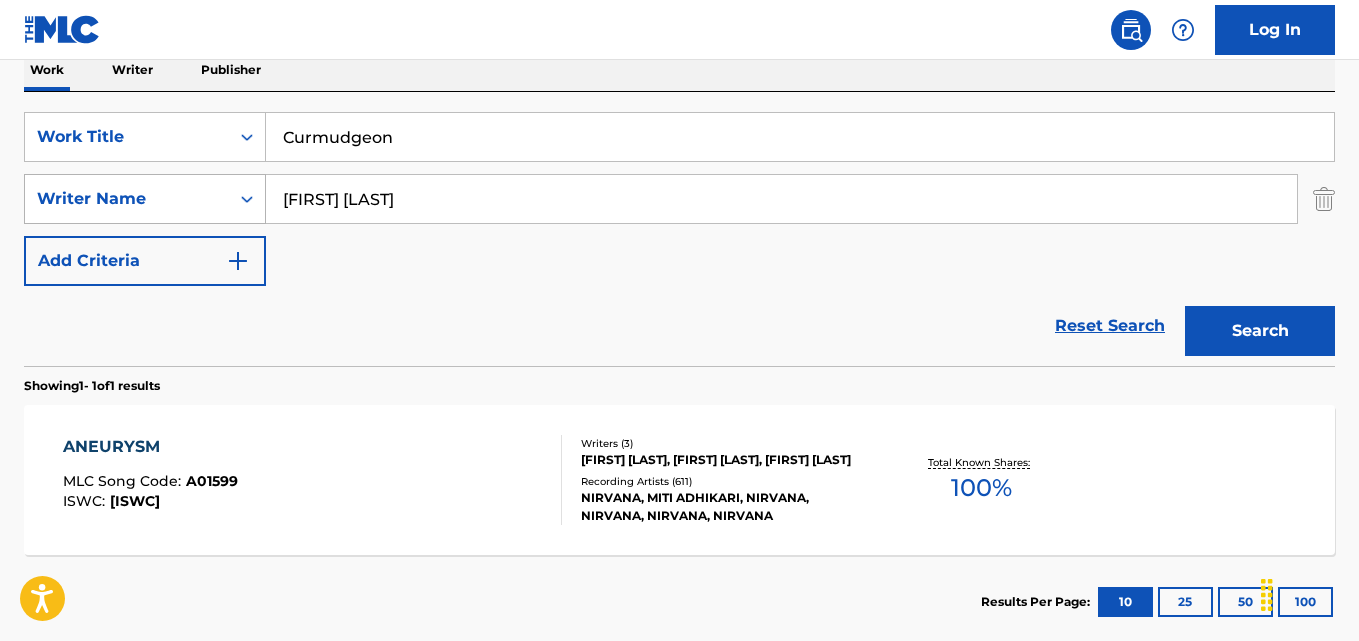 drag, startPoint x: 548, startPoint y: 188, endPoint x: 160, endPoint y: 192, distance: 388.02063 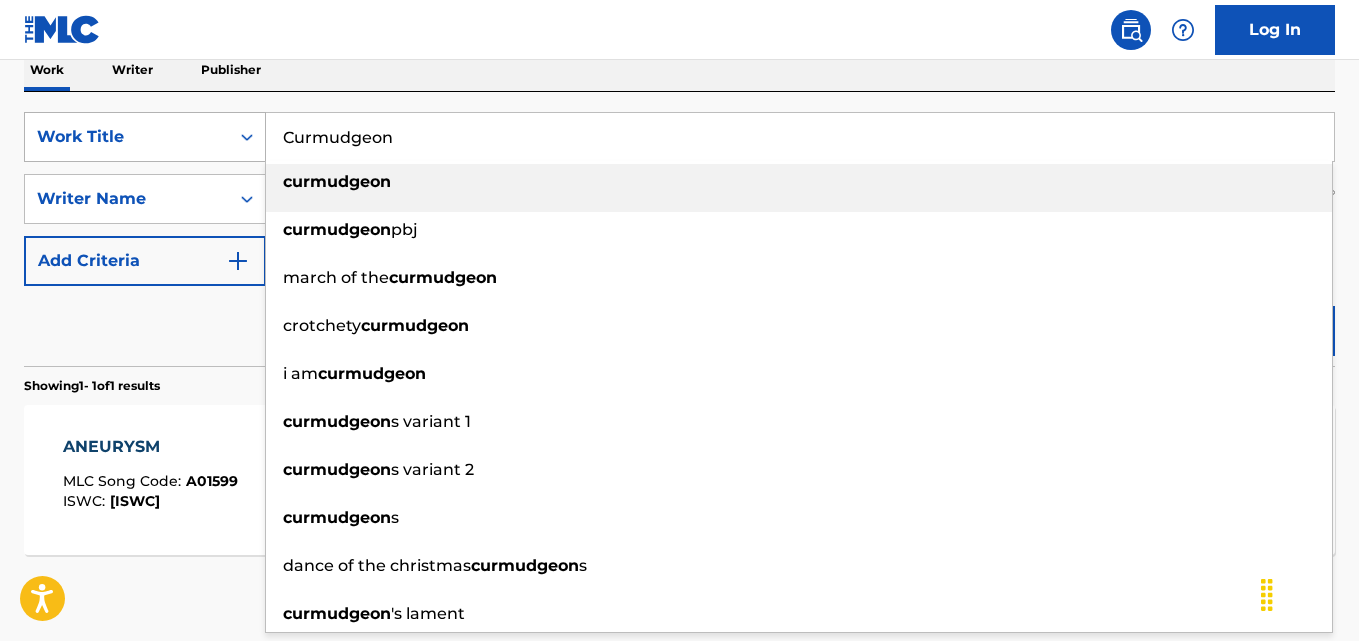 drag, startPoint x: 476, startPoint y: 140, endPoint x: 144, endPoint y: 160, distance: 332.60187 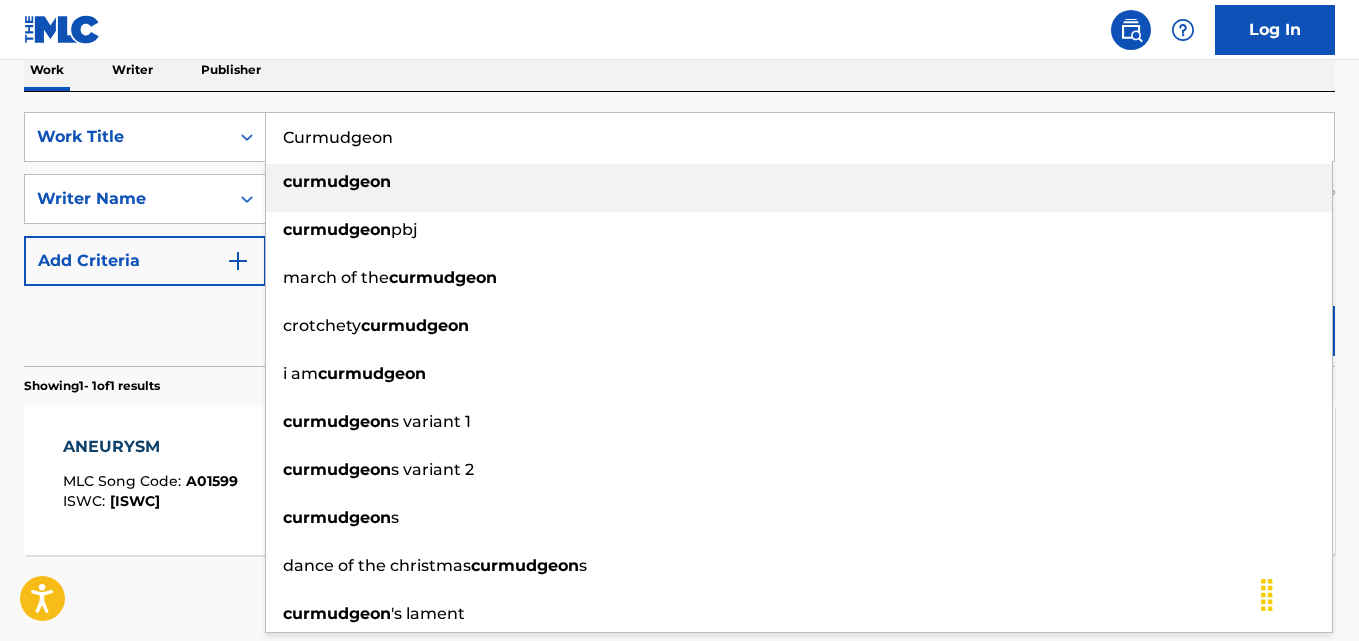 click on "Reset Search Search" at bounding box center (679, 326) 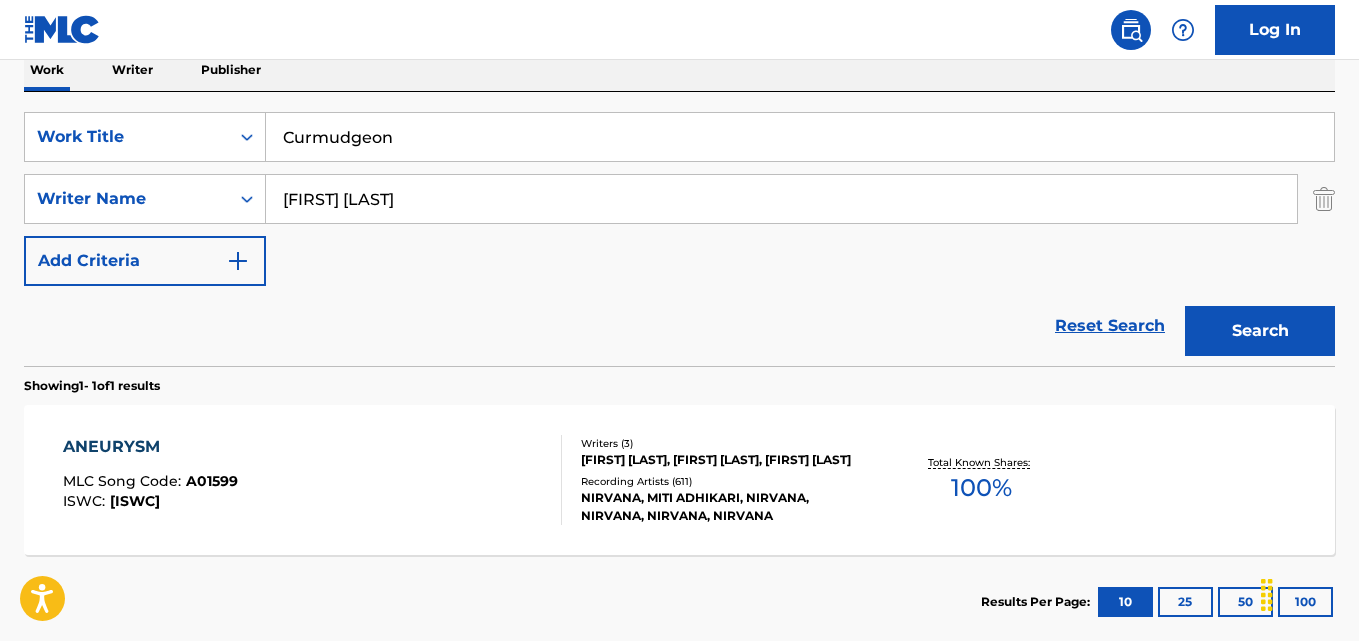 click on "Search" at bounding box center (1260, 331) 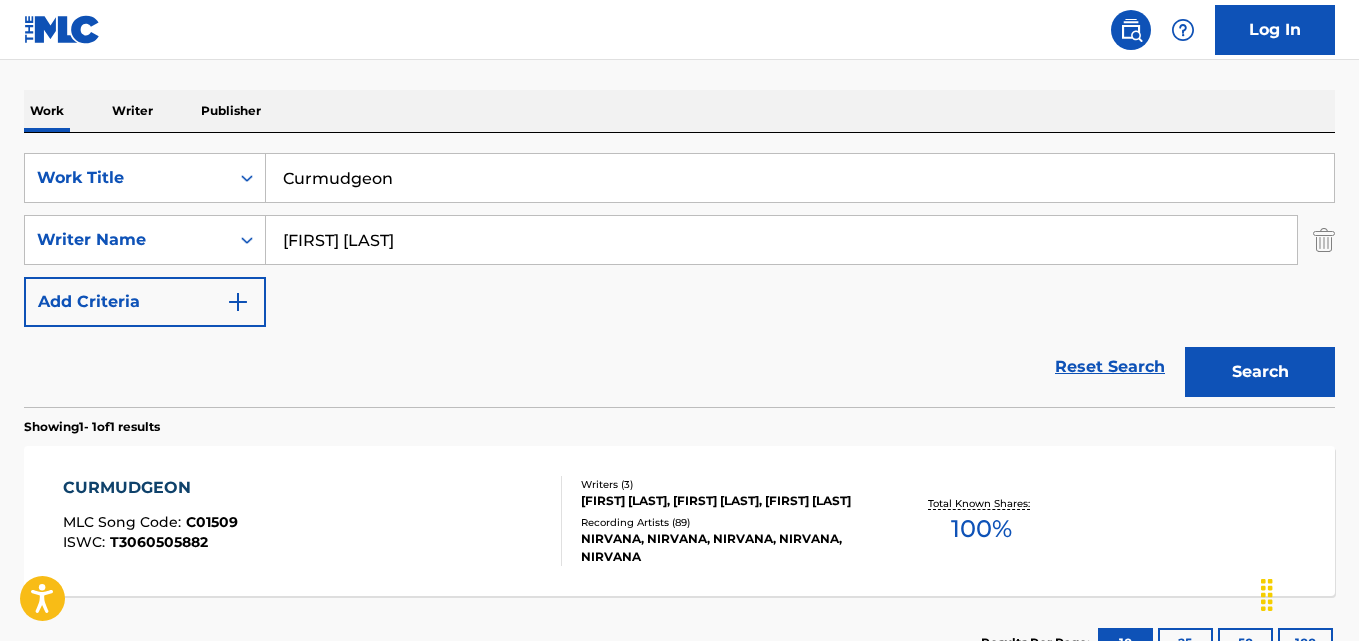 scroll, scrollTop: 333, scrollLeft: 0, axis: vertical 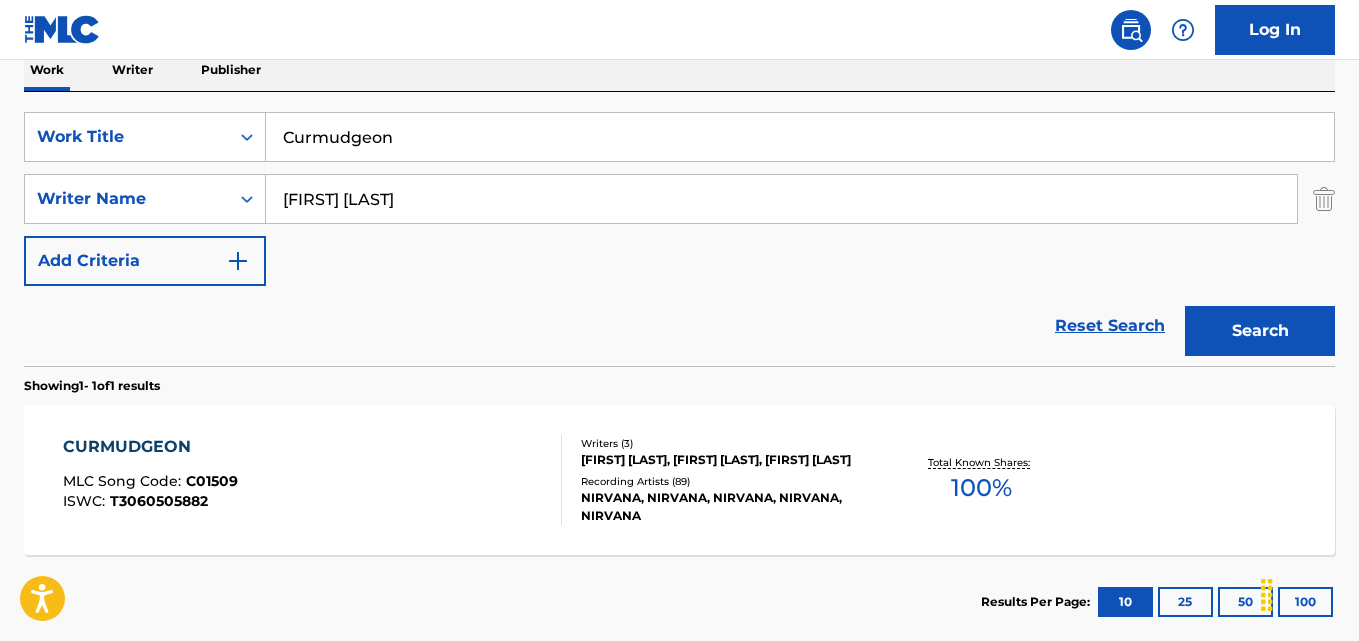 click on "Reset Search Search" at bounding box center (679, 326) 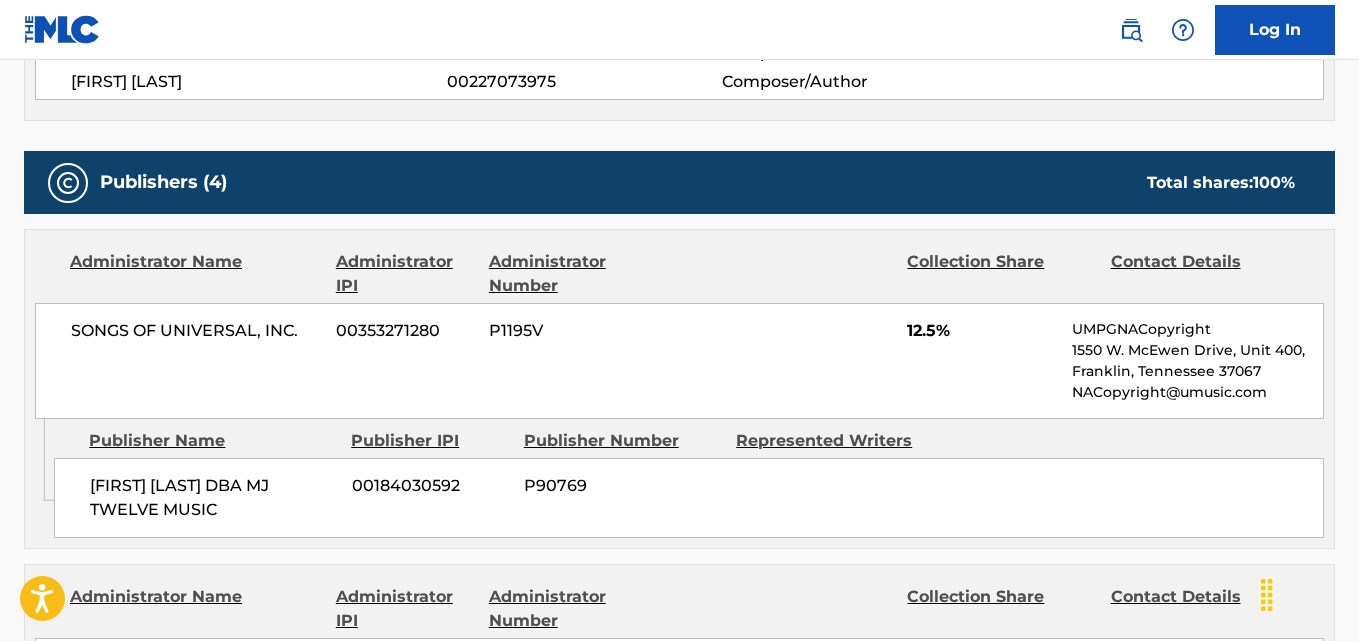scroll, scrollTop: 1000, scrollLeft: 0, axis: vertical 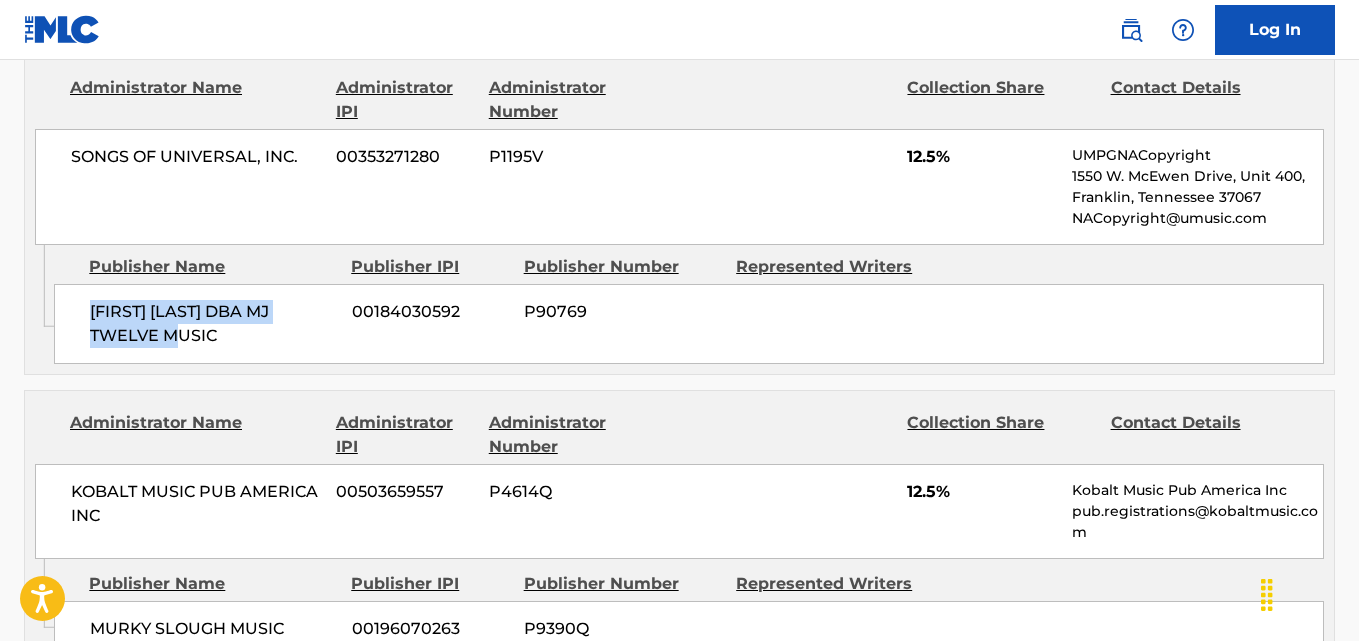drag, startPoint x: 89, startPoint y: 313, endPoint x: 260, endPoint y: 349, distance: 174.7484 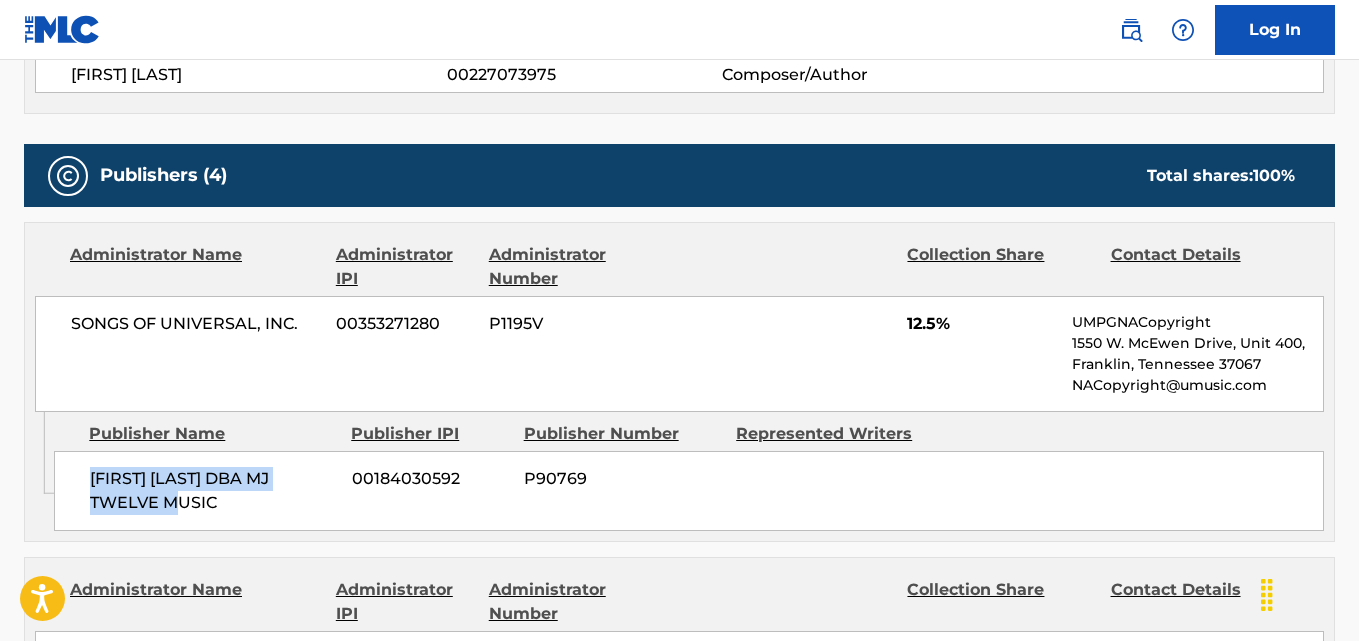 scroll, scrollTop: 1000, scrollLeft: 0, axis: vertical 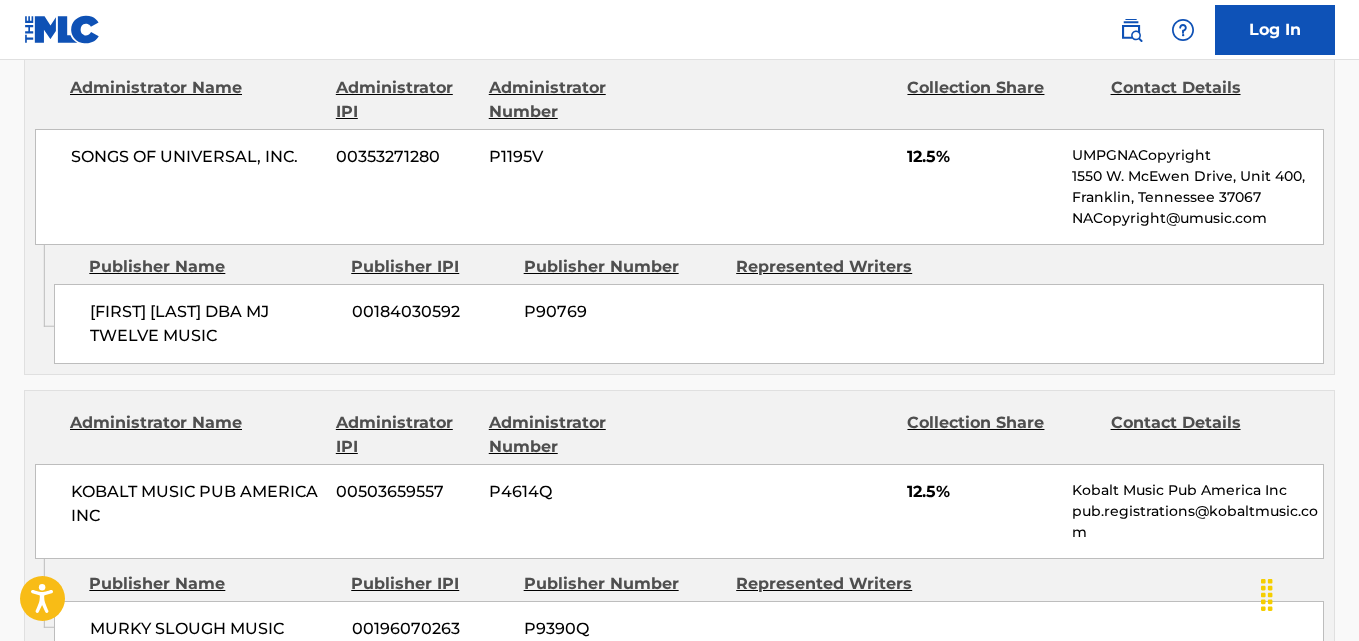 click on "KOBALT MUSIC PUB AMERICA INC 00503659557 P4614Q 12.5% Kobalt Music Pub America Inc pub.registrations@kobaltmusic.com" at bounding box center [679, 511] 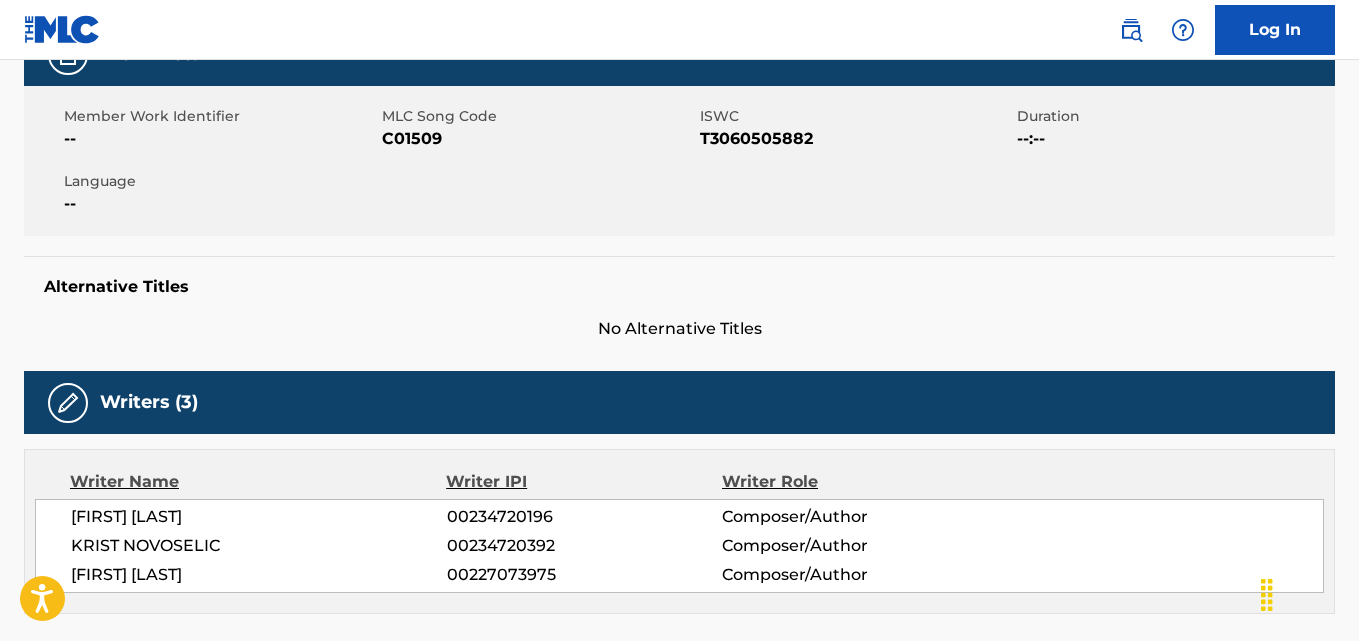 scroll, scrollTop: 0, scrollLeft: 0, axis: both 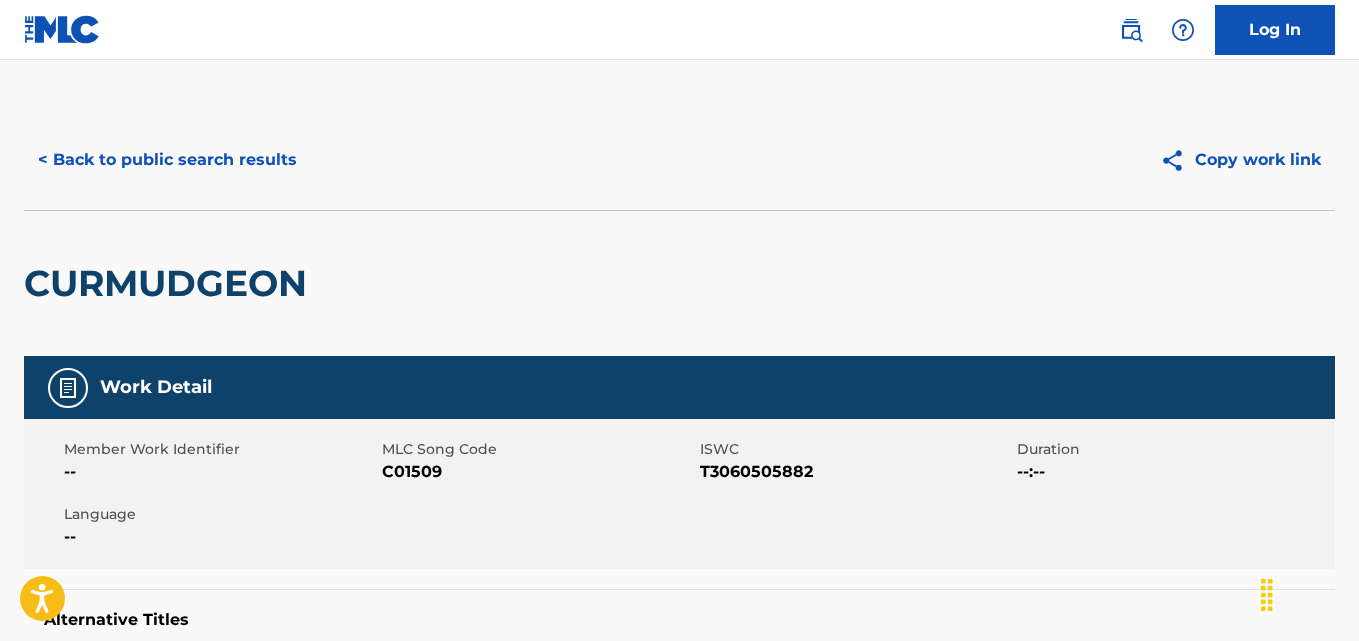 click on "< Back to public search results" at bounding box center (167, 160) 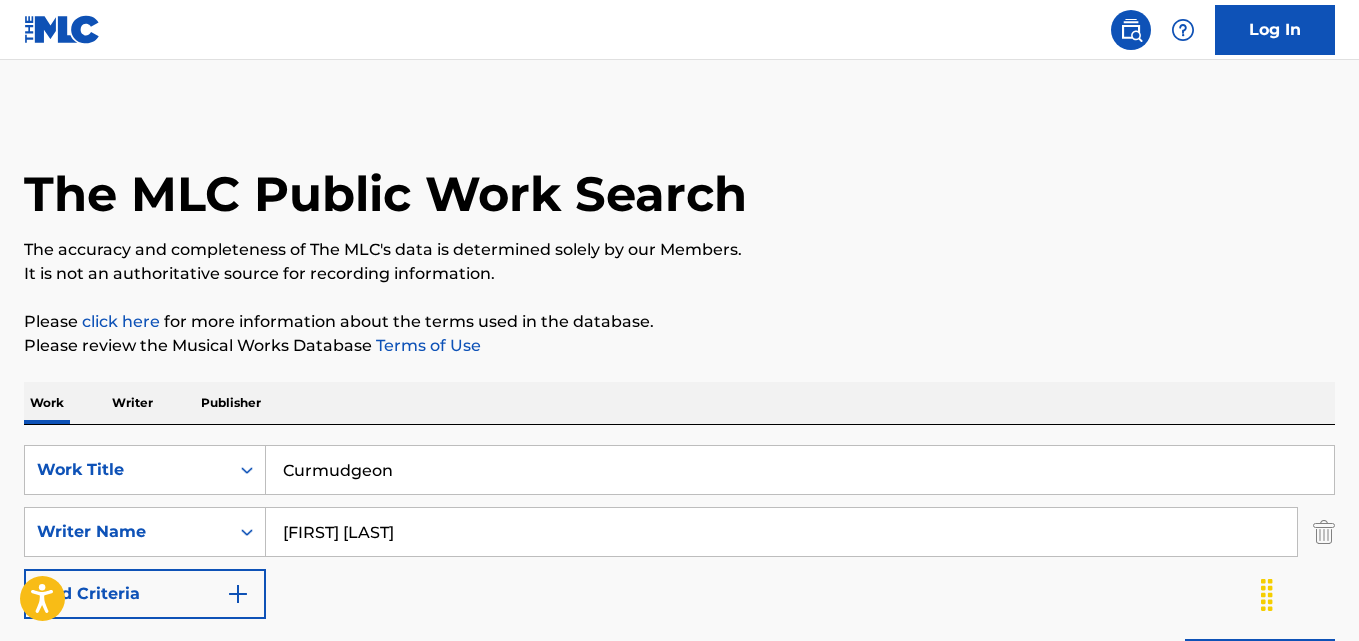 scroll, scrollTop: 333, scrollLeft: 0, axis: vertical 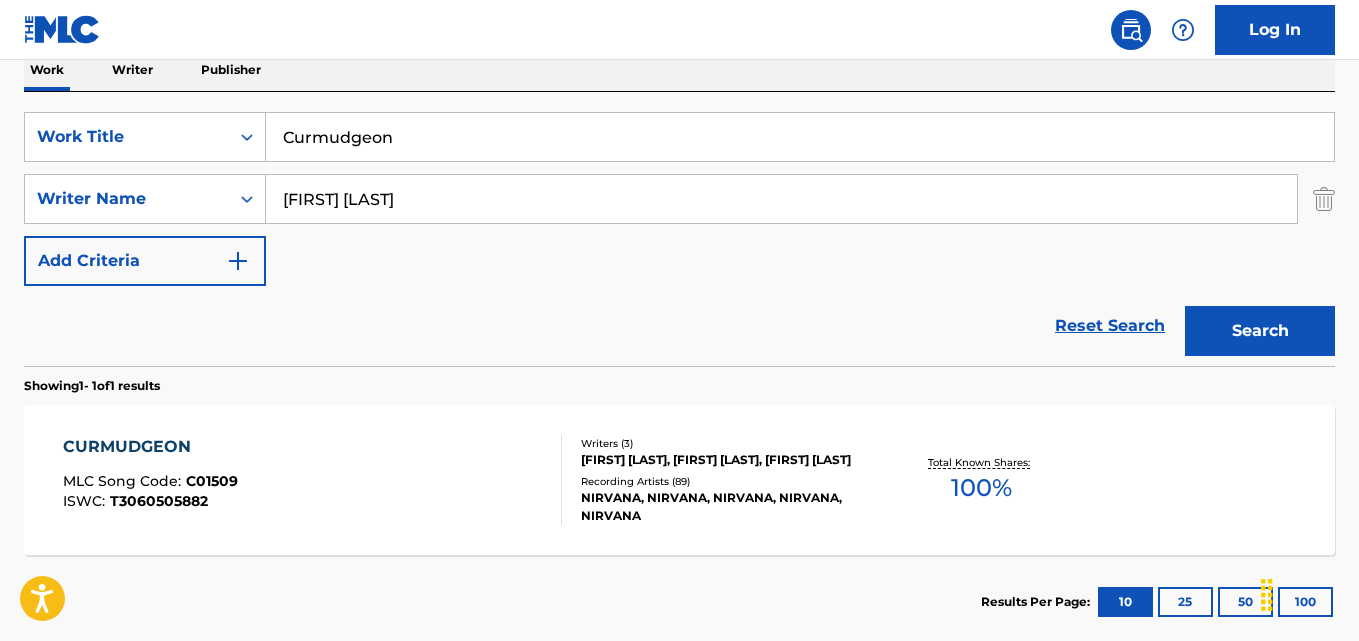drag, startPoint x: 433, startPoint y: 135, endPoint x: 130, endPoint y: 163, distance: 304.291 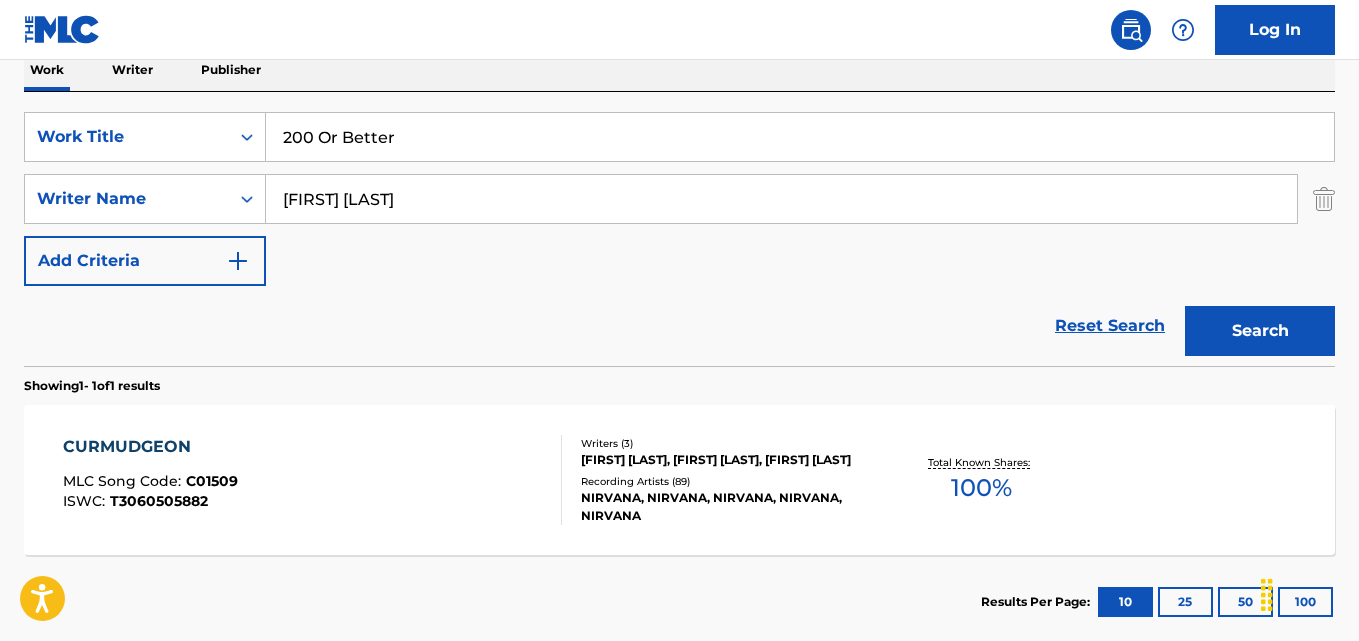 type on "200 Or Better" 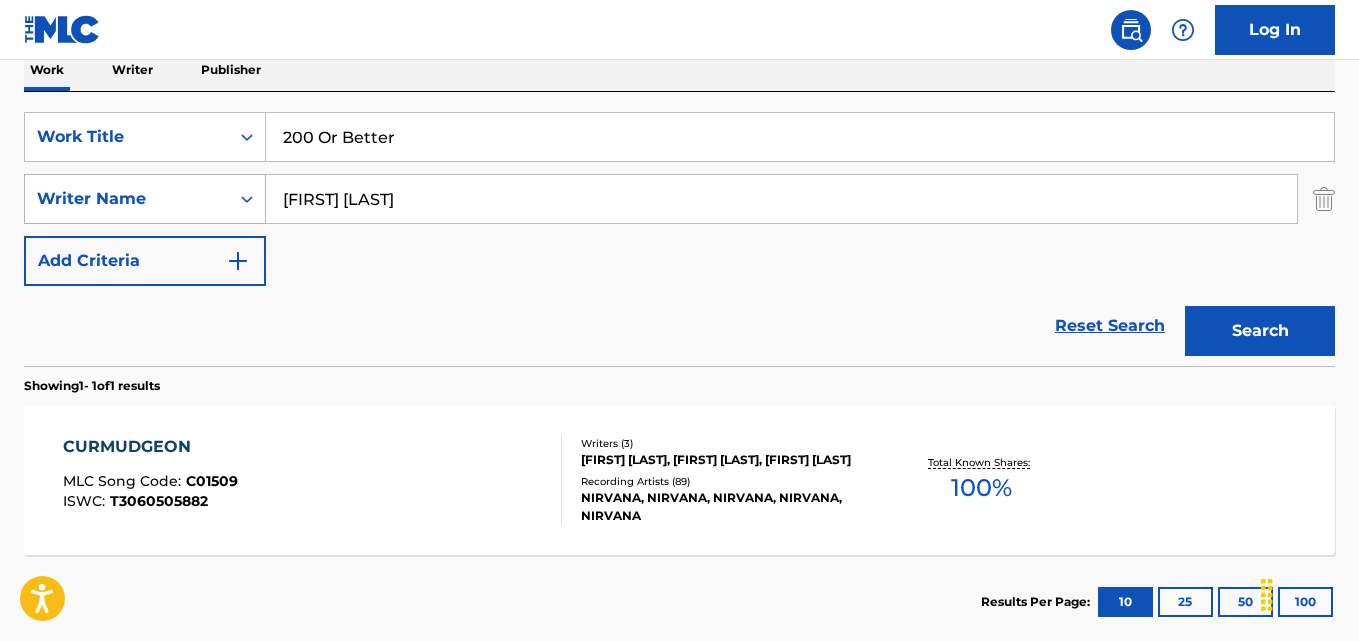 drag, startPoint x: 528, startPoint y: 200, endPoint x: 116, endPoint y: 221, distance: 412.53485 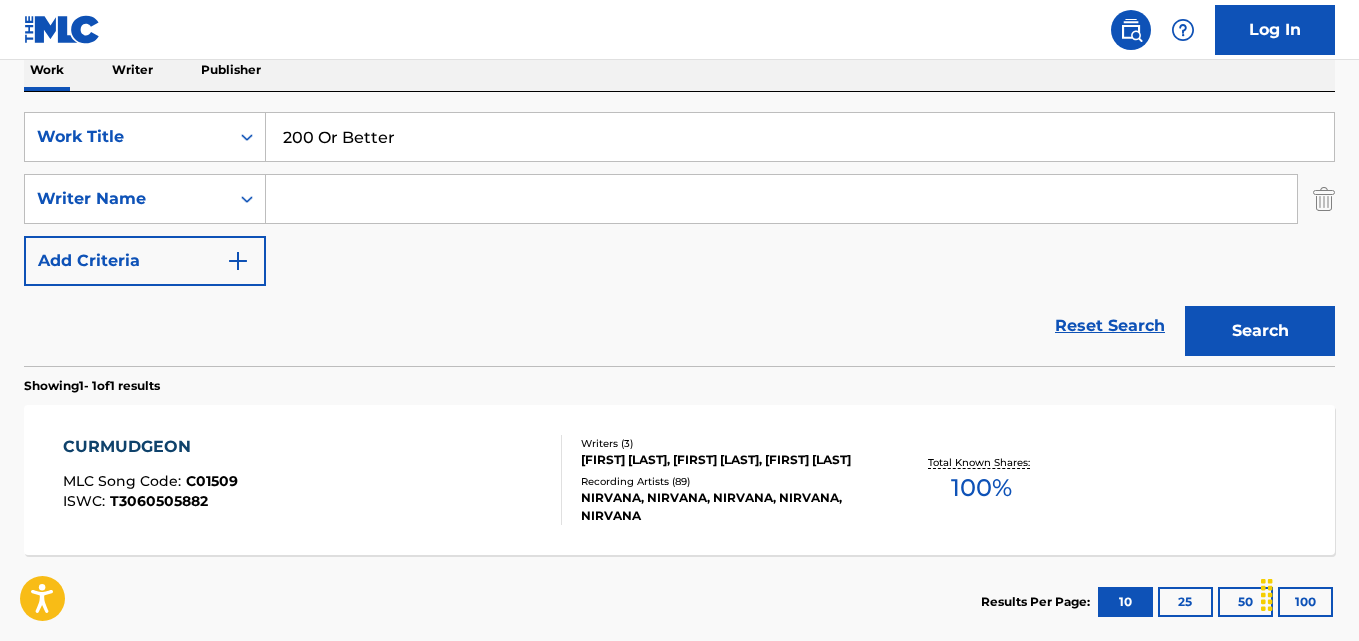 paste on "NoCap" 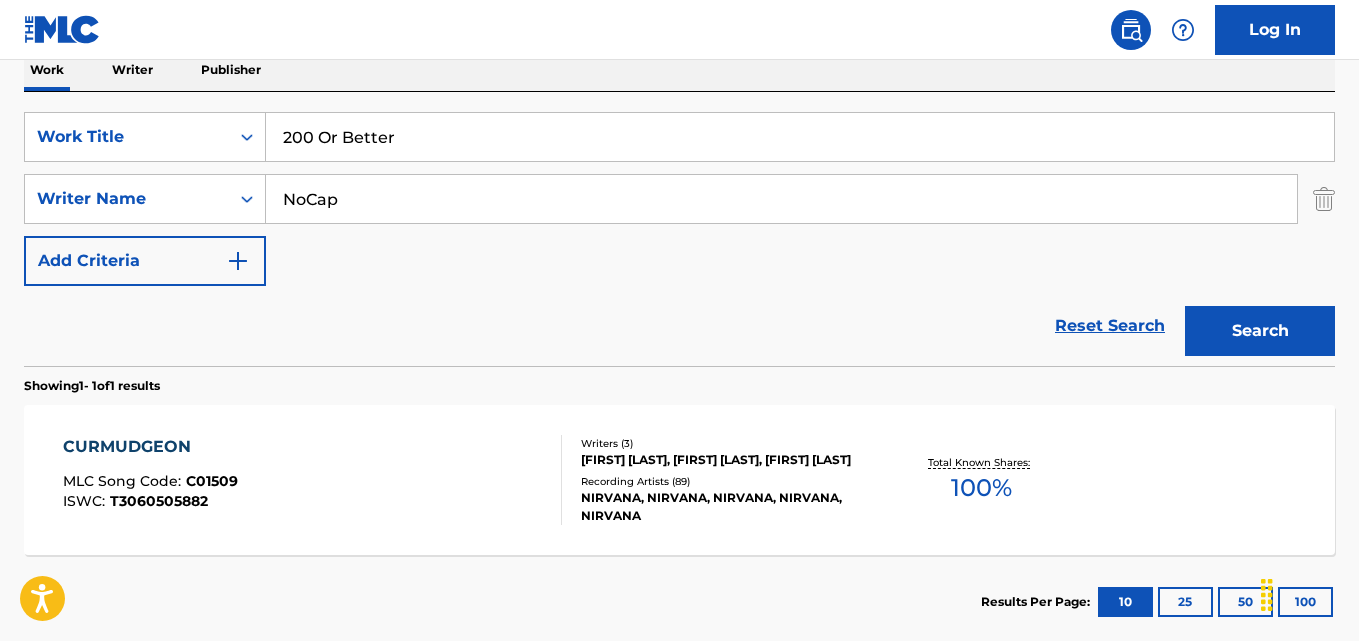 click on "Search" at bounding box center (1260, 331) 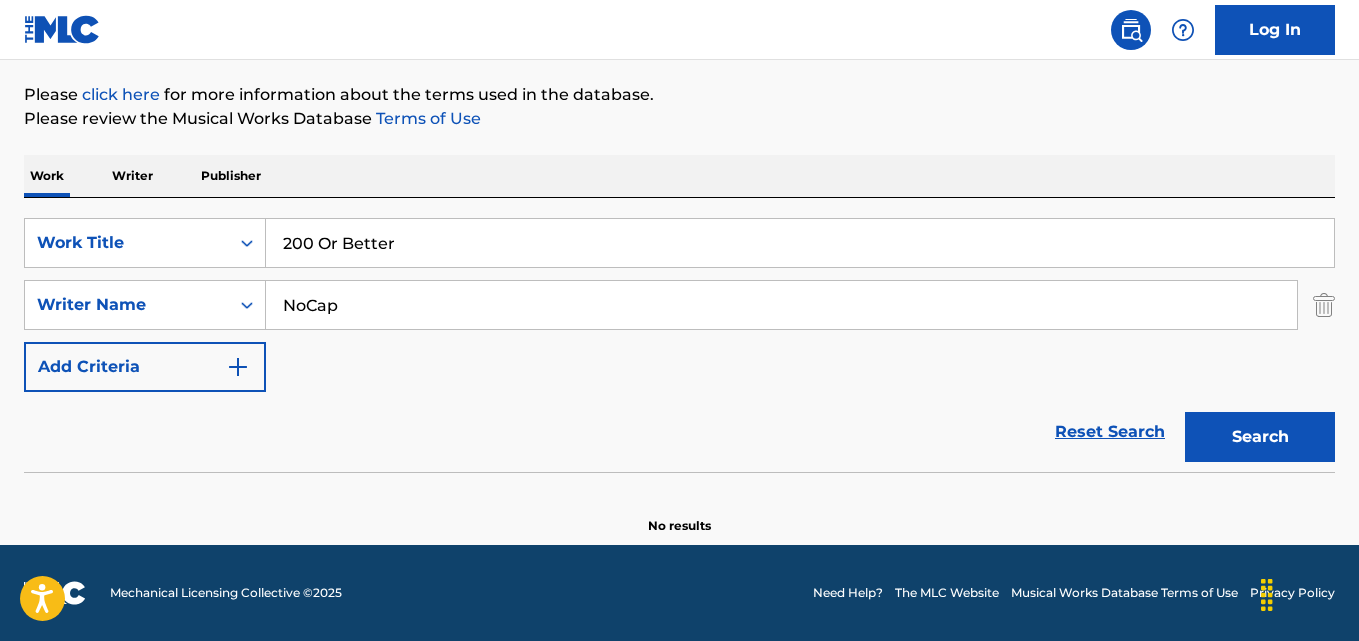 scroll, scrollTop: 227, scrollLeft: 0, axis: vertical 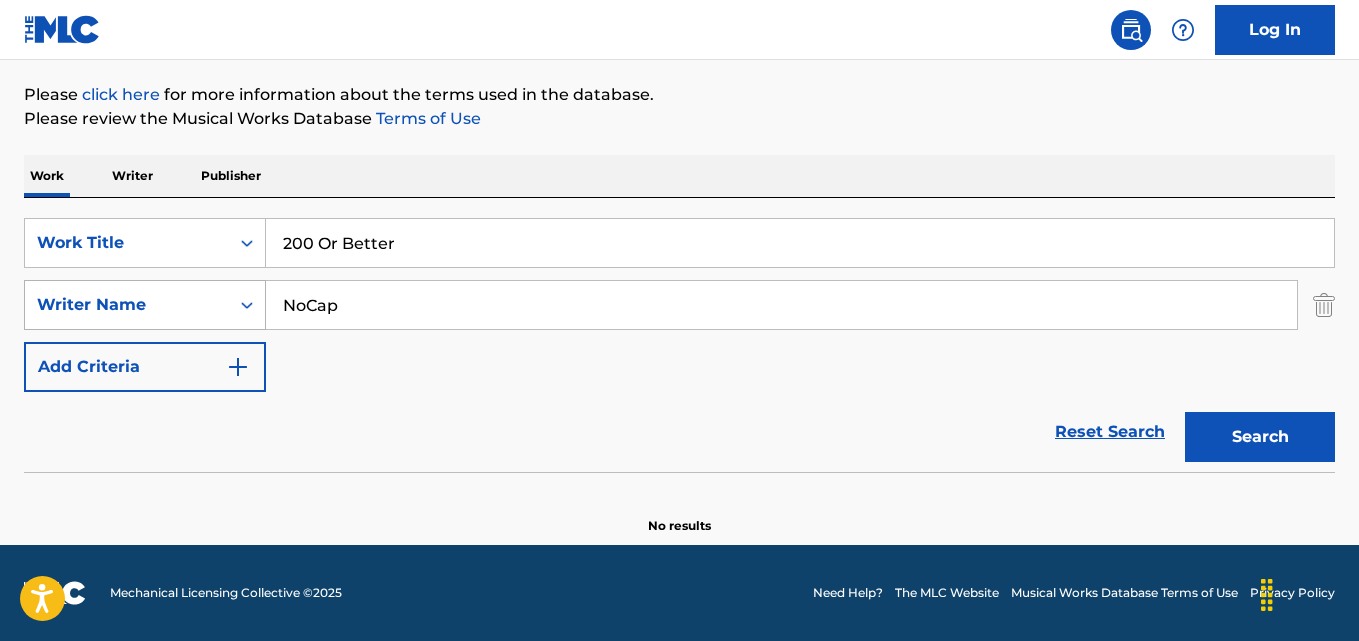 drag, startPoint x: 427, startPoint y: 296, endPoint x: 229, endPoint y: 291, distance: 198.06313 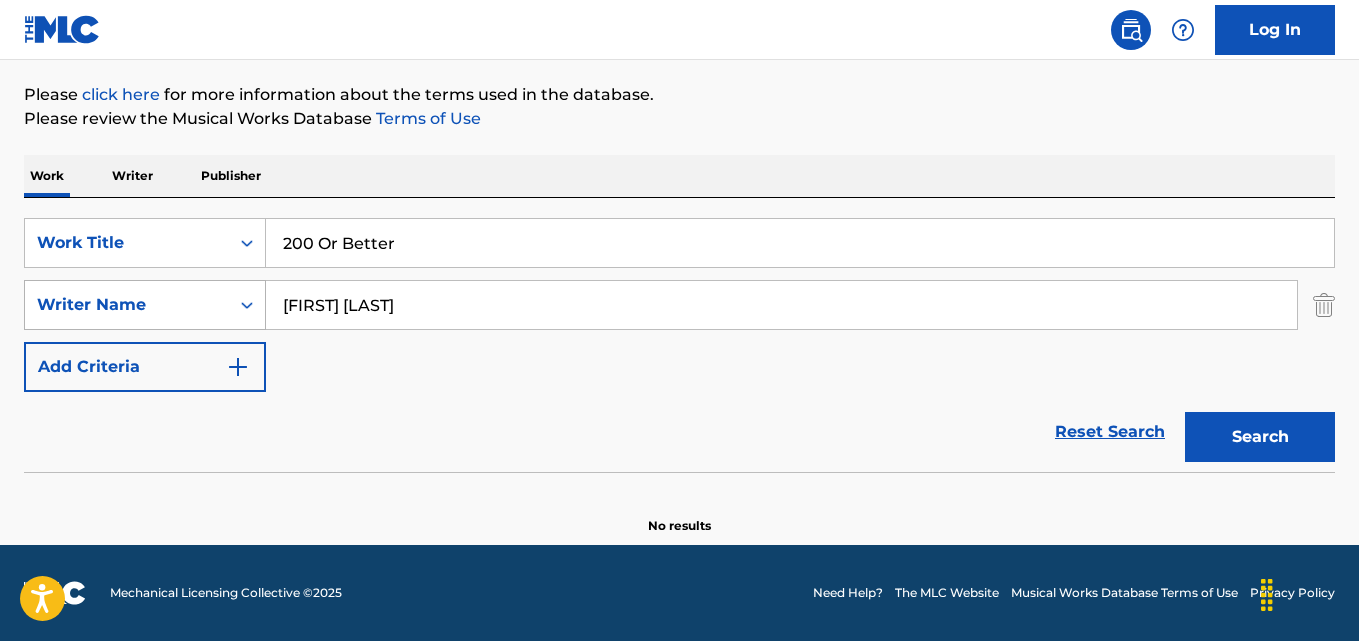 type on "[FIRST] [LAST]" 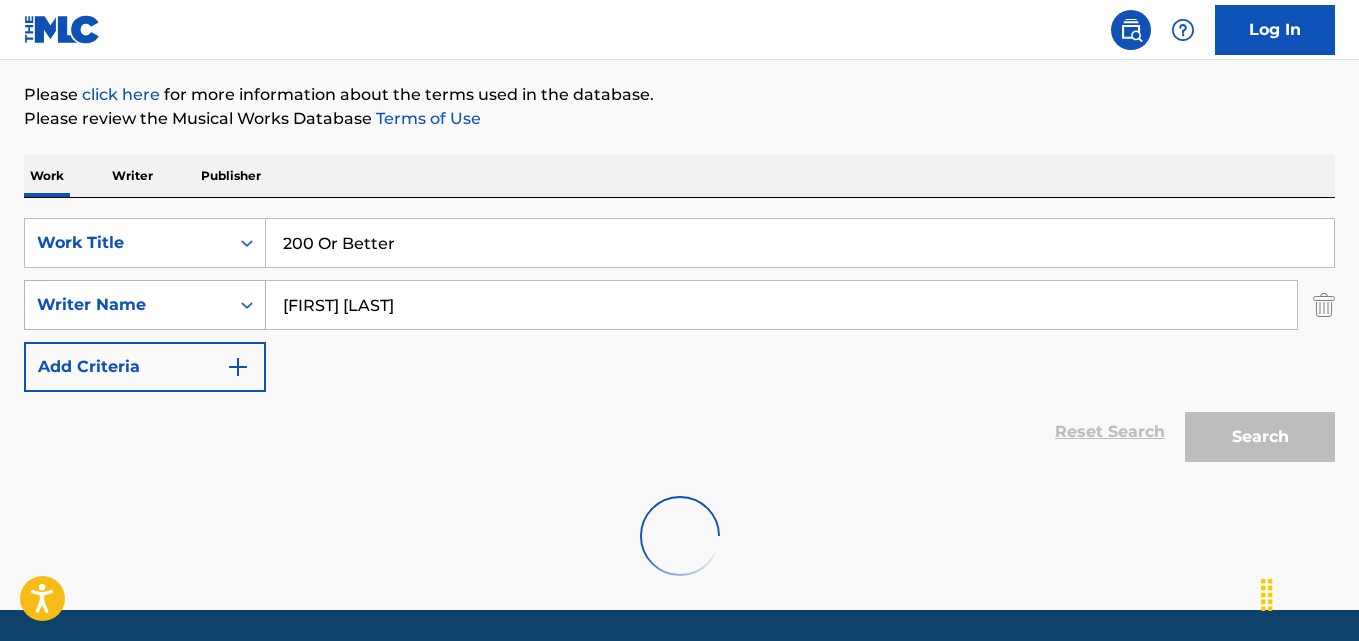 scroll, scrollTop: 292, scrollLeft: 0, axis: vertical 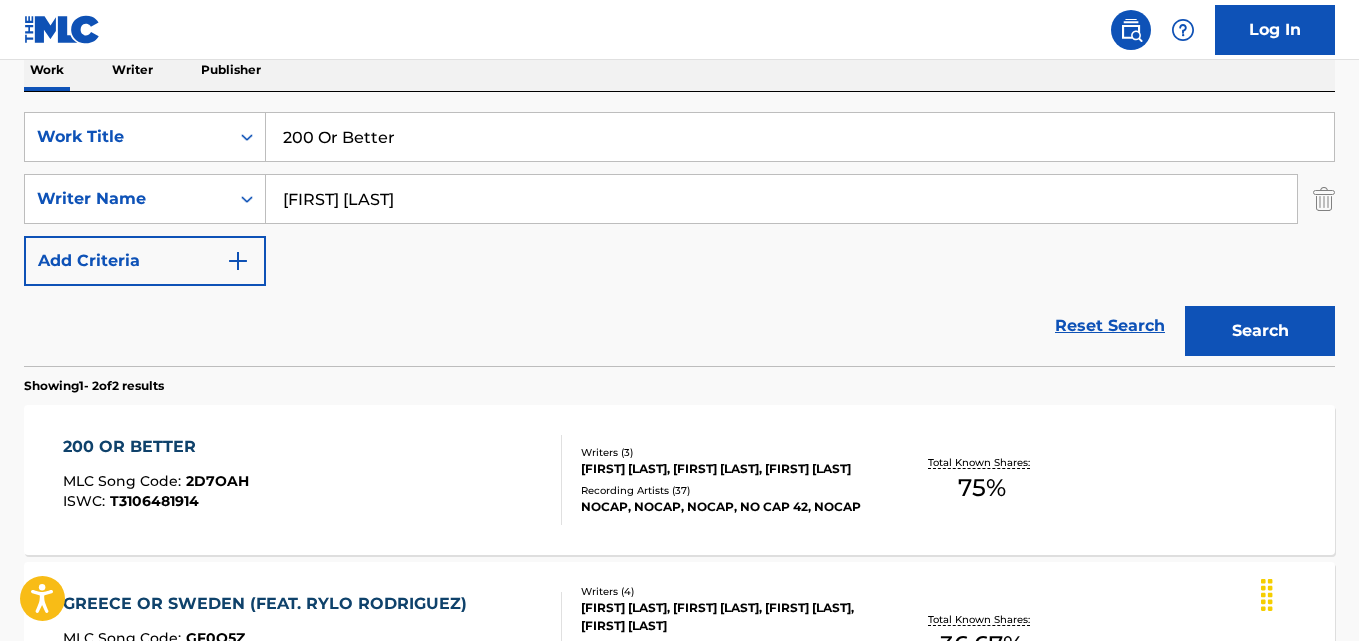 click on "Reset Search Search" at bounding box center [679, 326] 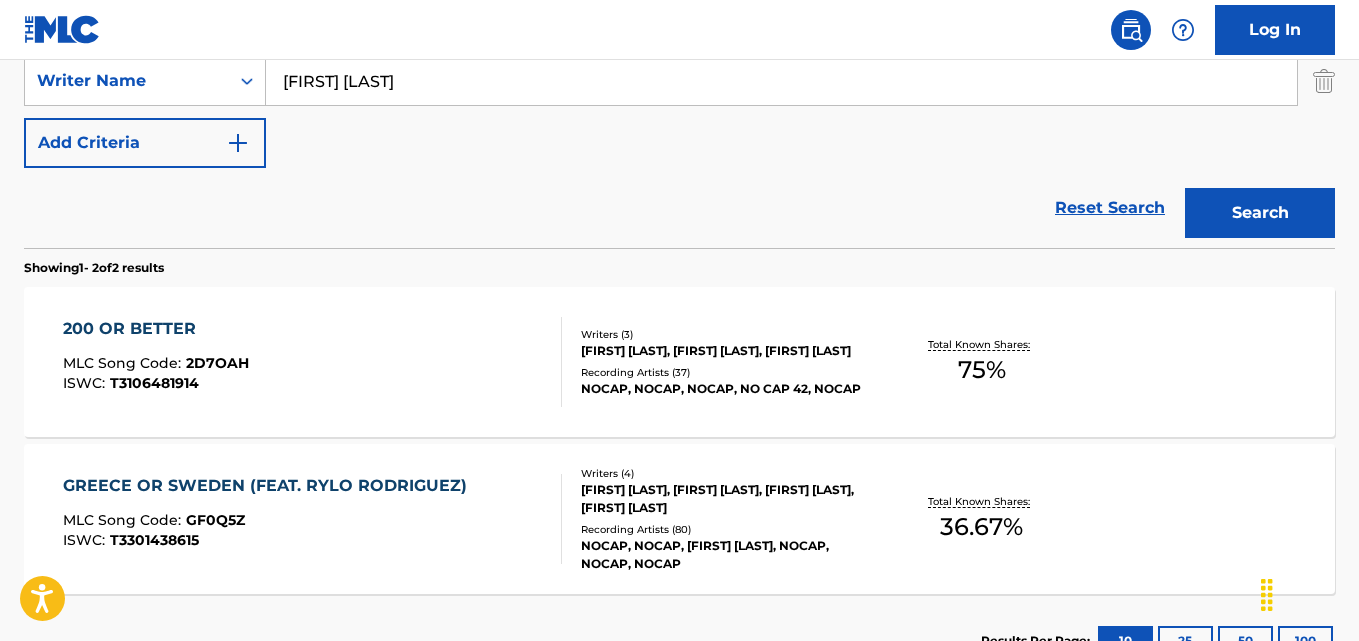 scroll, scrollTop: 500, scrollLeft: 0, axis: vertical 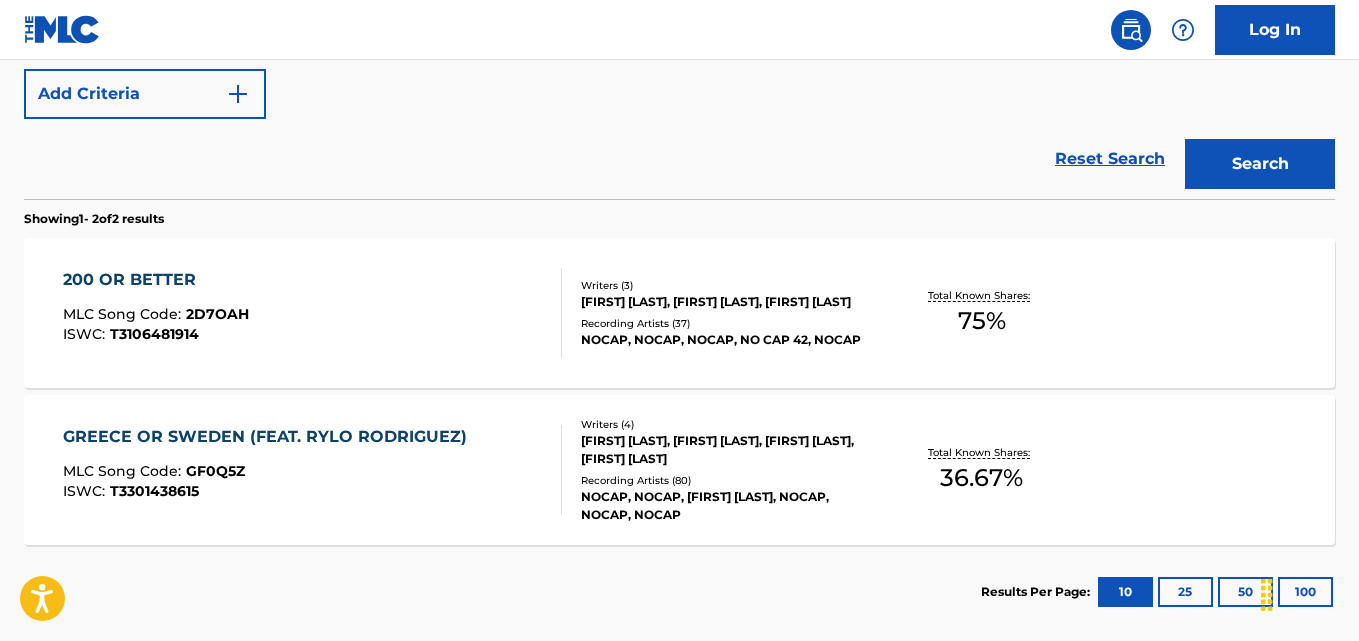 click on "200 OR BETTER MLC Song Code : 2D7OAH ISWC : T3106481914" at bounding box center (312, 313) 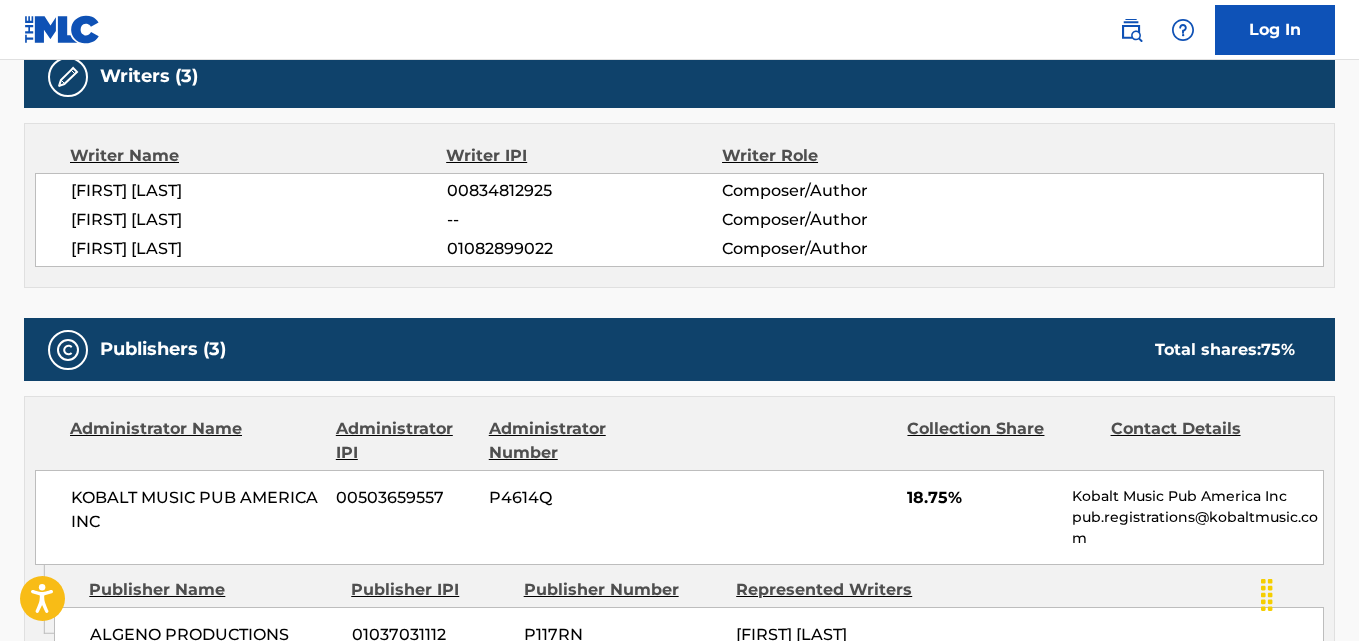 scroll, scrollTop: 833, scrollLeft: 0, axis: vertical 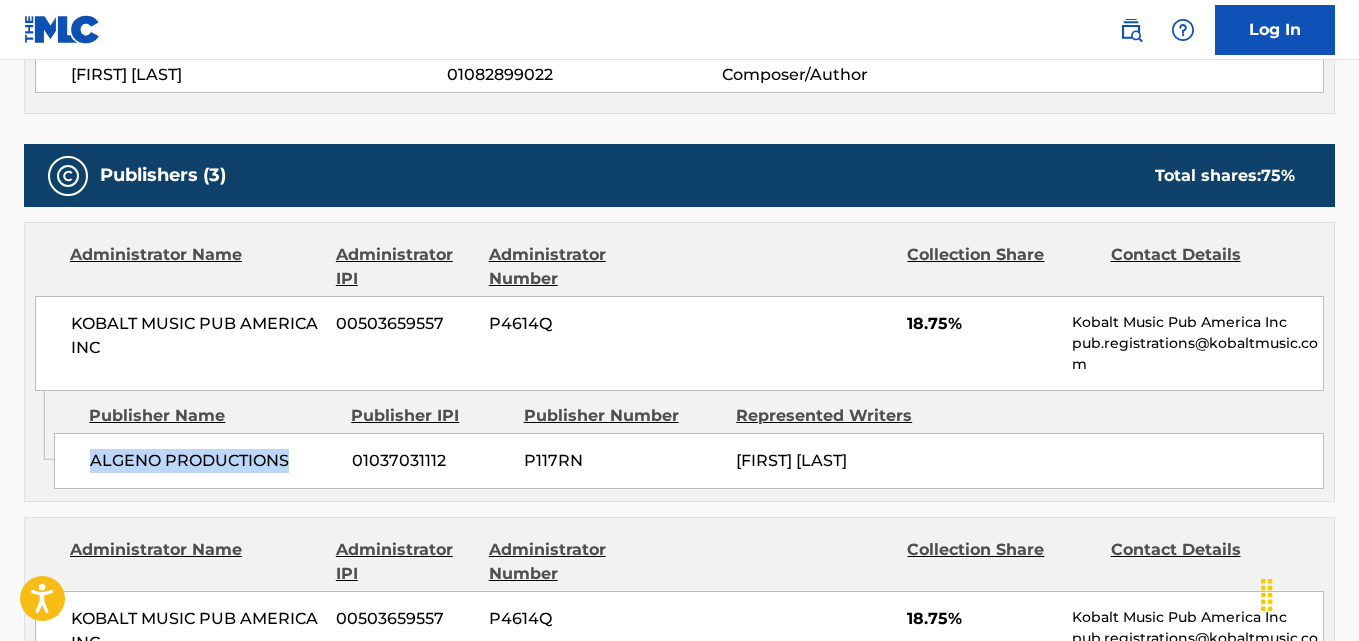 drag, startPoint x: 90, startPoint y: 461, endPoint x: 289, endPoint y: 461, distance: 199 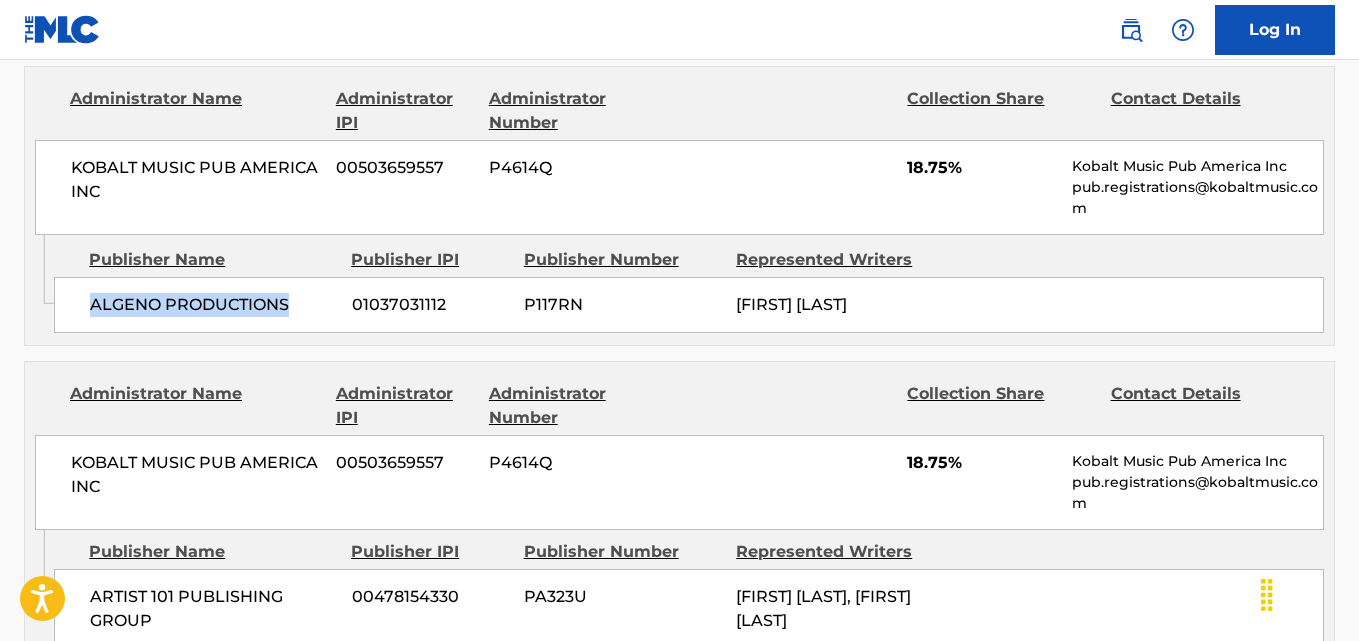 scroll, scrollTop: 1167, scrollLeft: 0, axis: vertical 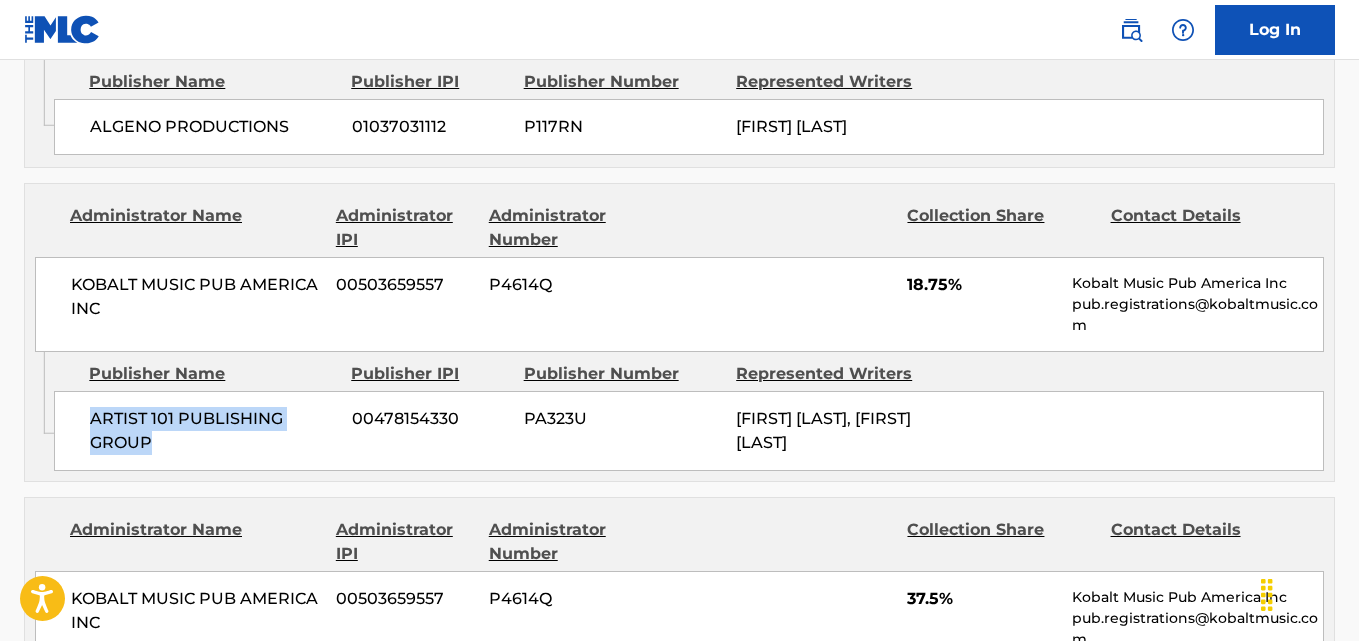 drag, startPoint x: 94, startPoint y: 425, endPoint x: 209, endPoint y: 441, distance: 116.10771 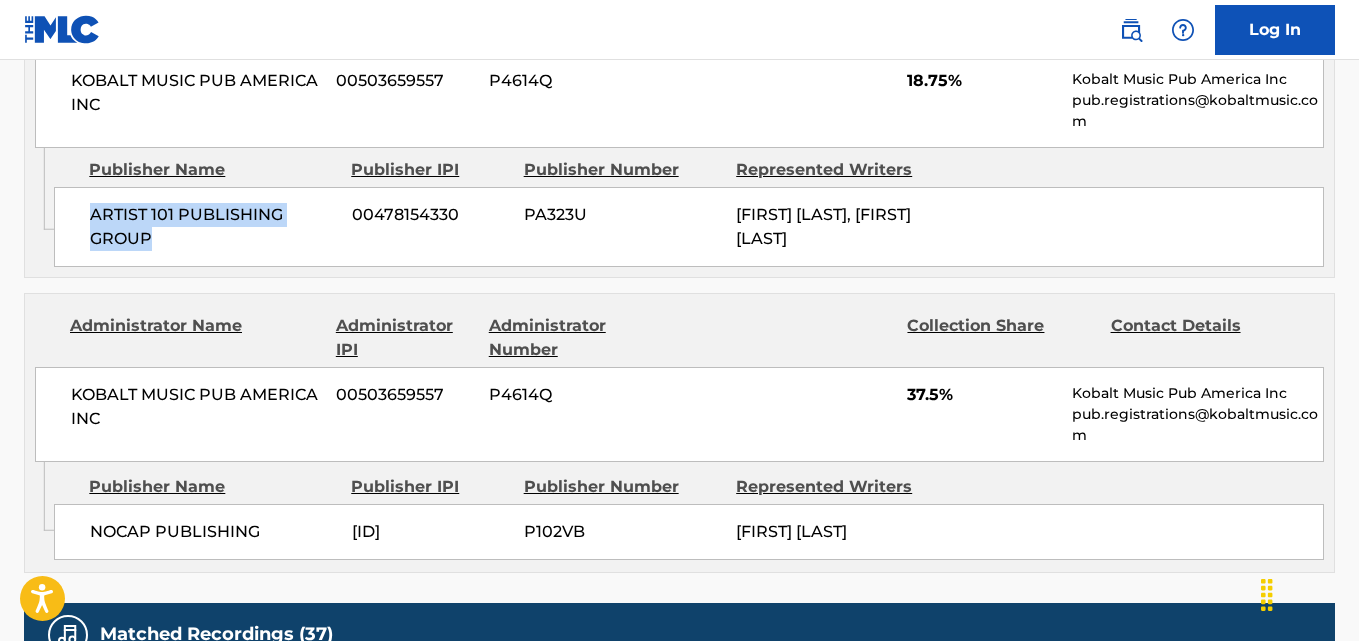 scroll, scrollTop: 1500, scrollLeft: 0, axis: vertical 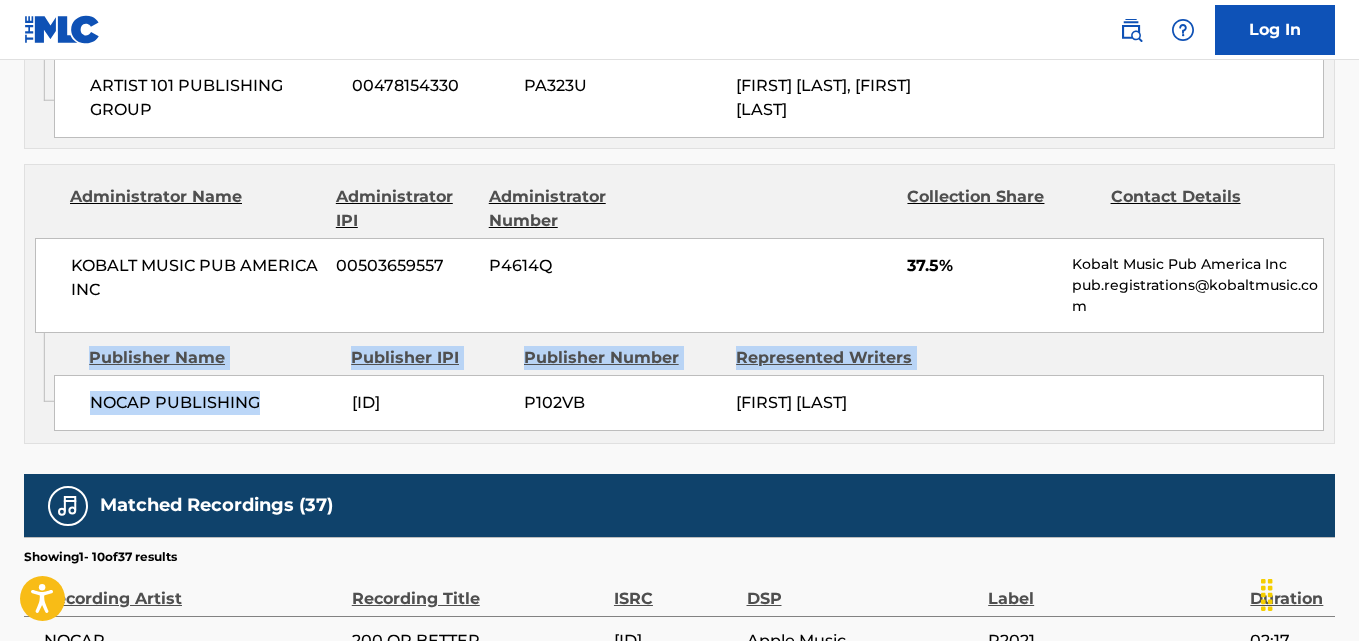 drag, startPoint x: 63, startPoint y: 396, endPoint x: 281, endPoint y: 396, distance: 218 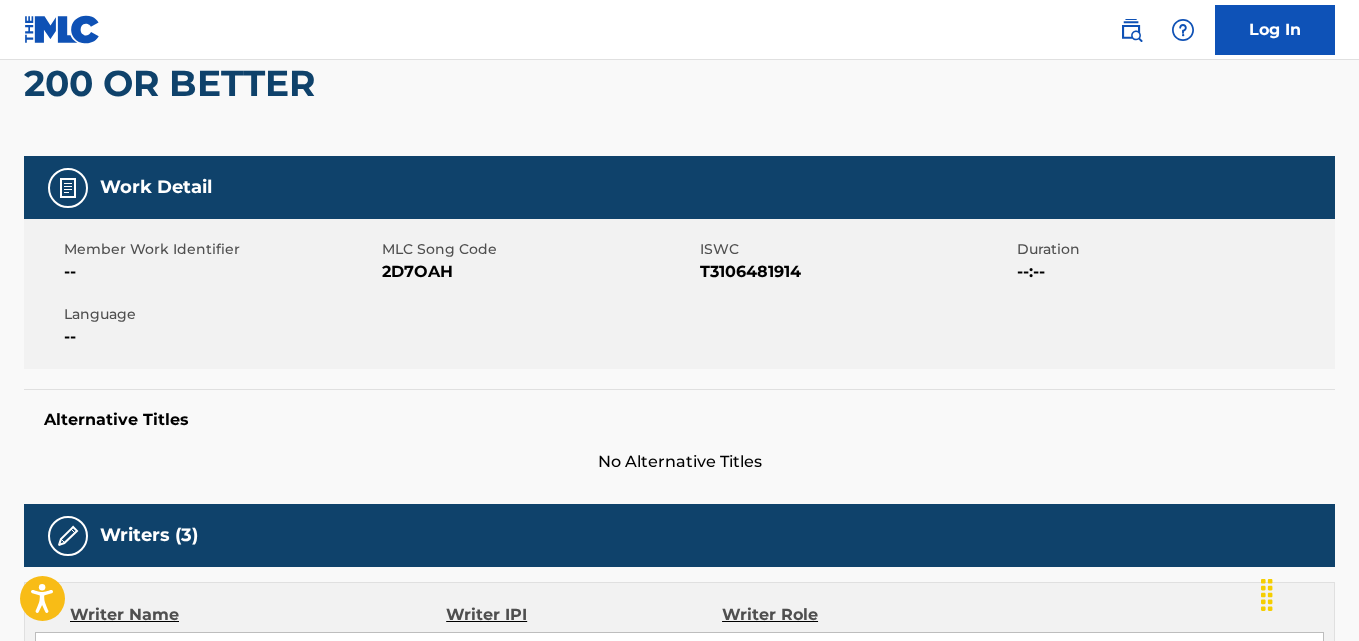 scroll, scrollTop: 0, scrollLeft: 0, axis: both 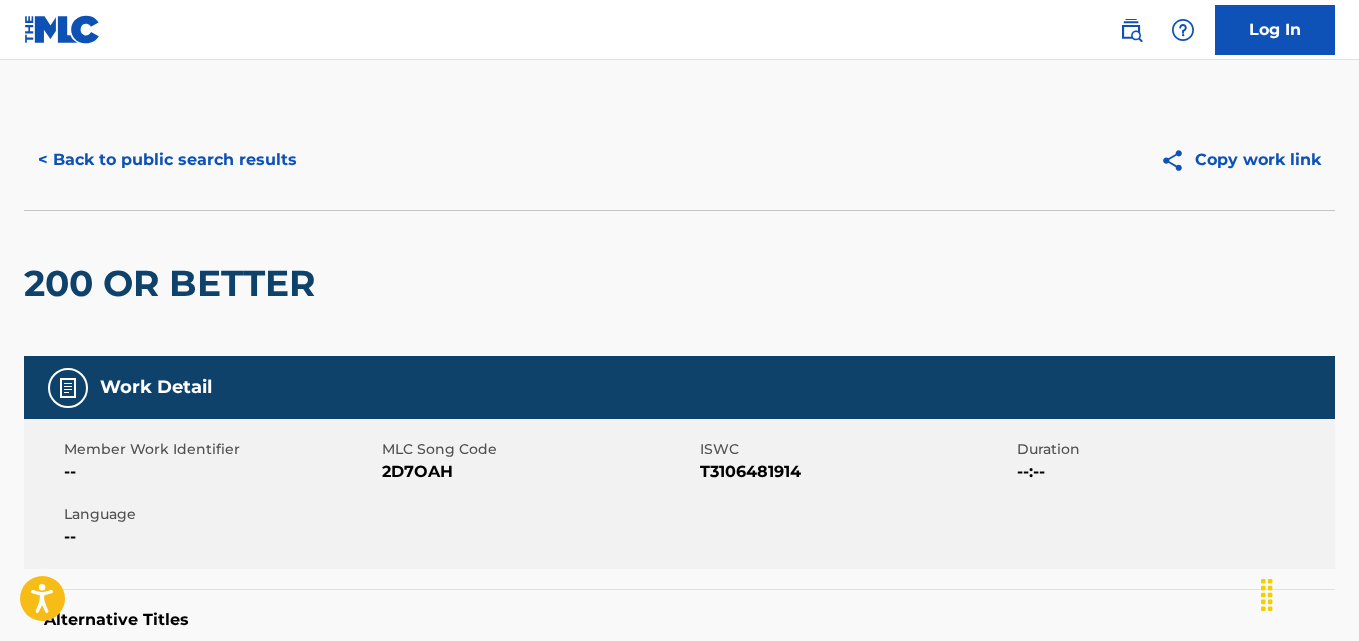 click on "< Back to public search results" at bounding box center [167, 160] 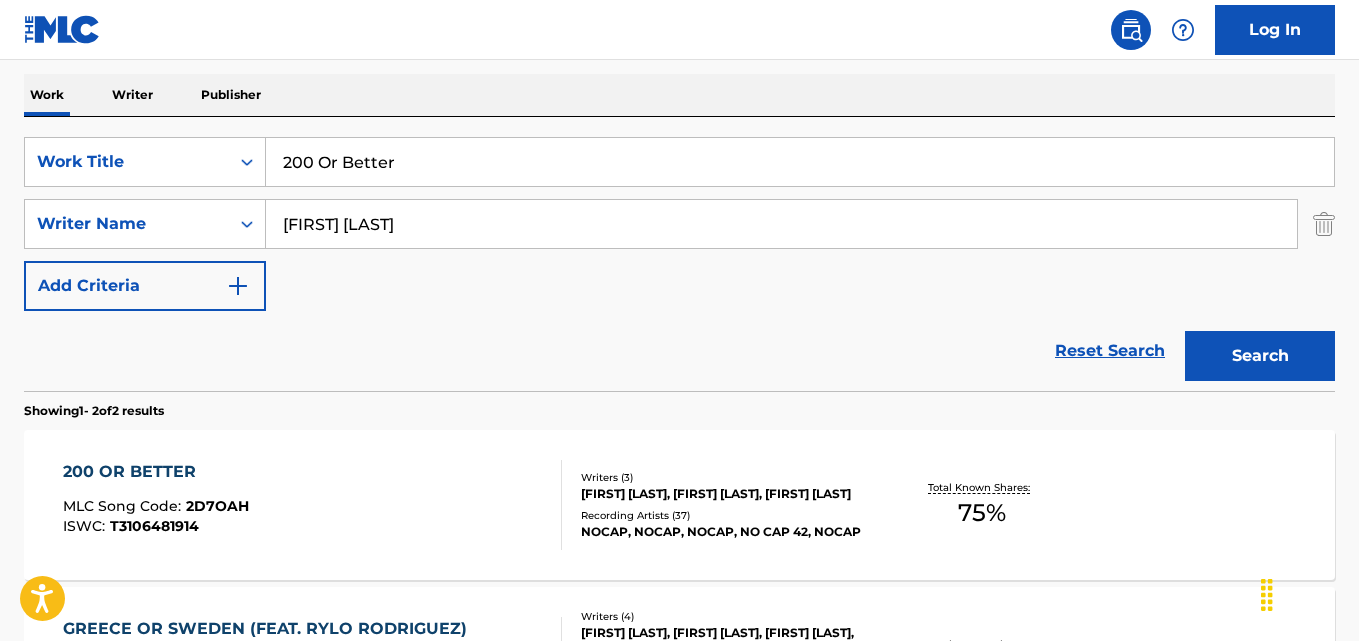 scroll, scrollTop: 0, scrollLeft: 0, axis: both 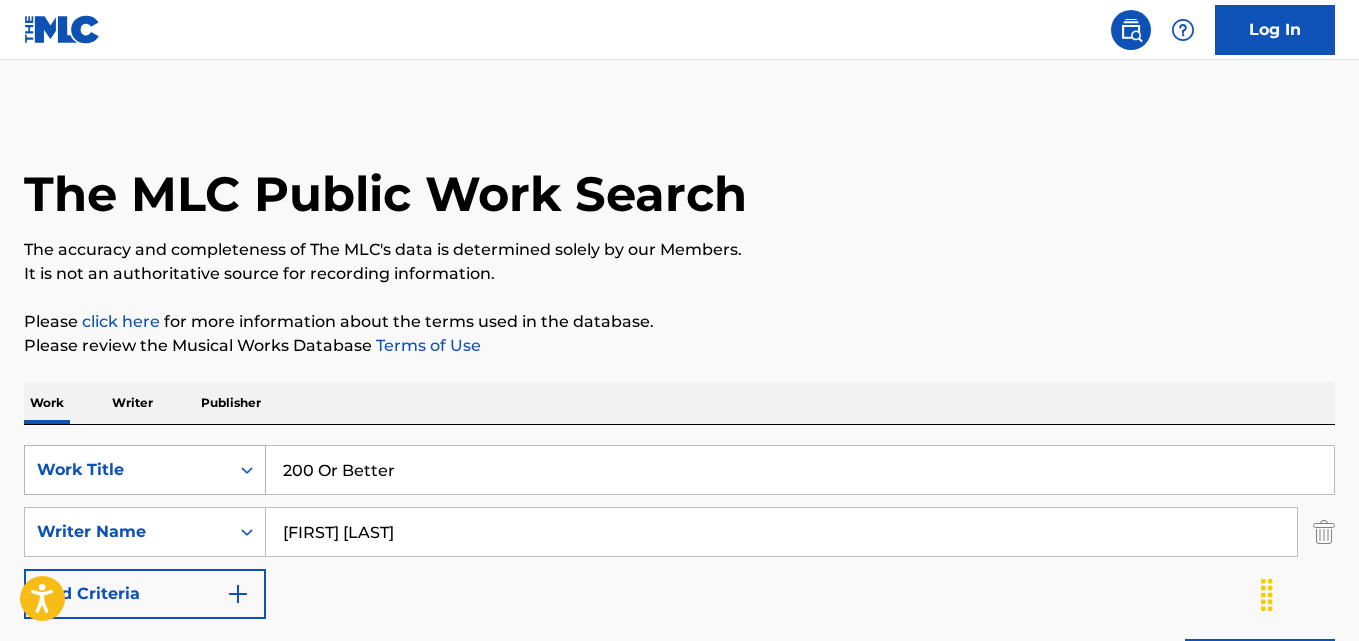 drag, startPoint x: 485, startPoint y: 459, endPoint x: 102, endPoint y: 483, distance: 383.75122 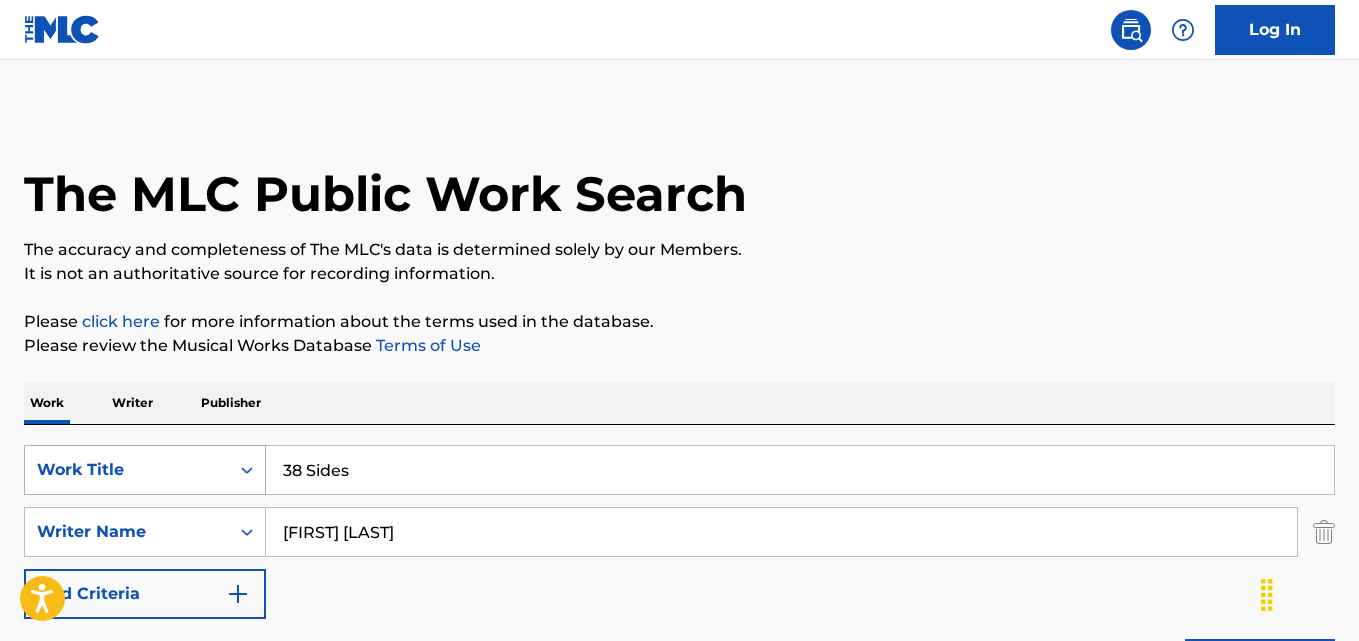 type on "38 Sides" 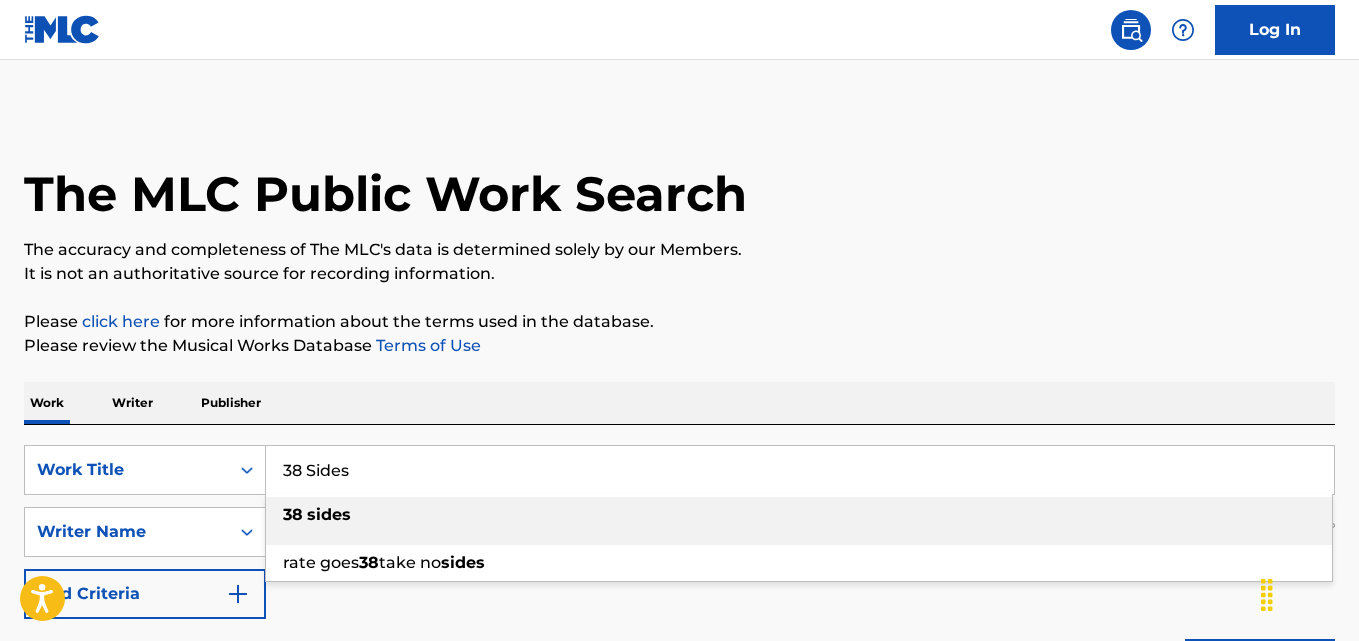 click on "Please   click here   for more information about the terms used in the database." at bounding box center (679, 322) 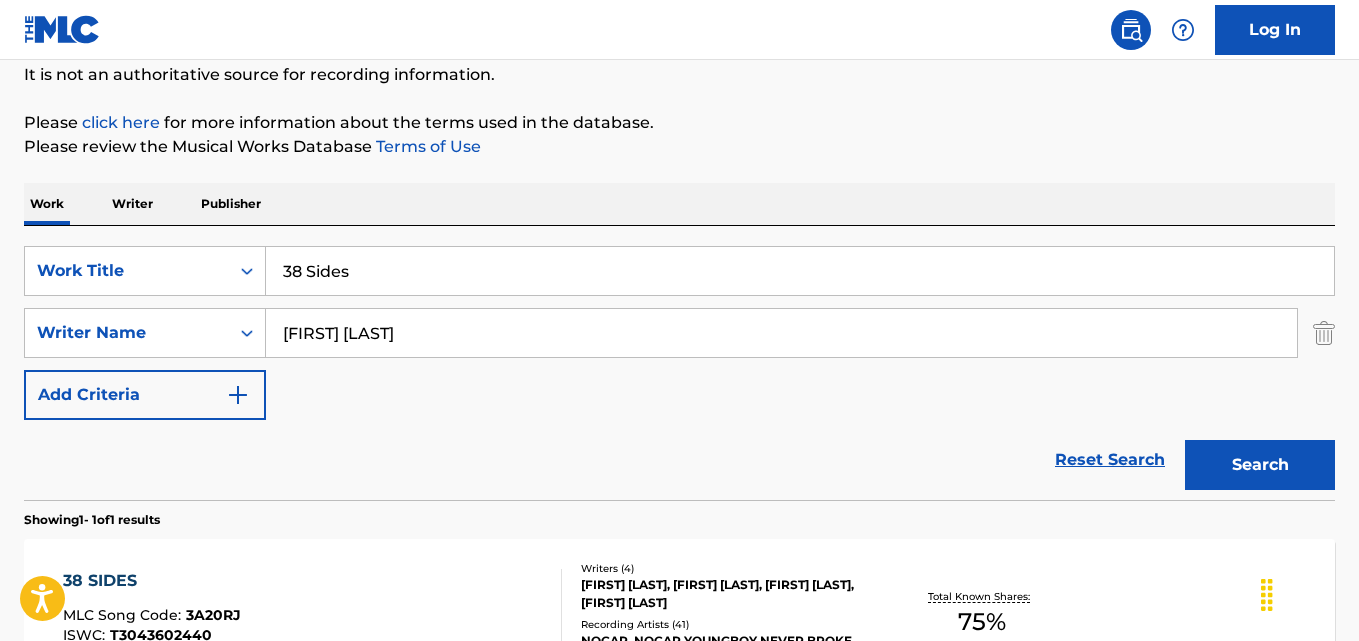 scroll, scrollTop: 333, scrollLeft: 0, axis: vertical 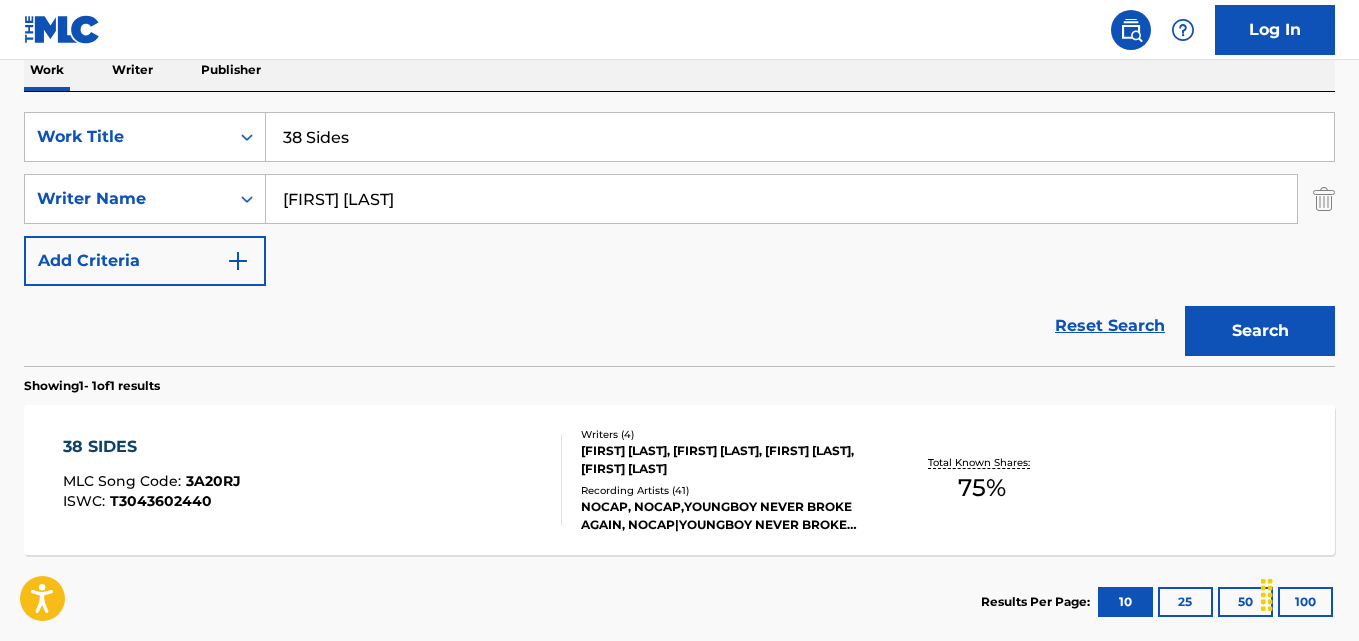 click on "38 SIDES" at bounding box center [152, 447] 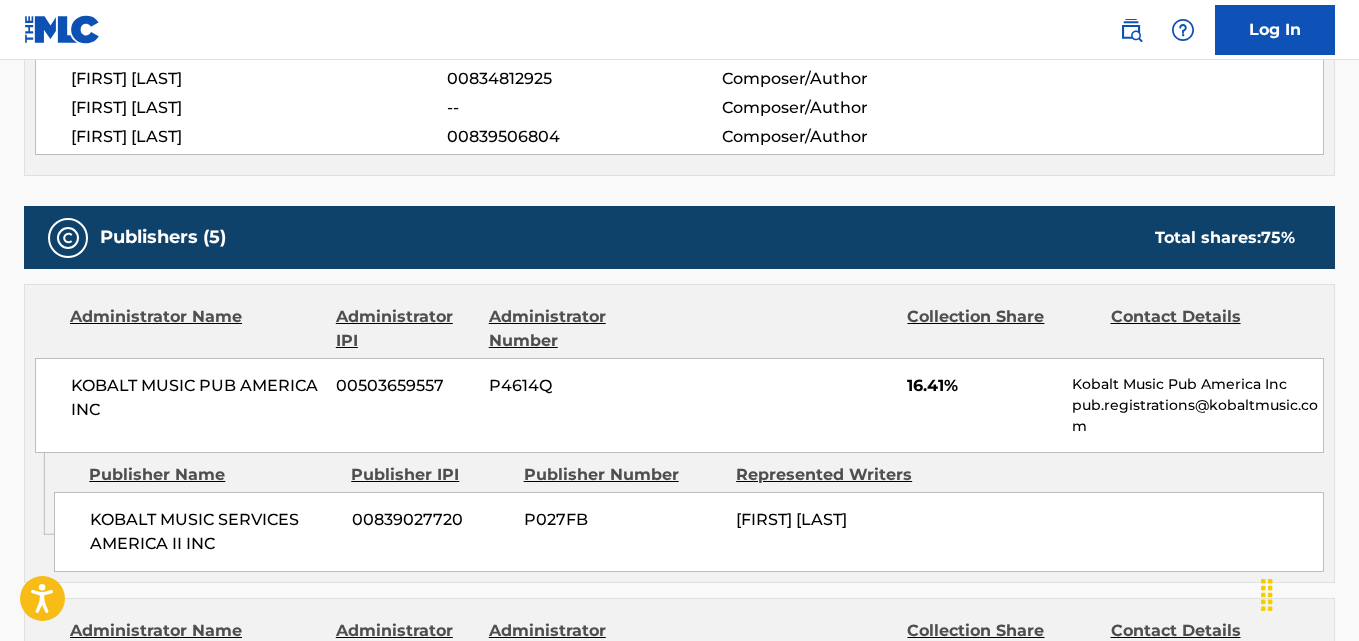 scroll, scrollTop: 1000, scrollLeft: 0, axis: vertical 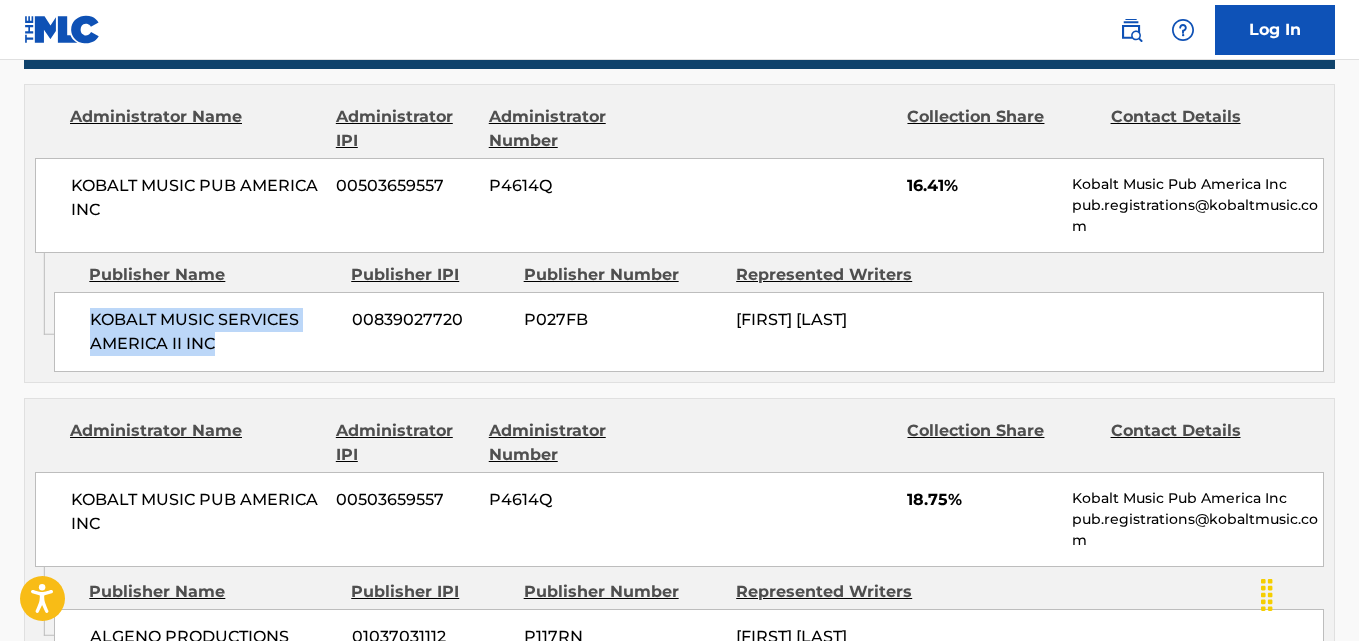 drag, startPoint x: 92, startPoint y: 318, endPoint x: 260, endPoint y: 345, distance: 170.1558 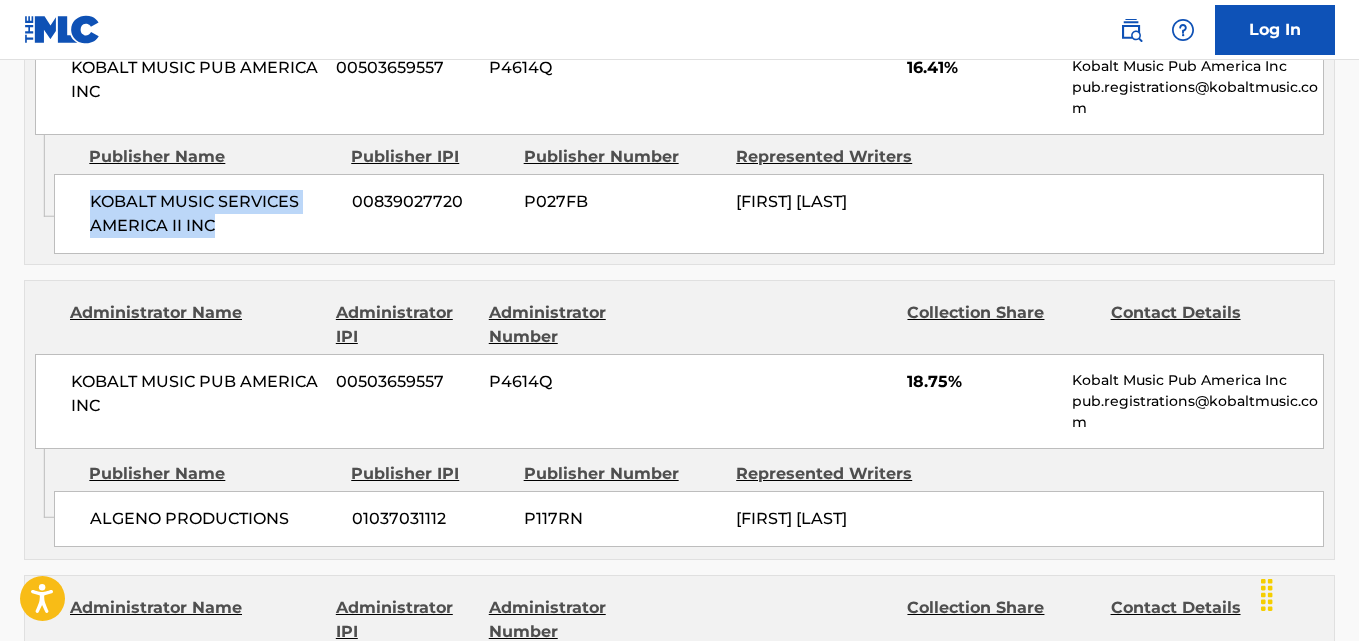 scroll, scrollTop: 1167, scrollLeft: 0, axis: vertical 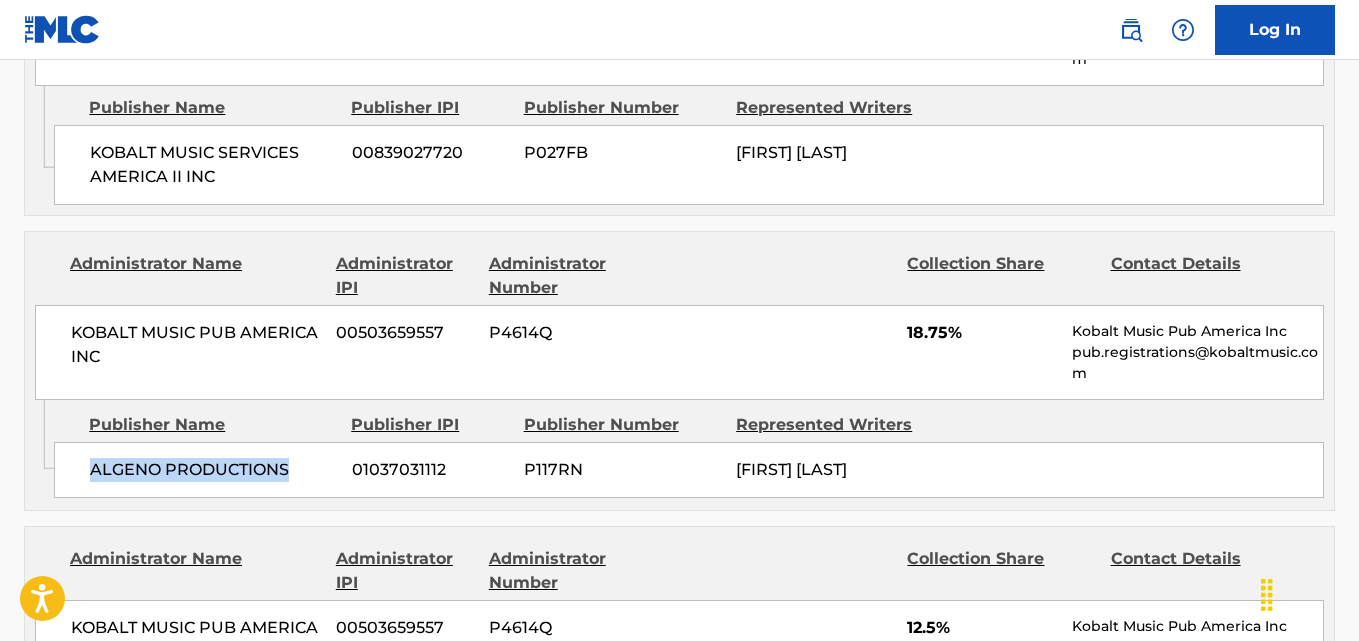 drag, startPoint x: 88, startPoint y: 469, endPoint x: 323, endPoint y: 462, distance: 235.10423 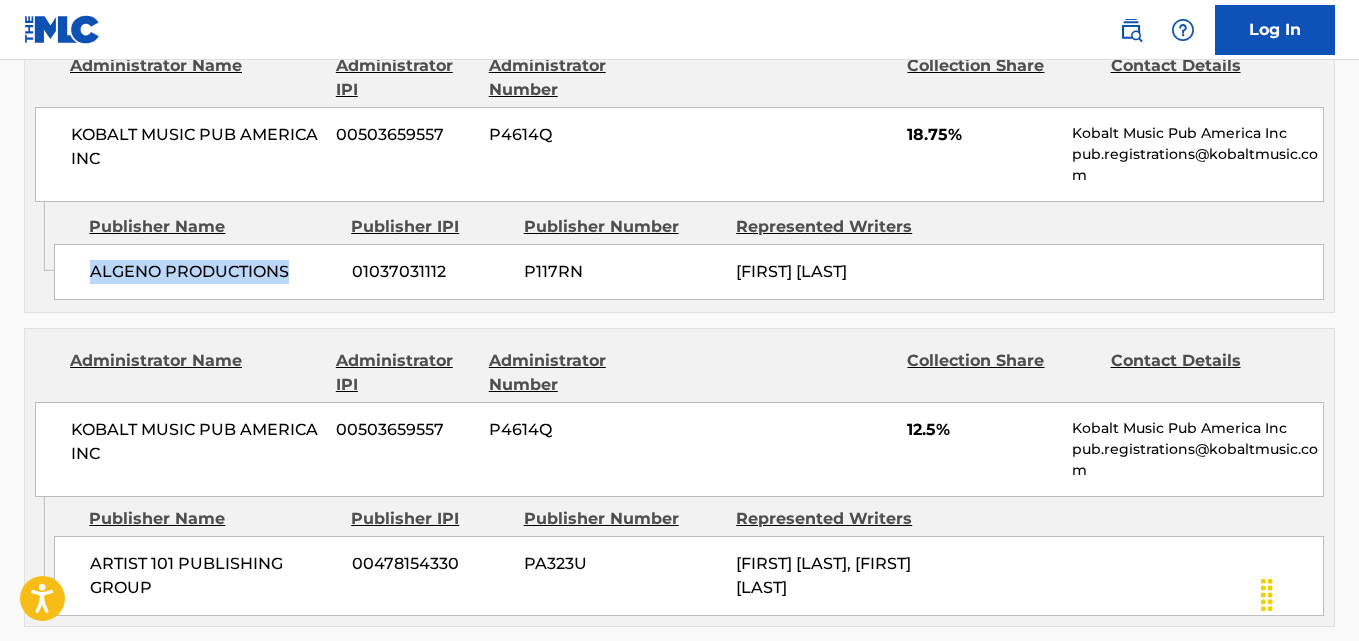 scroll, scrollTop: 1500, scrollLeft: 0, axis: vertical 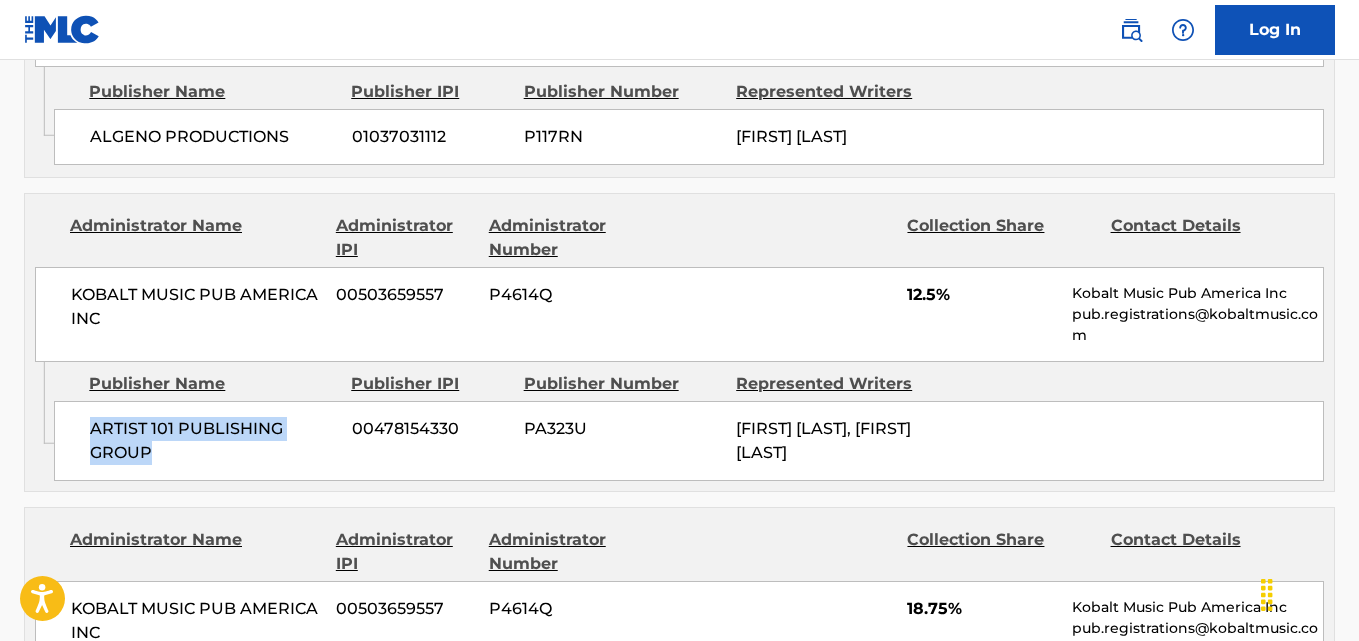drag, startPoint x: 88, startPoint y: 422, endPoint x: 207, endPoint y: 442, distance: 120.66897 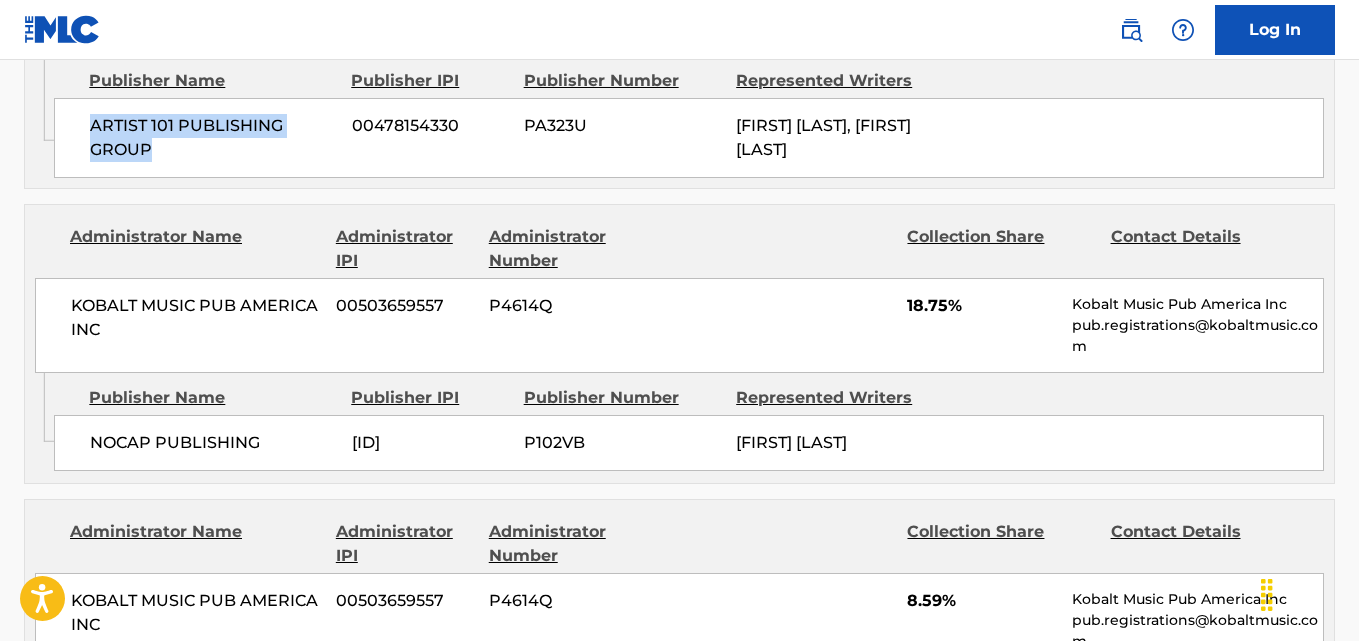 scroll, scrollTop: 1834, scrollLeft: 0, axis: vertical 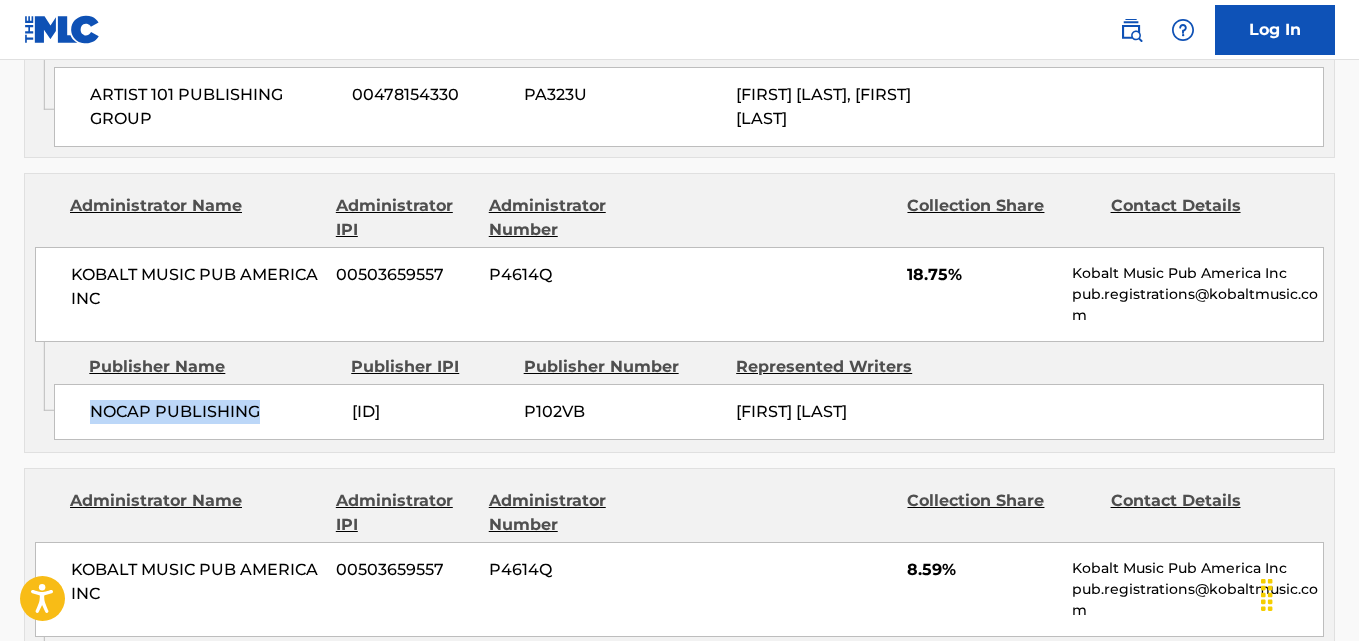 drag, startPoint x: 91, startPoint y: 412, endPoint x: 278, endPoint y: 413, distance: 187.00267 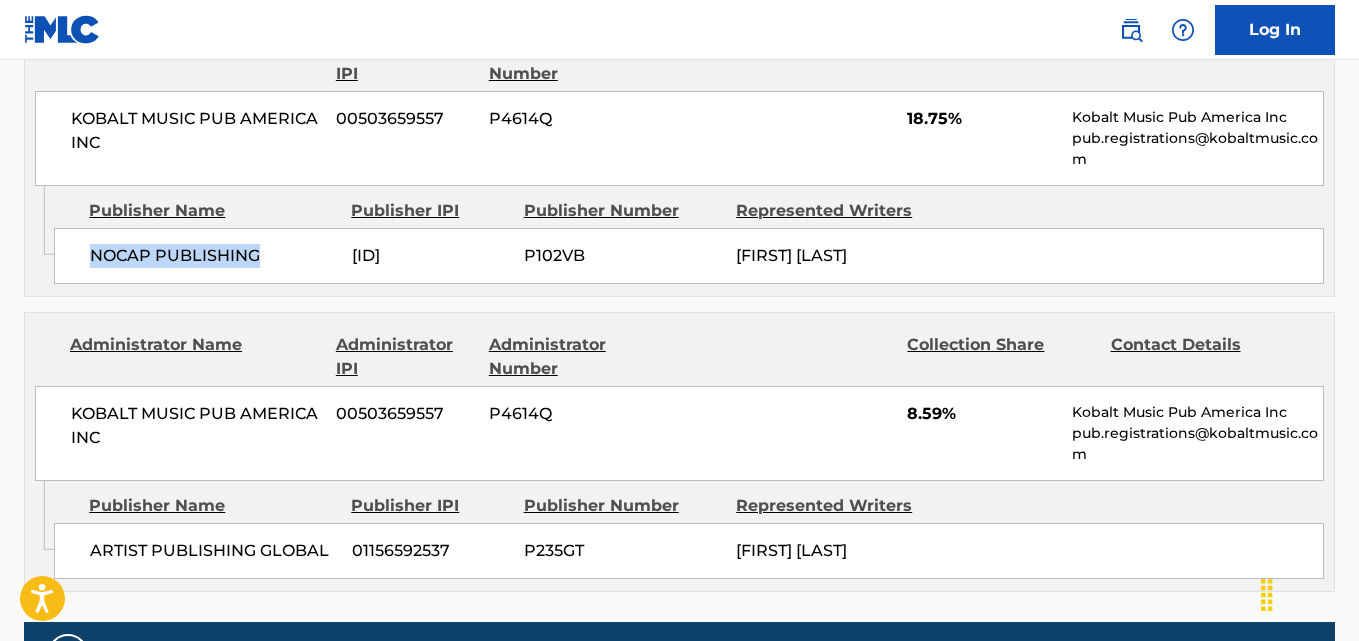 scroll, scrollTop: 2167, scrollLeft: 0, axis: vertical 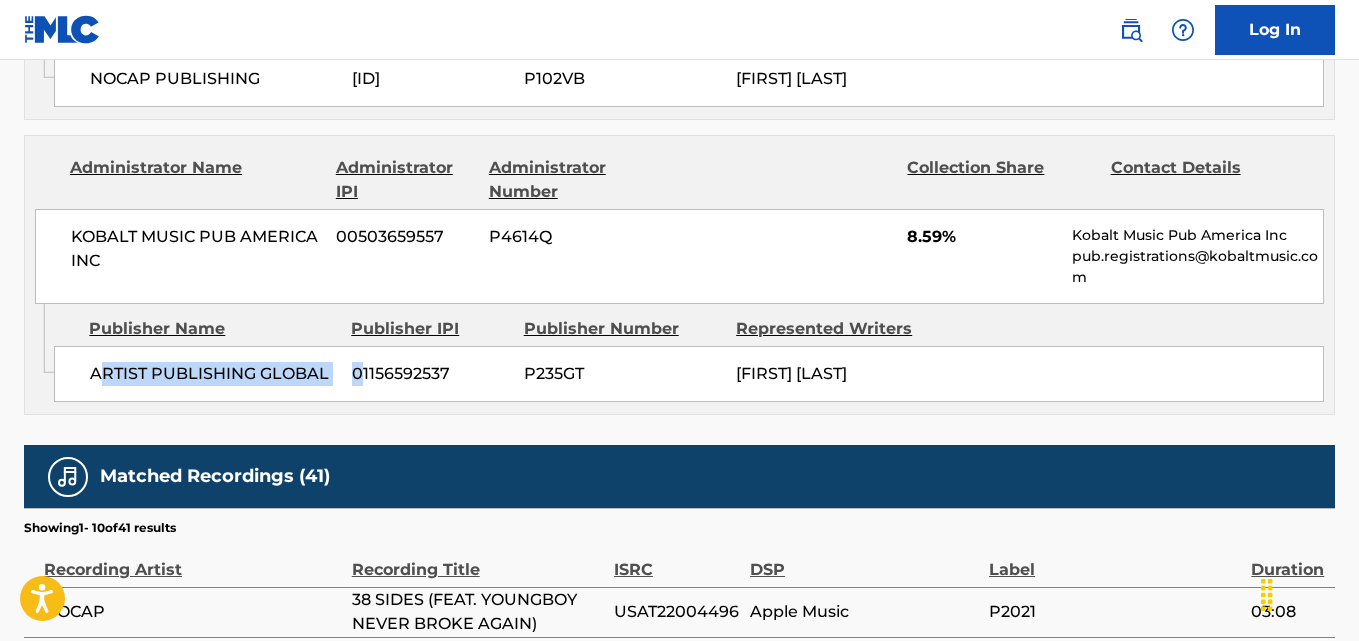 drag, startPoint x: 242, startPoint y: 373, endPoint x: 362, endPoint y: 373, distance: 120 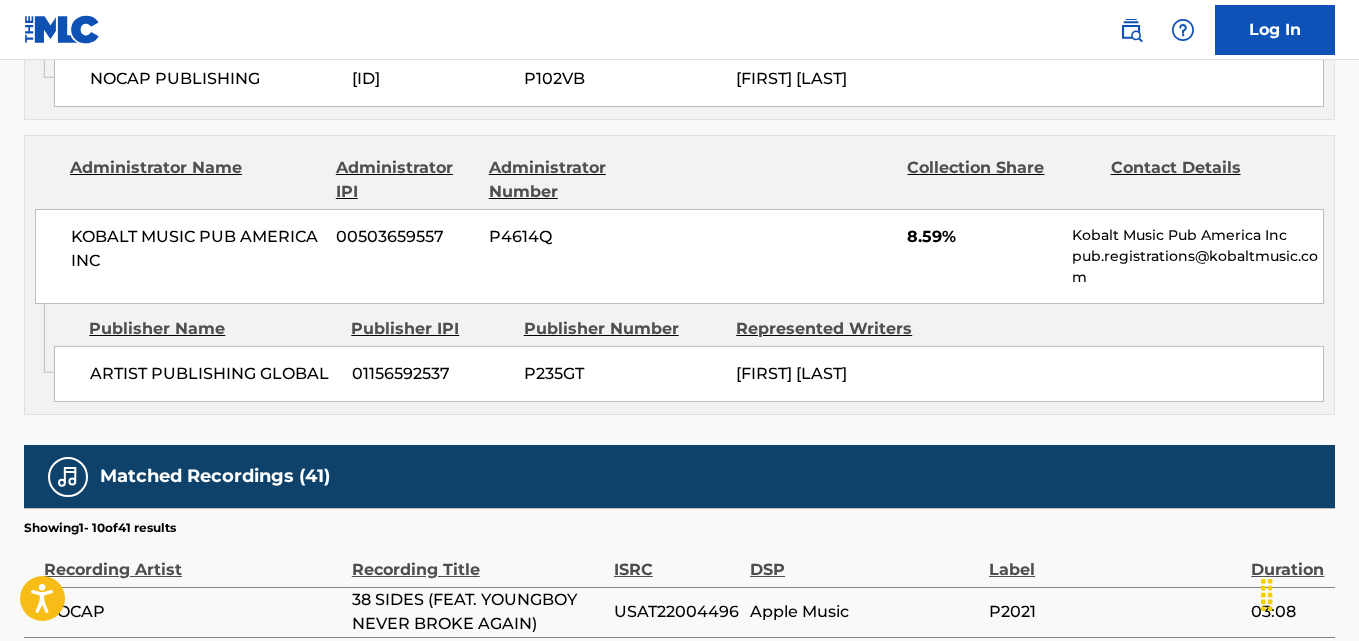 click on "ARTIST PUBLISHING GLOBAL 01156592537 P235GT [FIRST] [LAST]" at bounding box center [689, 374] 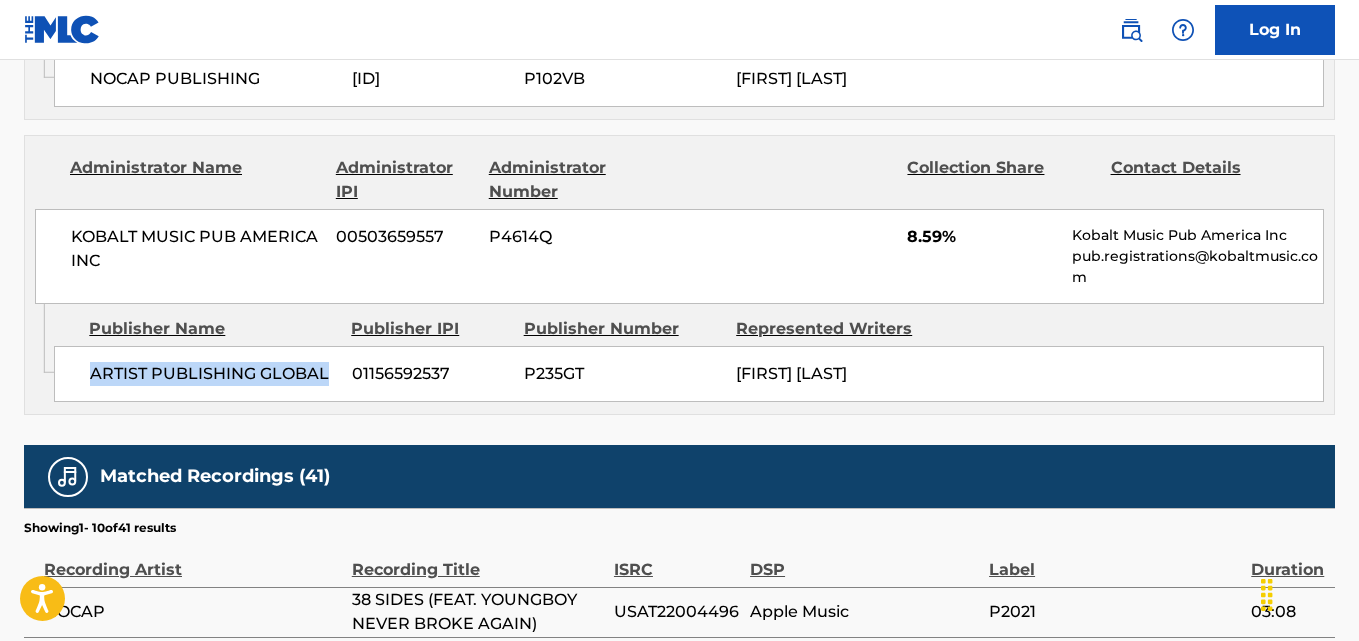 drag, startPoint x: 159, startPoint y: 375, endPoint x: 336, endPoint y: 376, distance: 177.00282 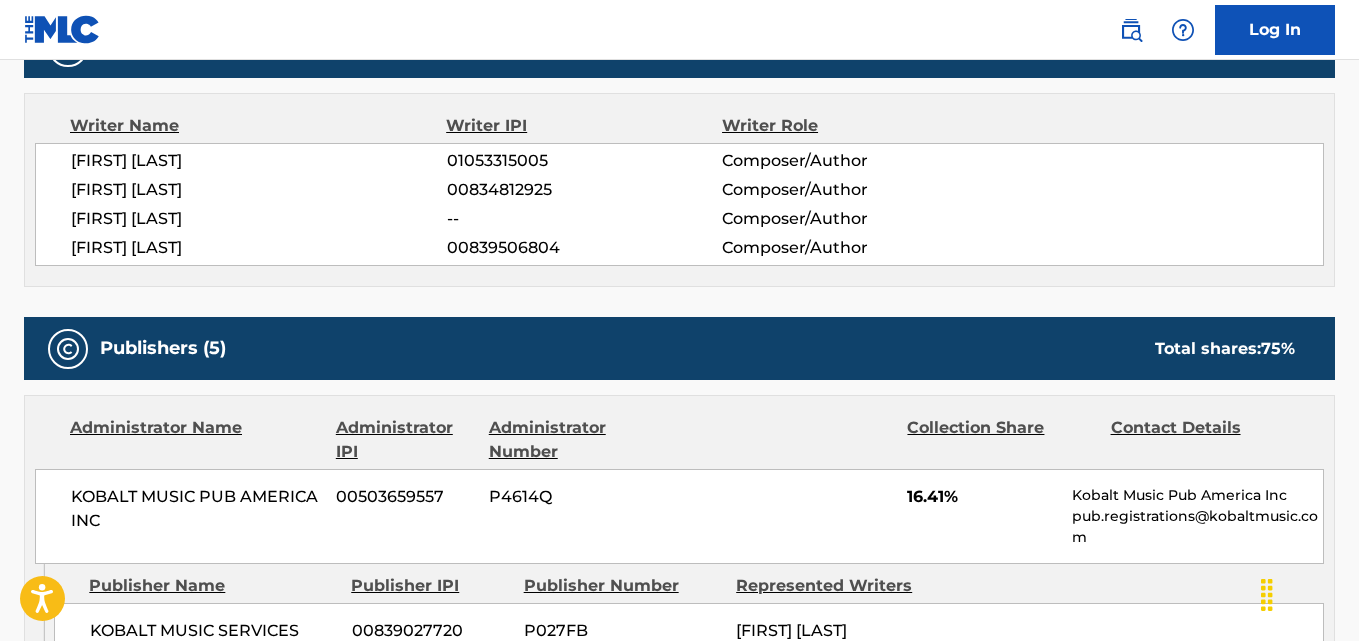scroll, scrollTop: 667, scrollLeft: 0, axis: vertical 